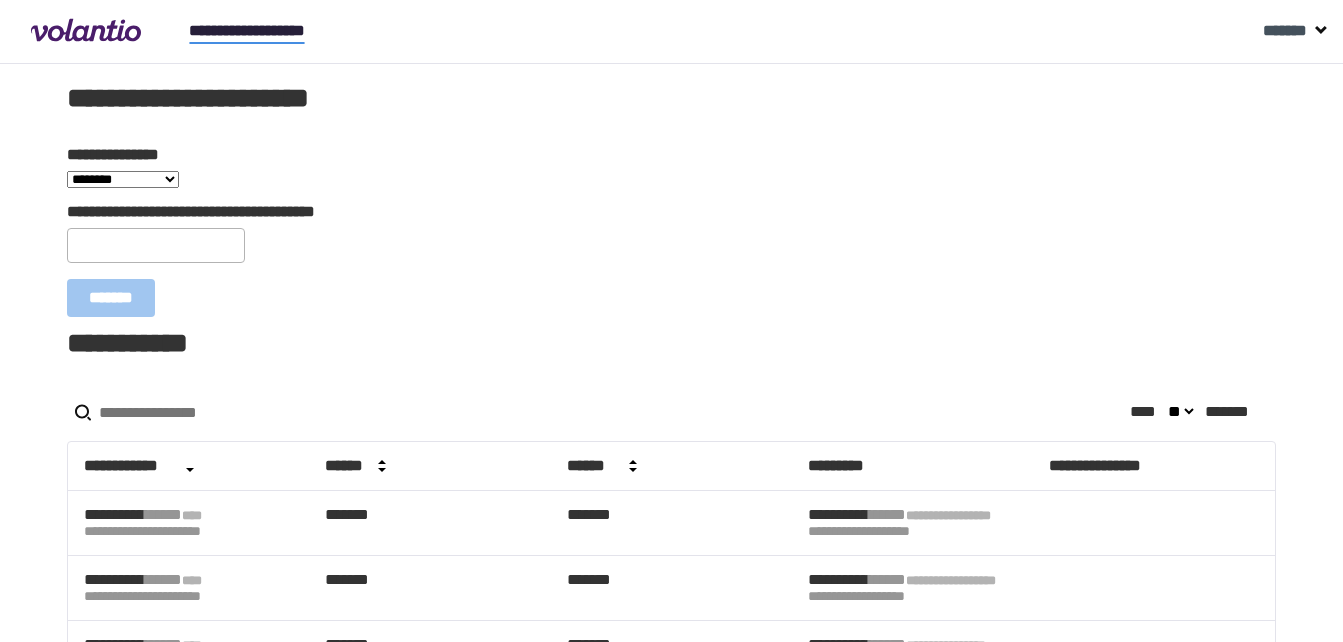 scroll, scrollTop: 0, scrollLeft: 0, axis: both 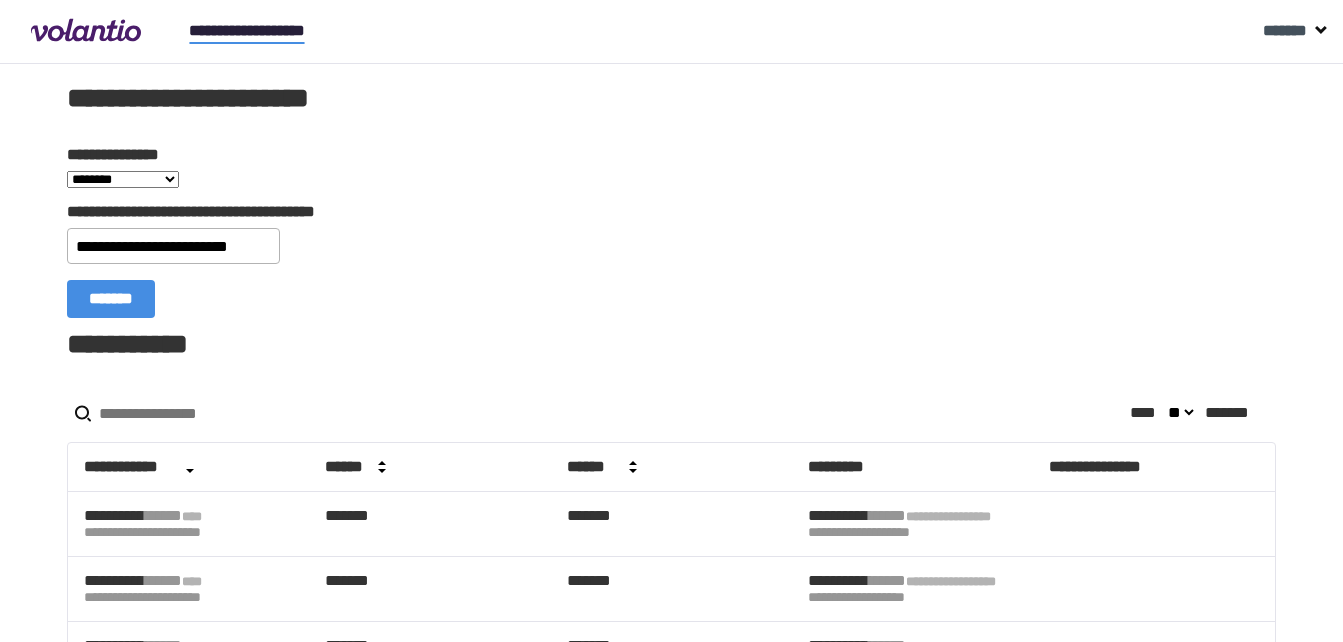 type on "**********" 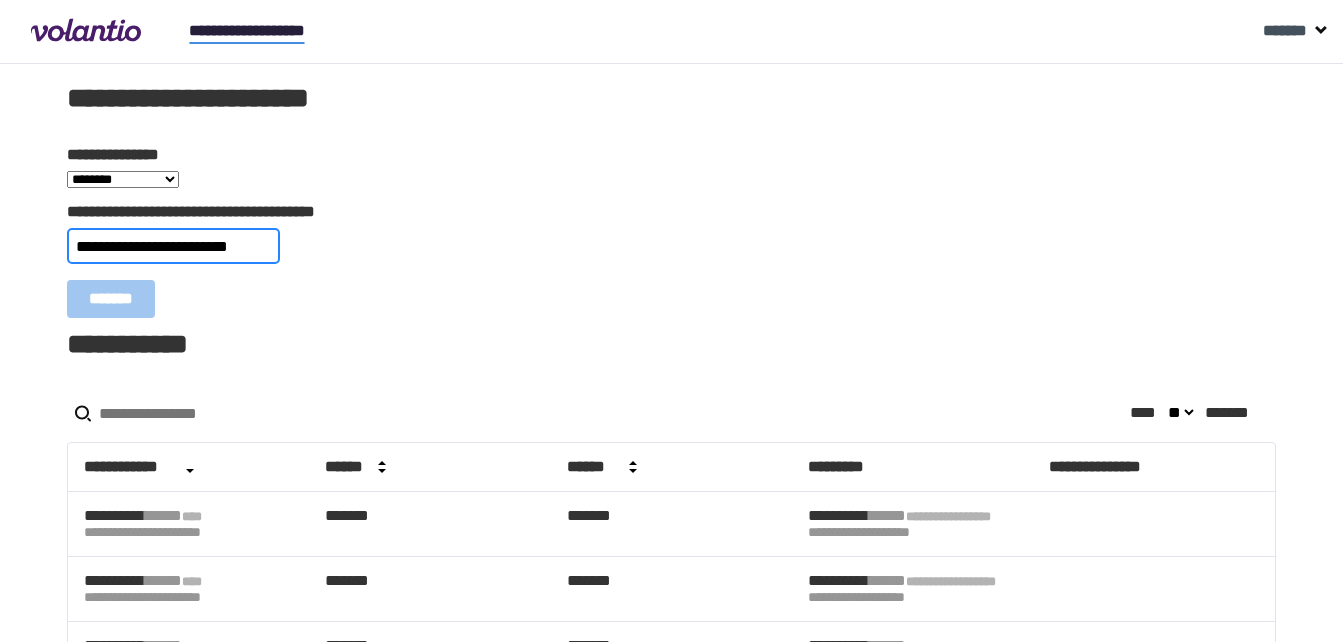 scroll, scrollTop: 0, scrollLeft: 0, axis: both 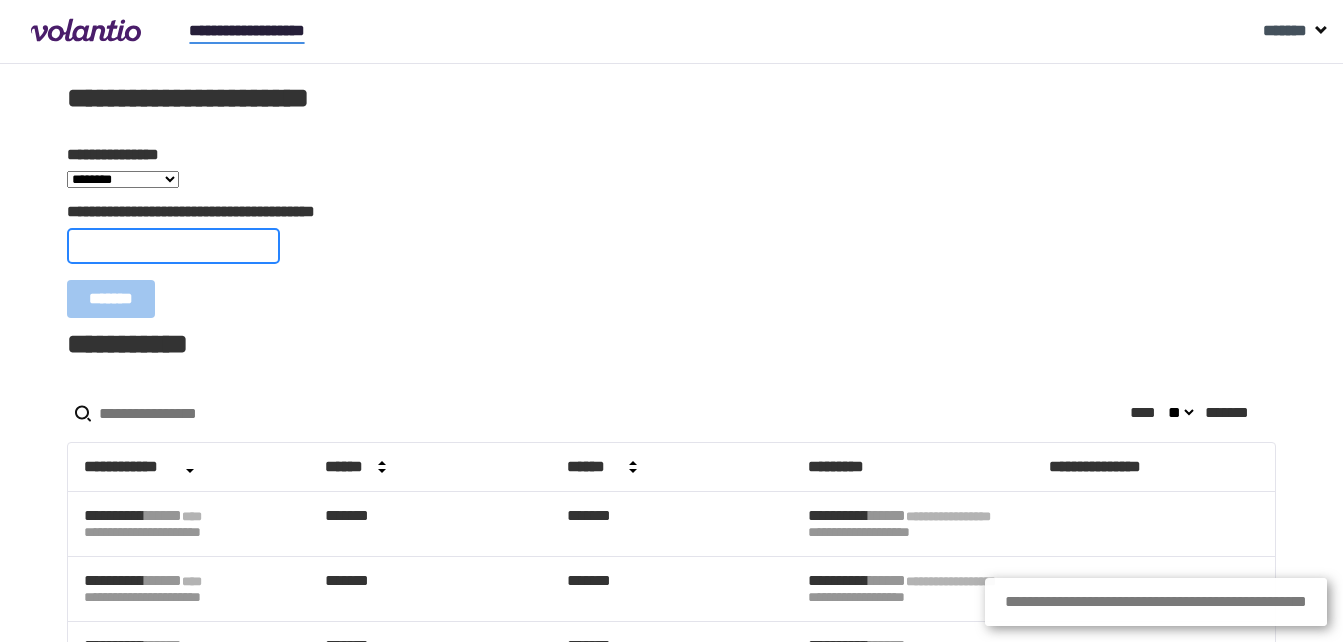 paste on "**********" 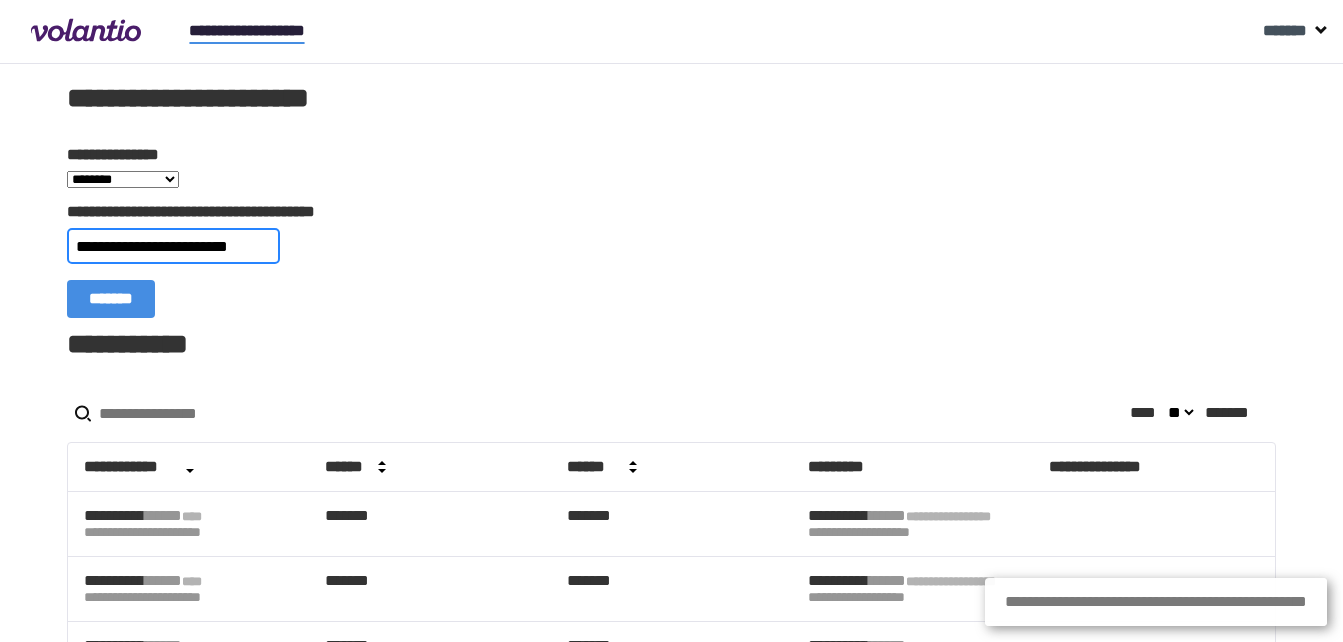 scroll, scrollTop: 0, scrollLeft: 22, axis: horizontal 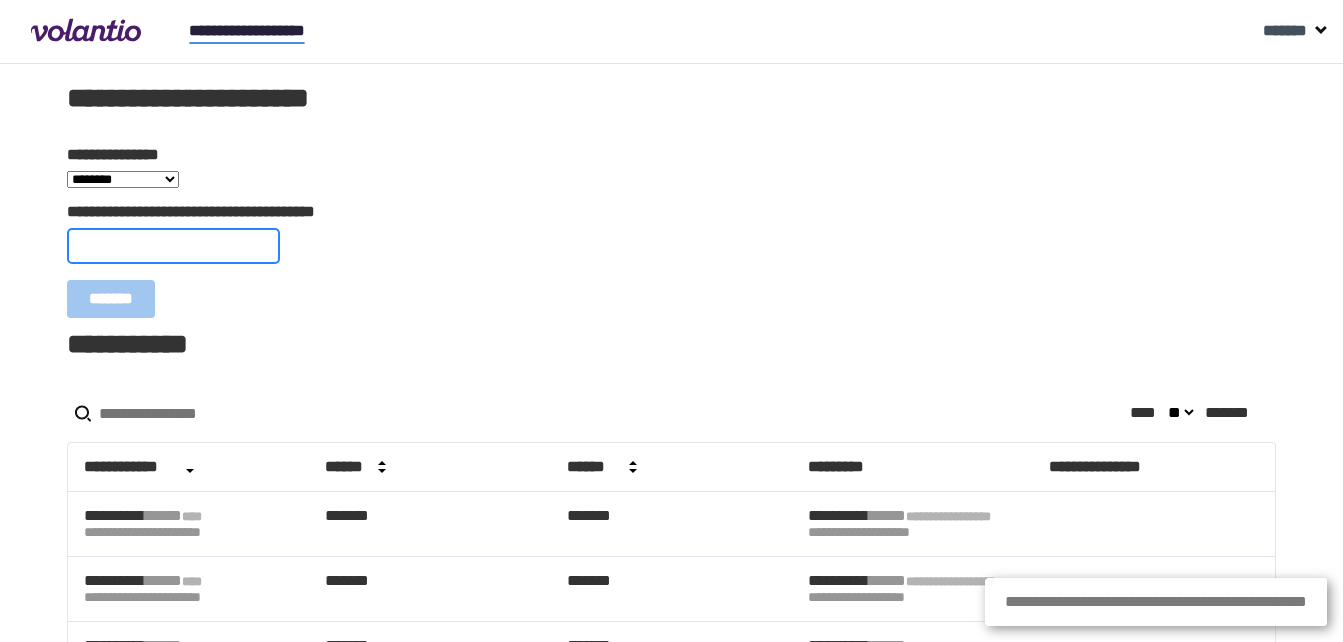 paste on "**********" 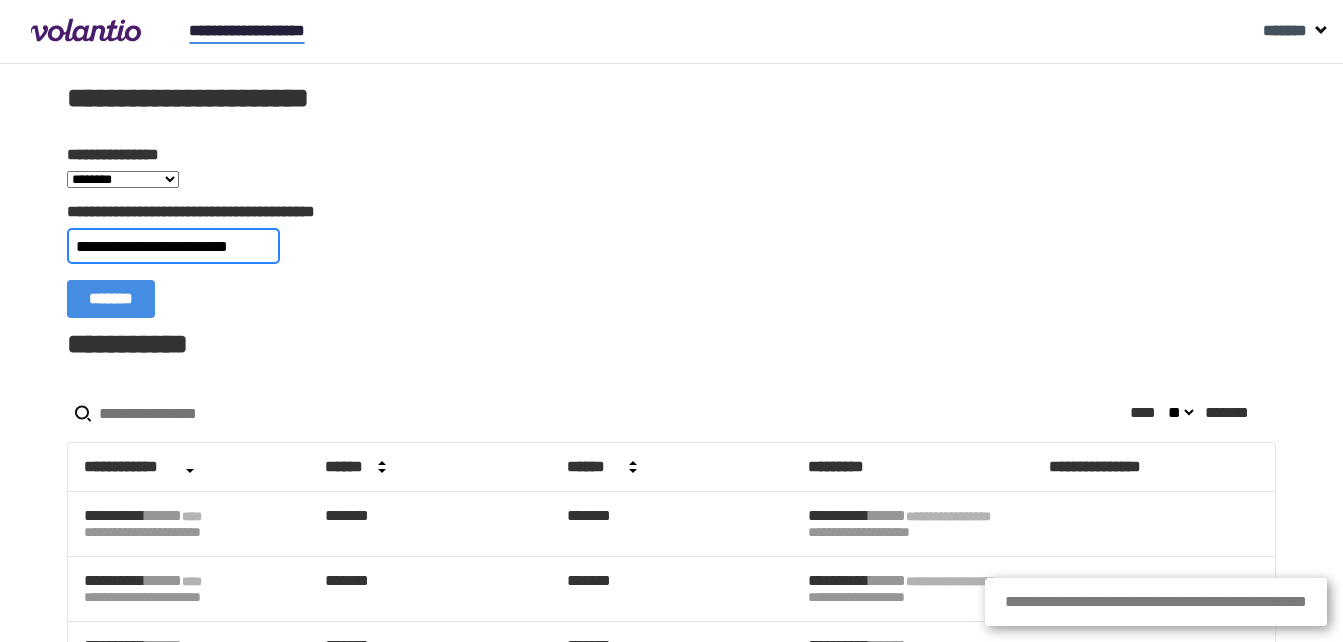 scroll, scrollTop: 0, scrollLeft: 20, axis: horizontal 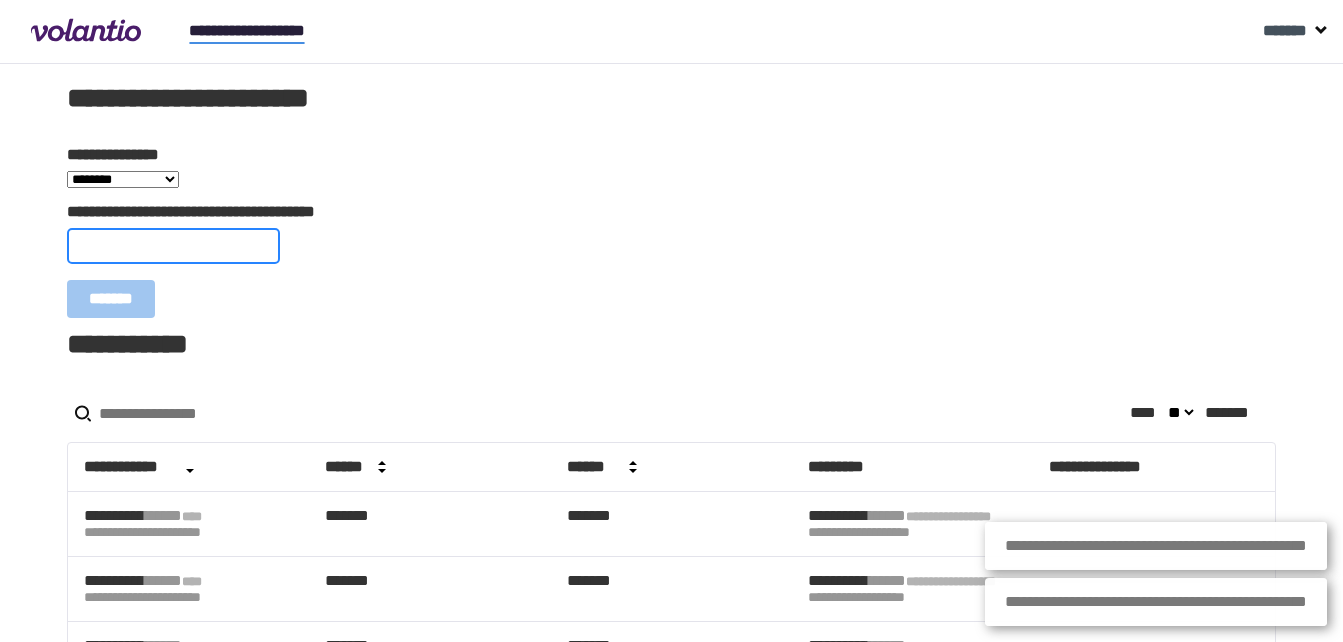 paste on "**********" 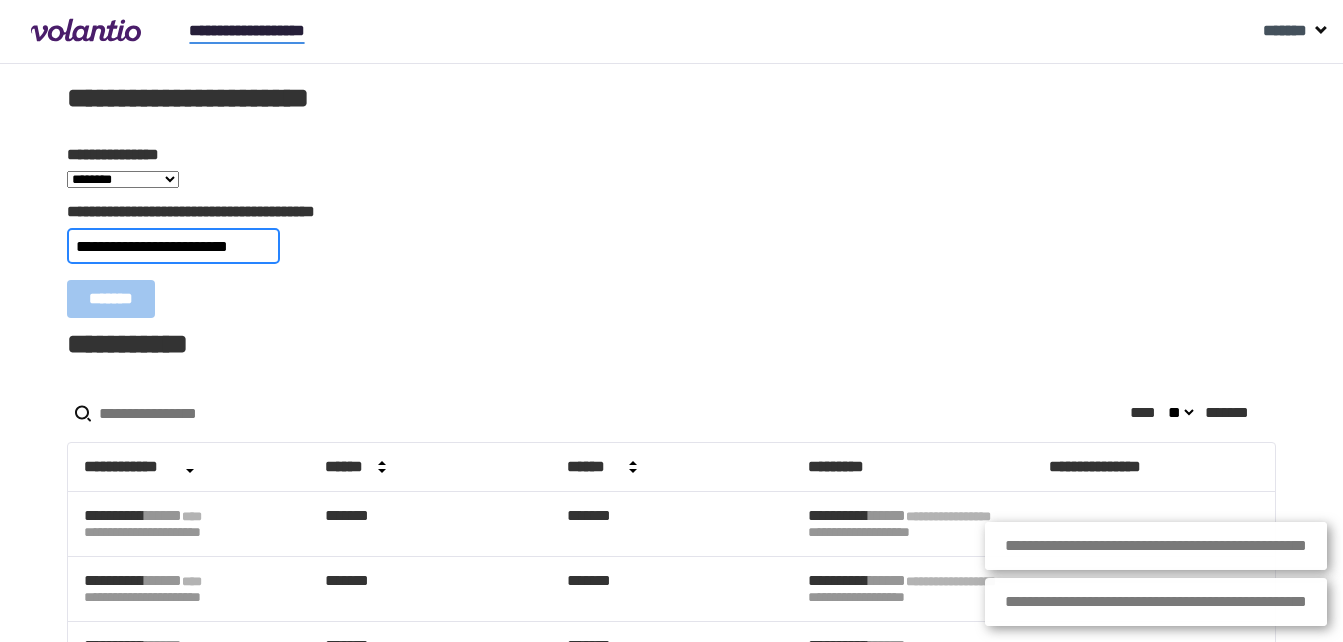 type on "**********" 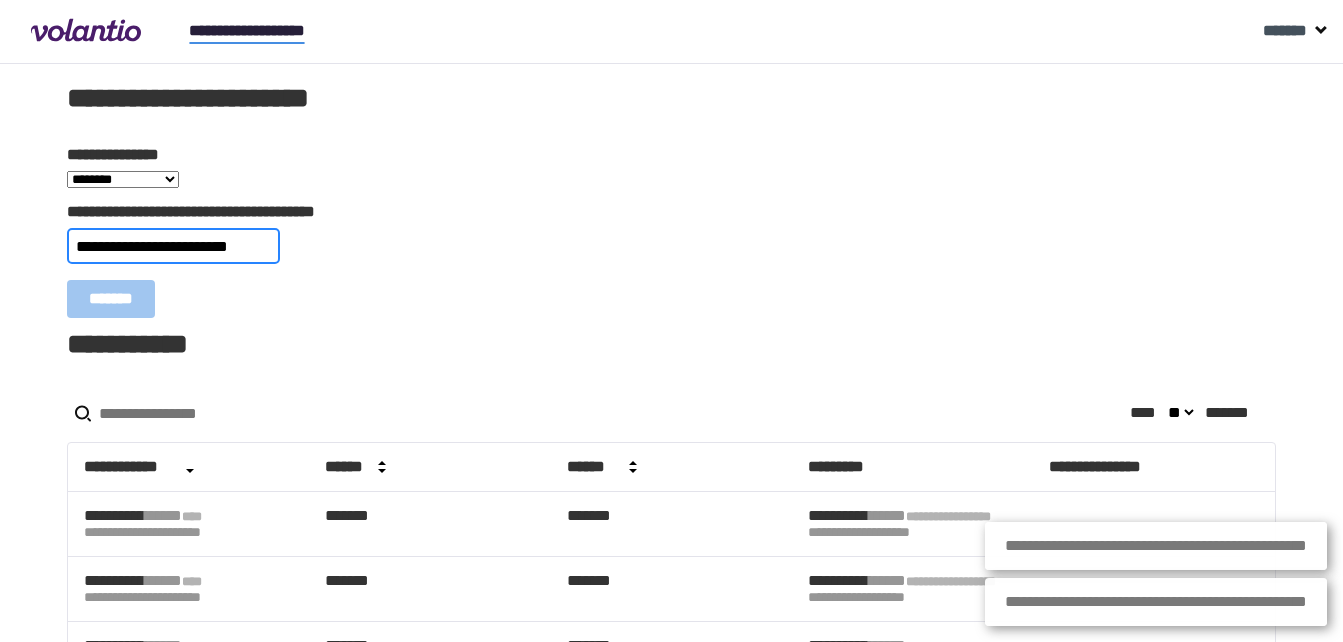 click on "*******" at bounding box center [111, 299] 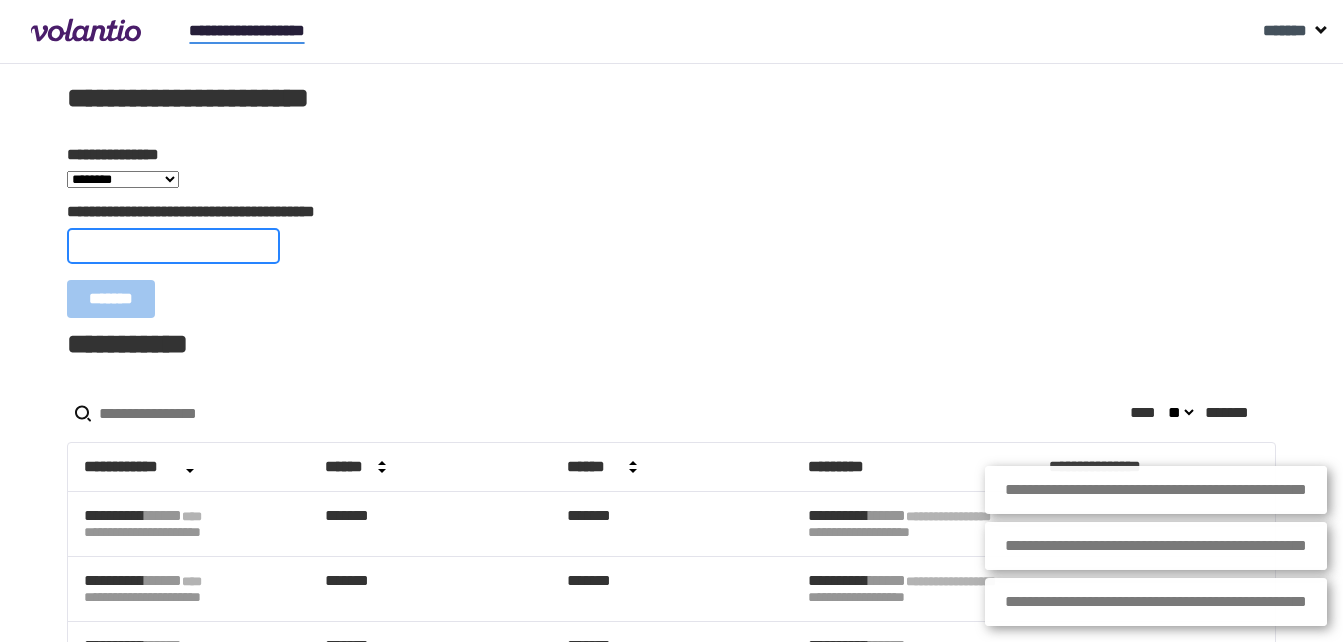 paste on "**********" 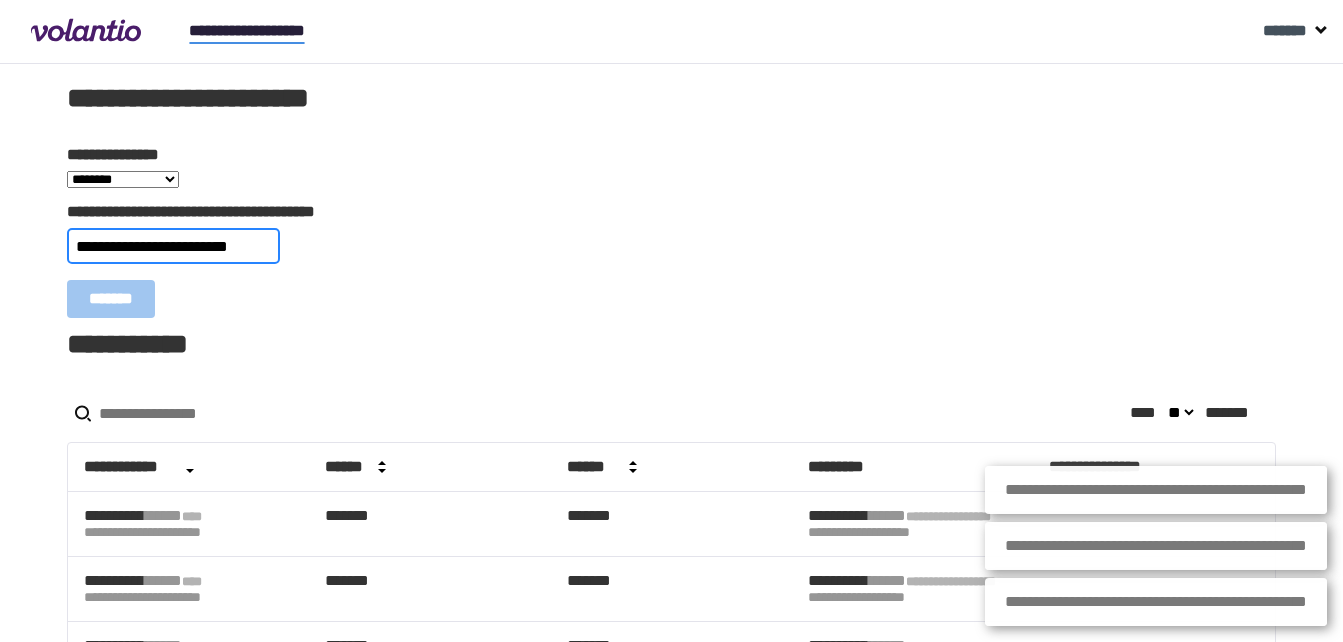 scroll, scrollTop: 0, scrollLeft: 14, axis: horizontal 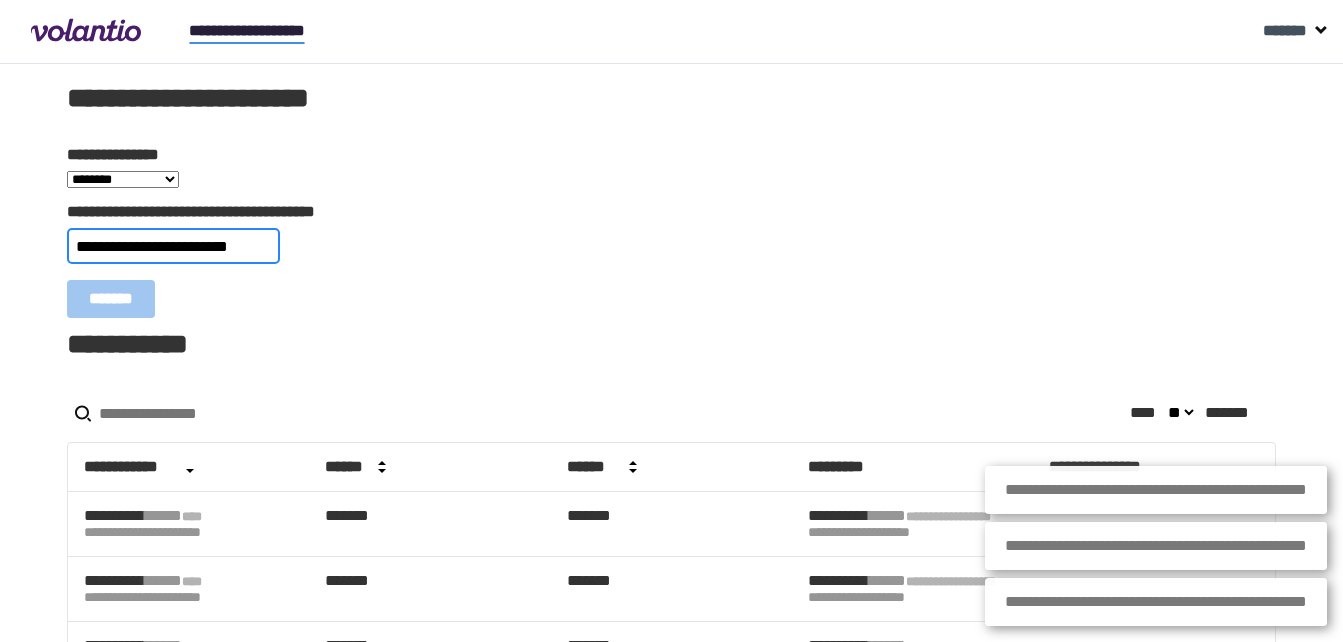 type on "**********" 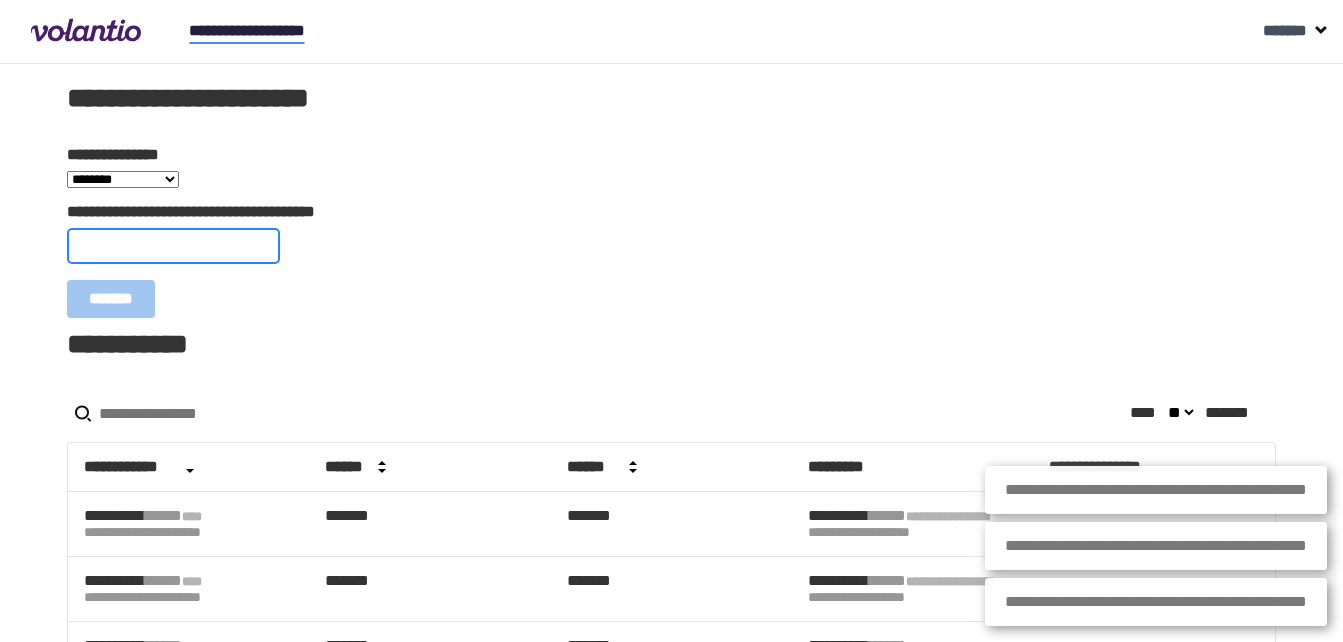 scroll, scrollTop: 0, scrollLeft: 0, axis: both 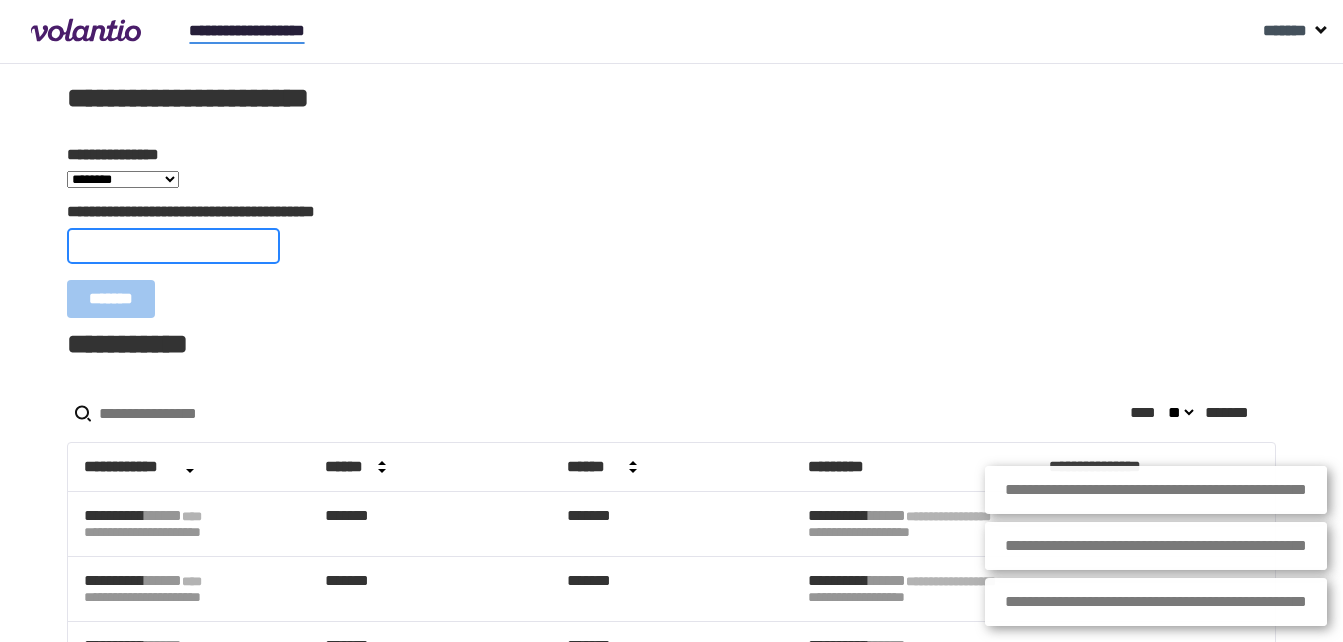 paste on "**********" 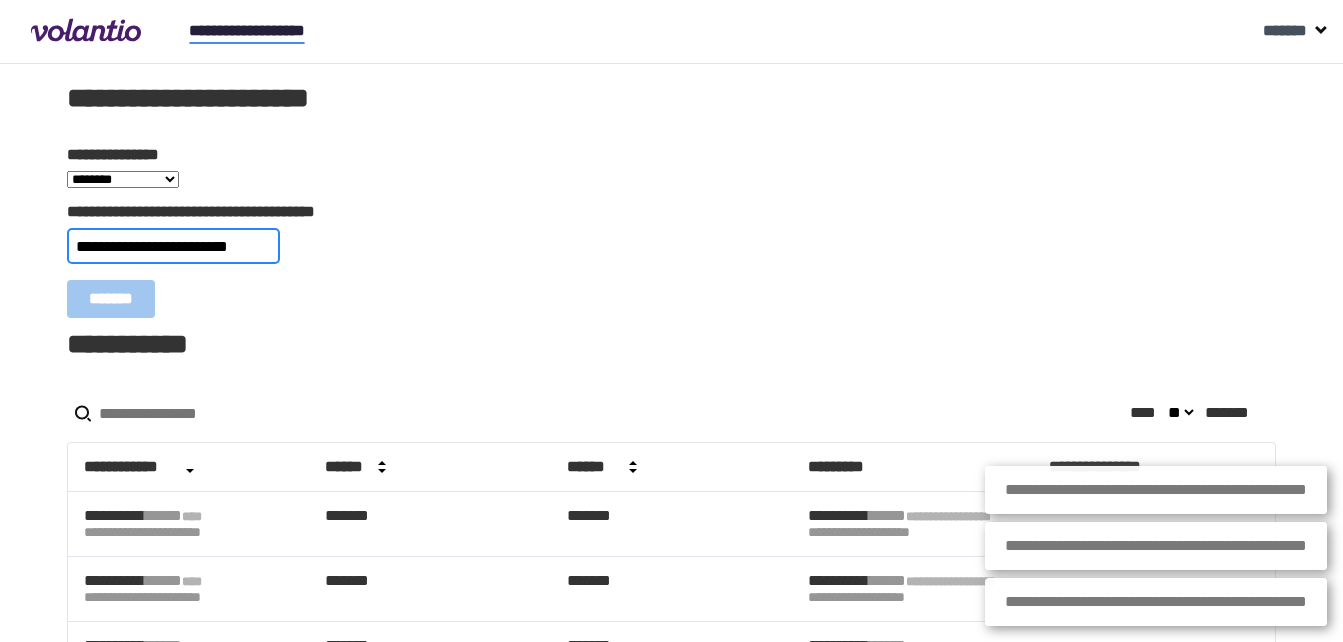 type on "**********" 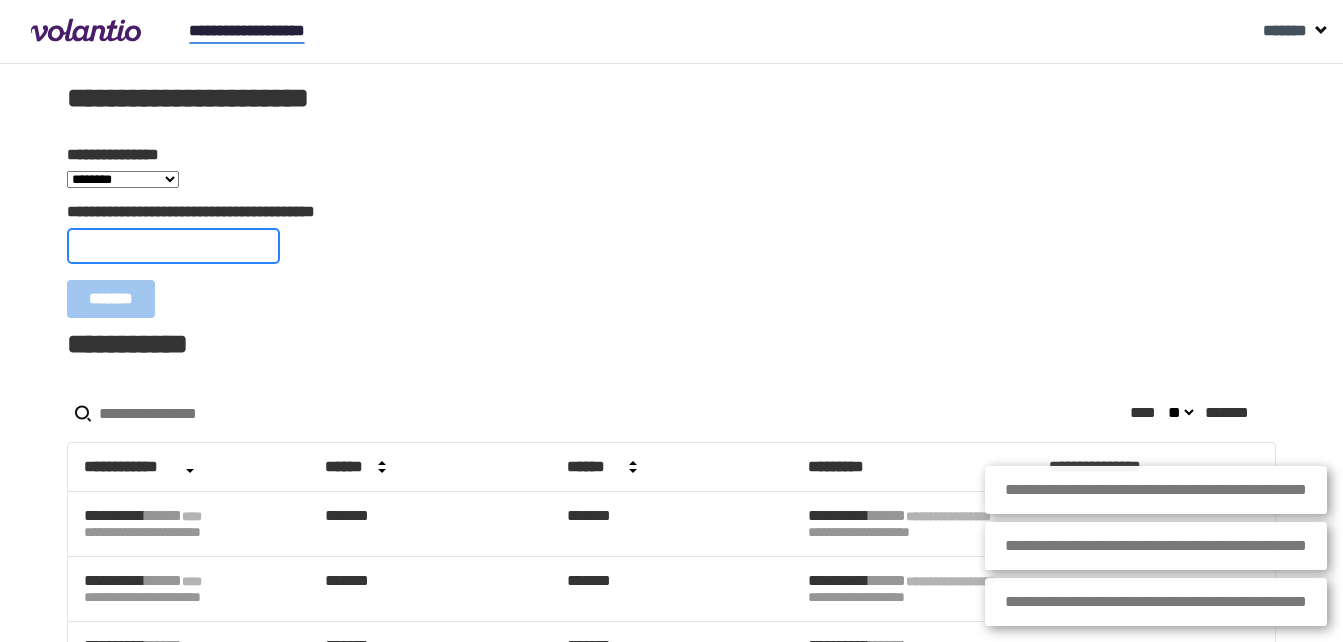 paste on "**********" 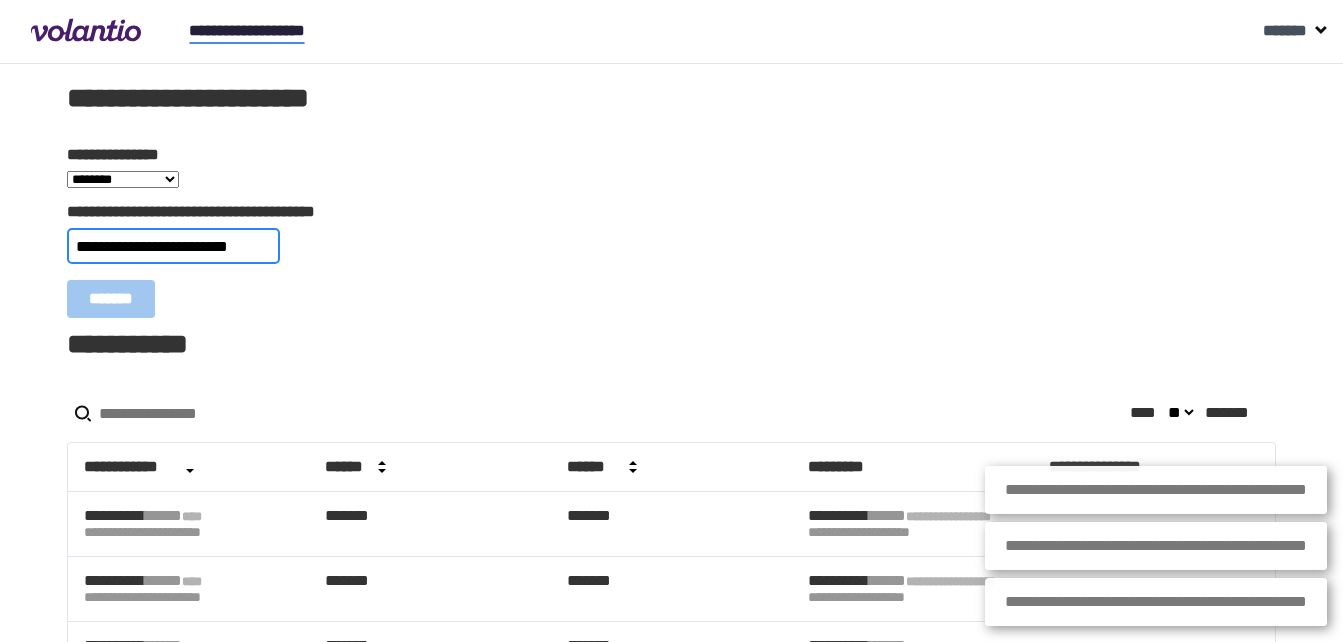type on "**********" 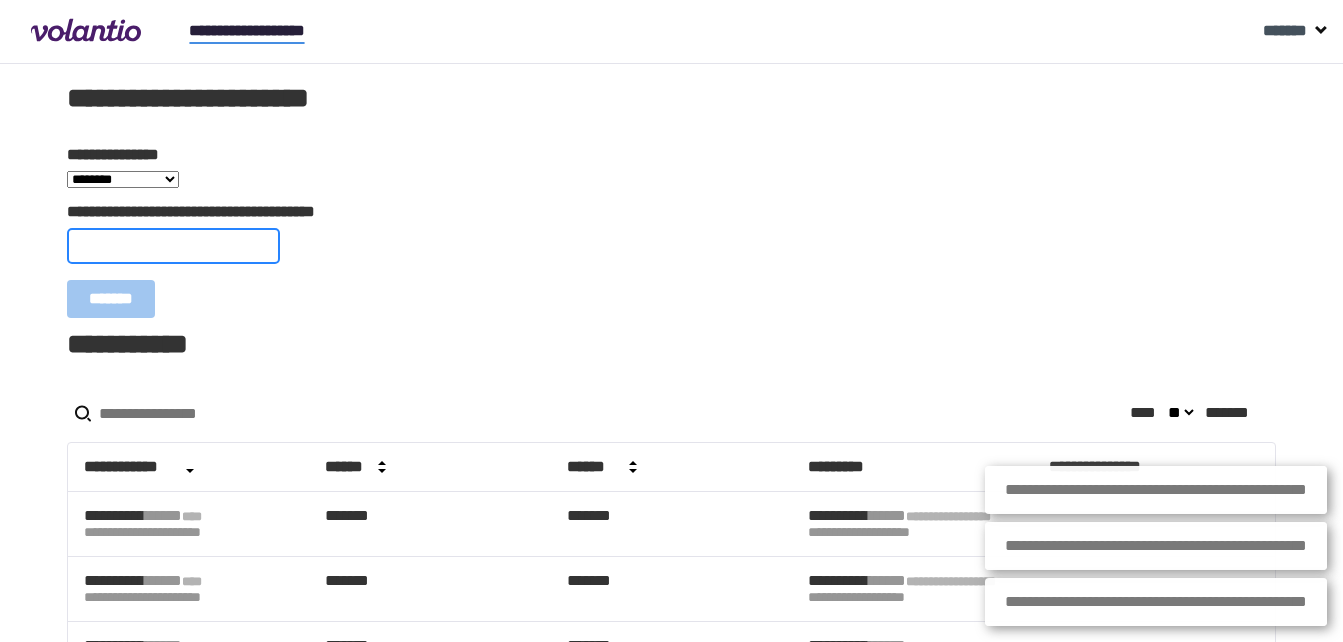paste on "**********" 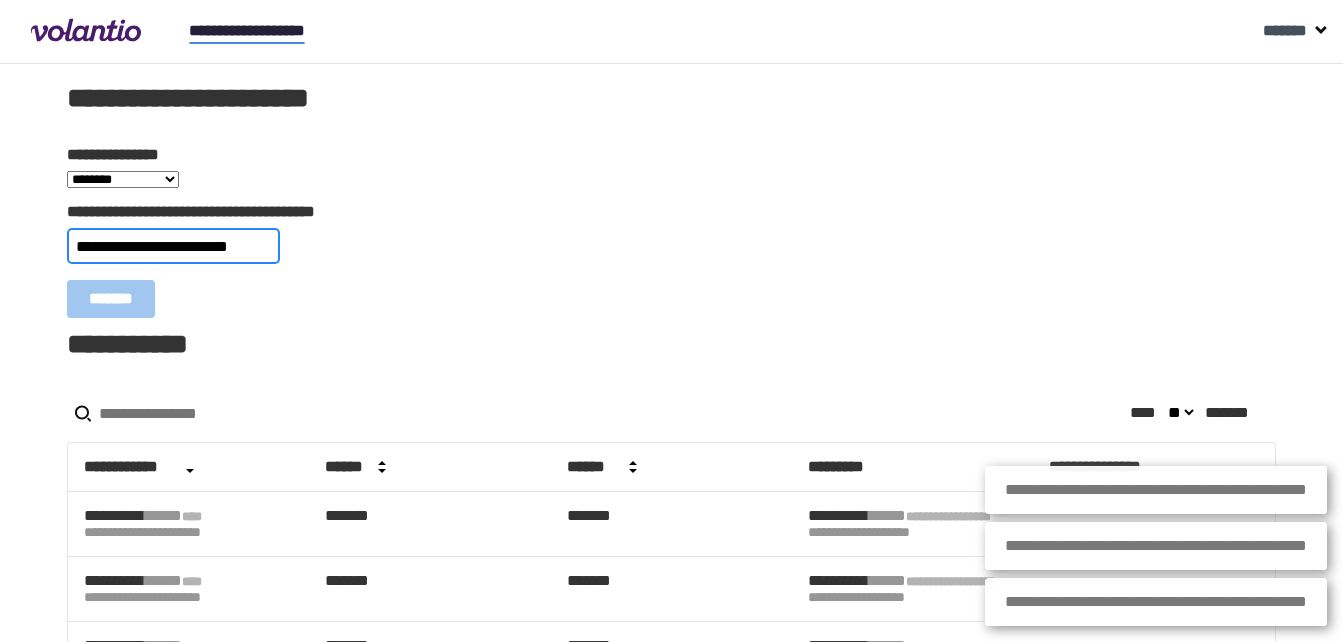 scroll, scrollTop: 0, scrollLeft: 26, axis: horizontal 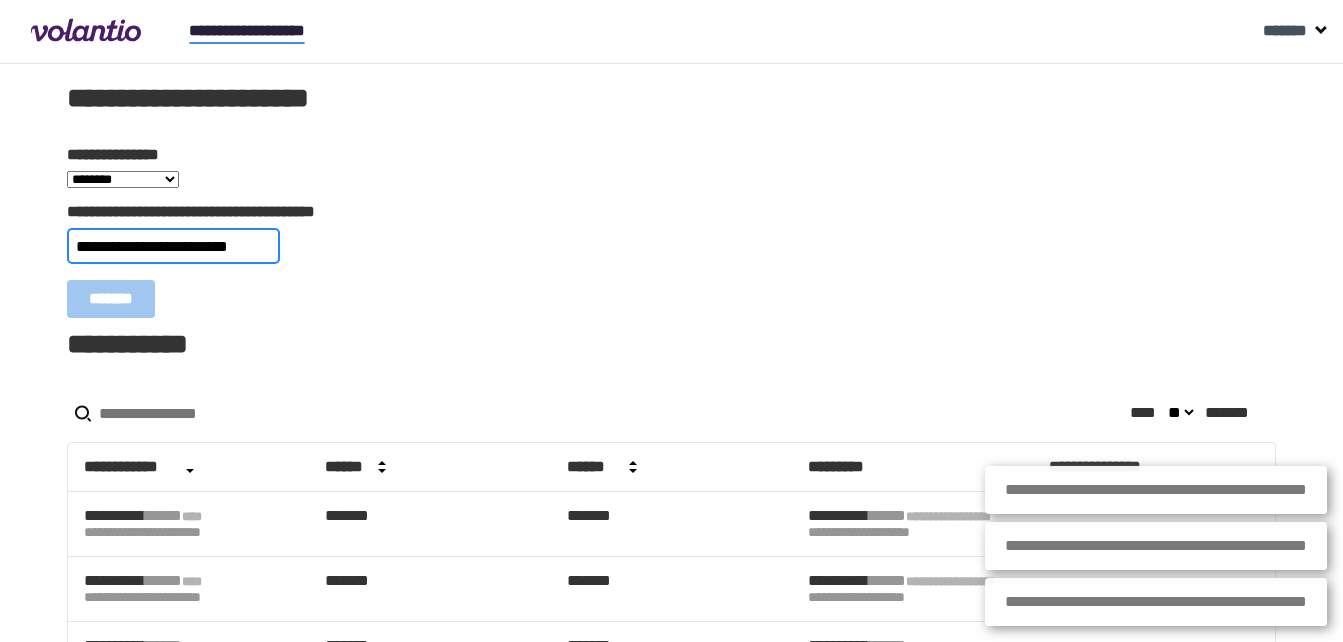 type on "**********" 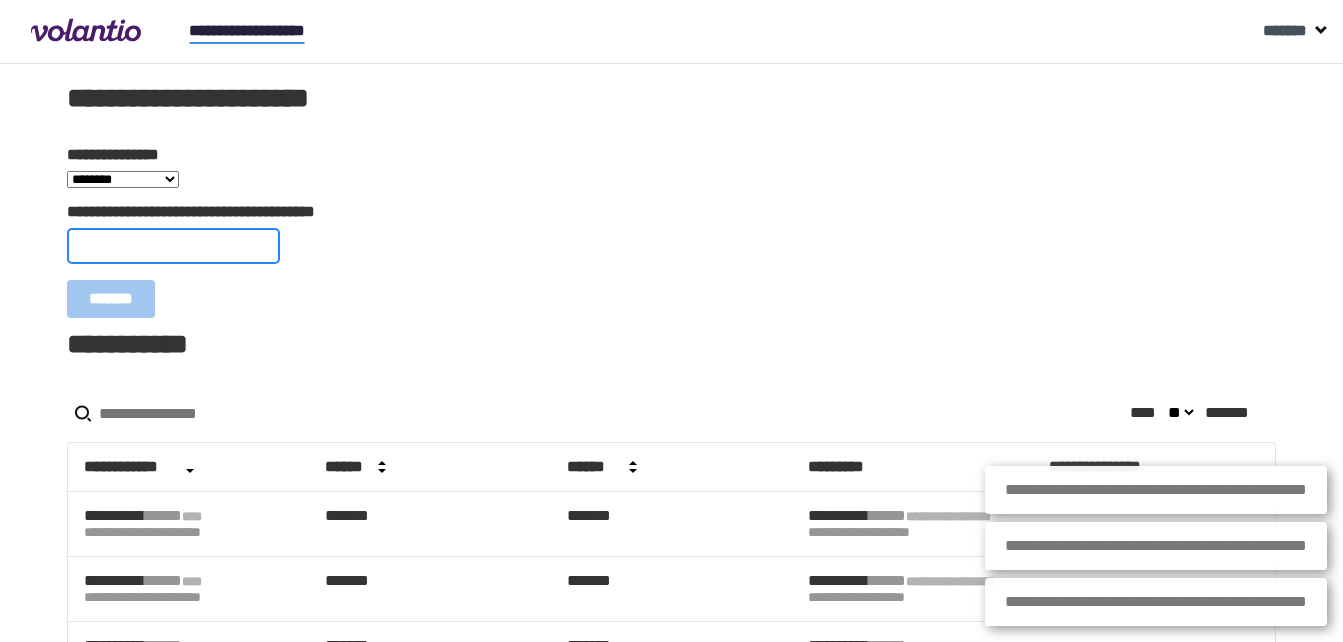 scroll, scrollTop: 0, scrollLeft: 0, axis: both 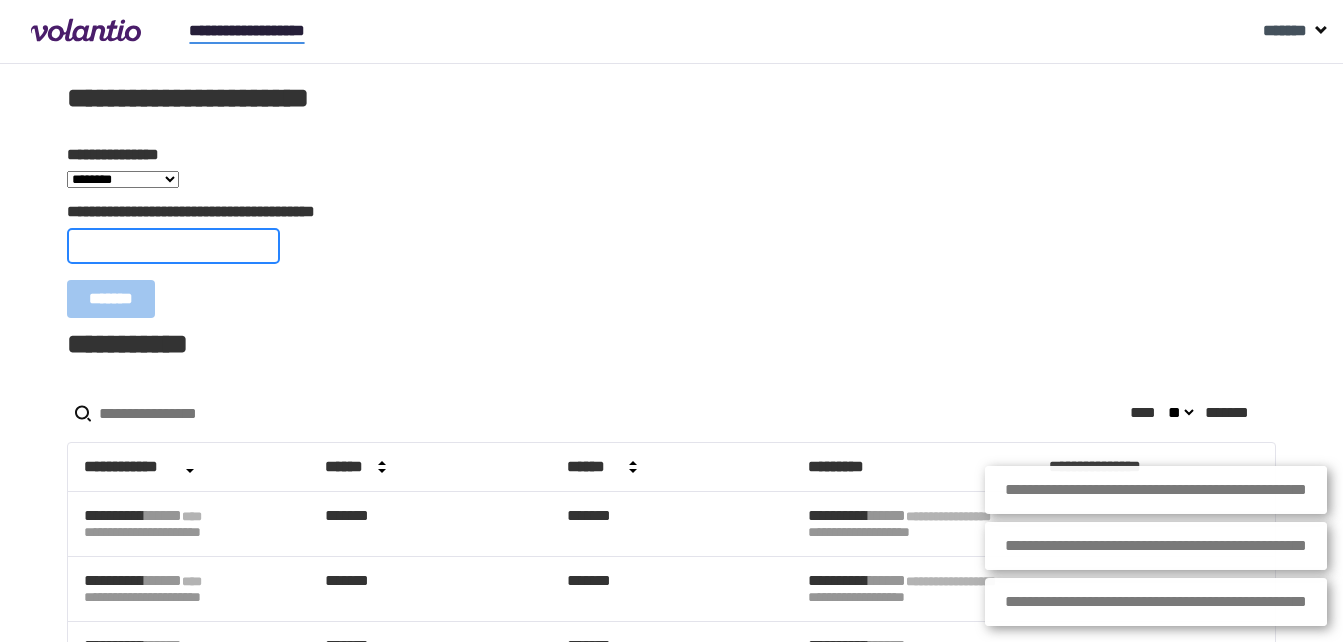 paste on "**********" 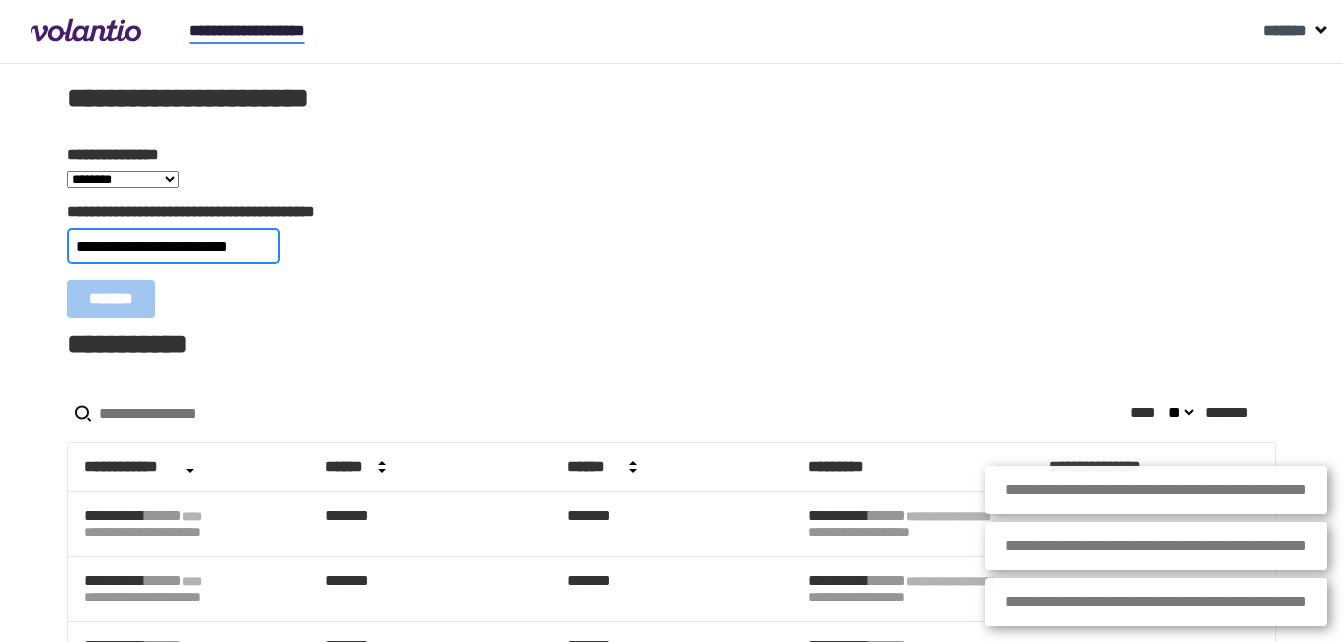 scroll, scrollTop: 0, scrollLeft: 20, axis: horizontal 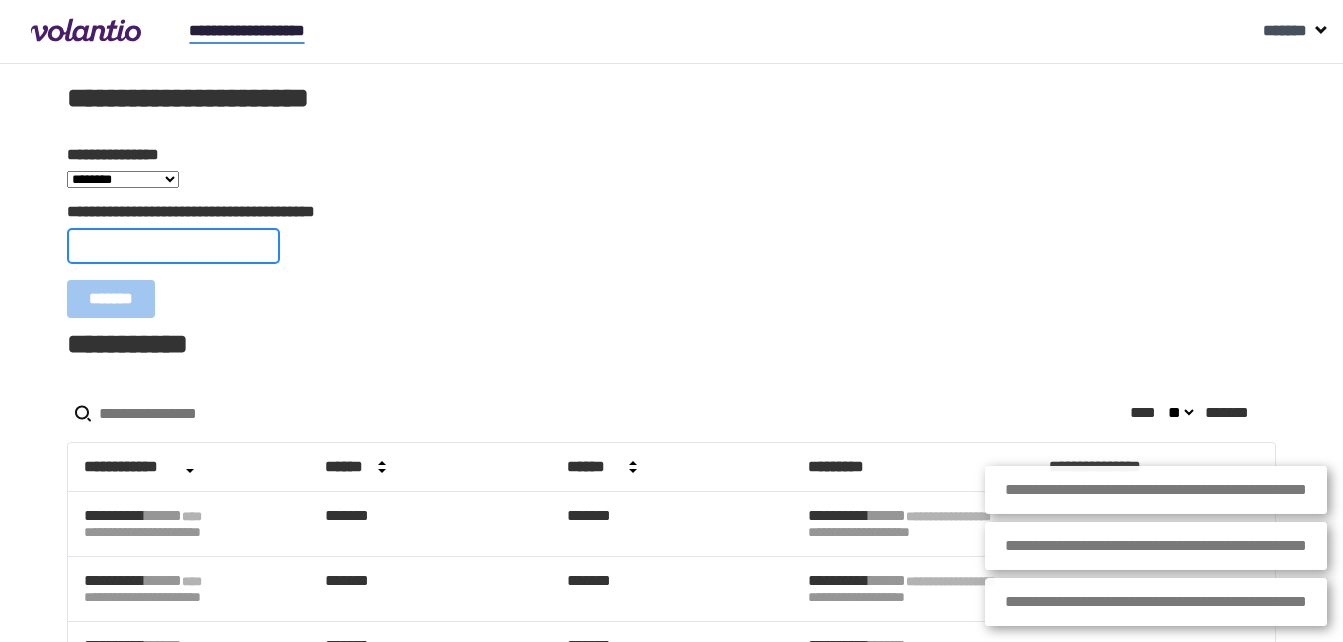 paste on "**********" 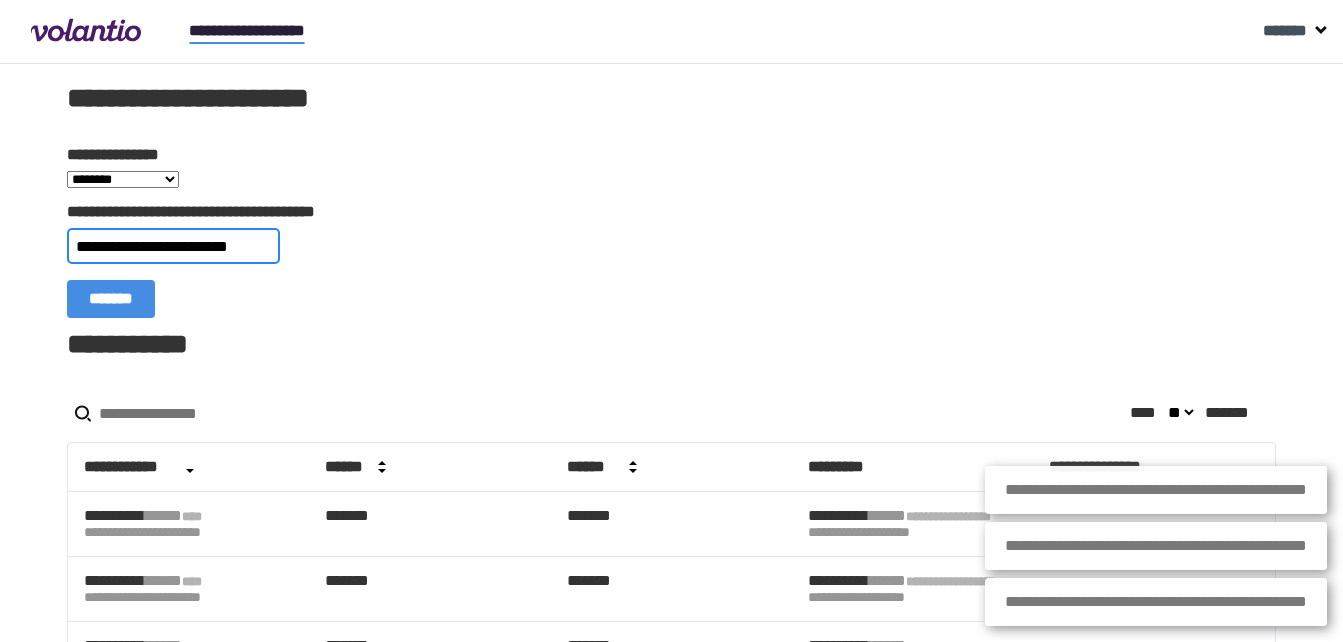 scroll, scrollTop: 0, scrollLeft: 26, axis: horizontal 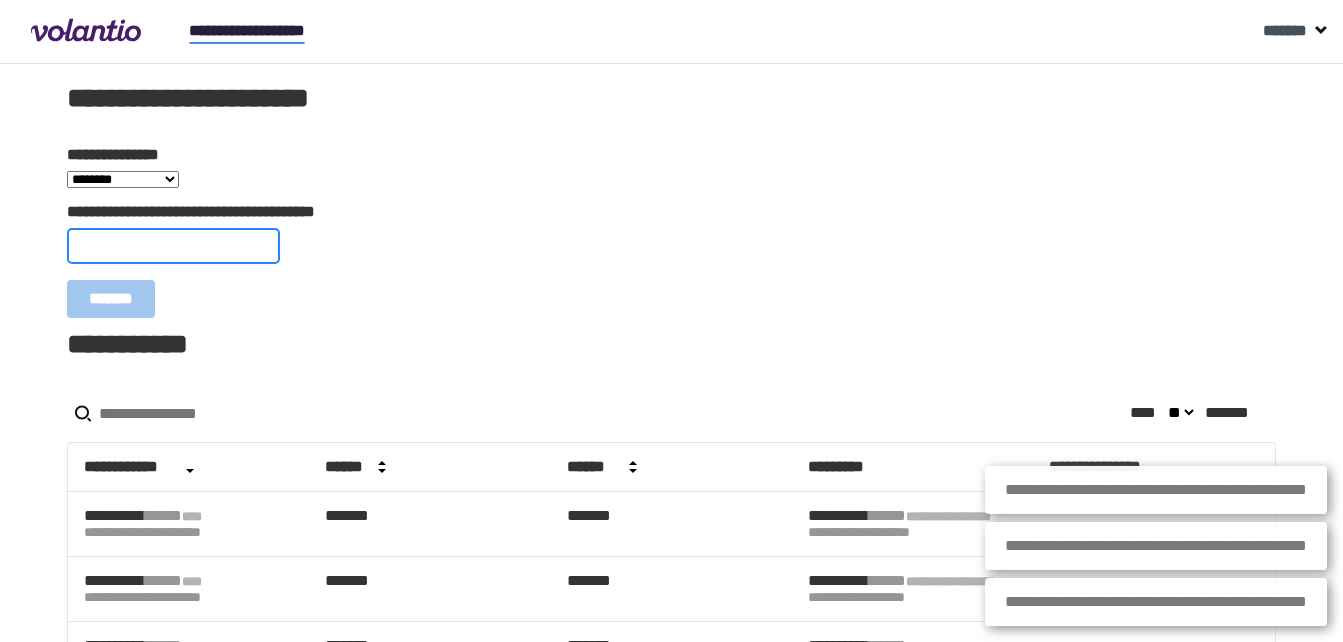 paste on "**********" 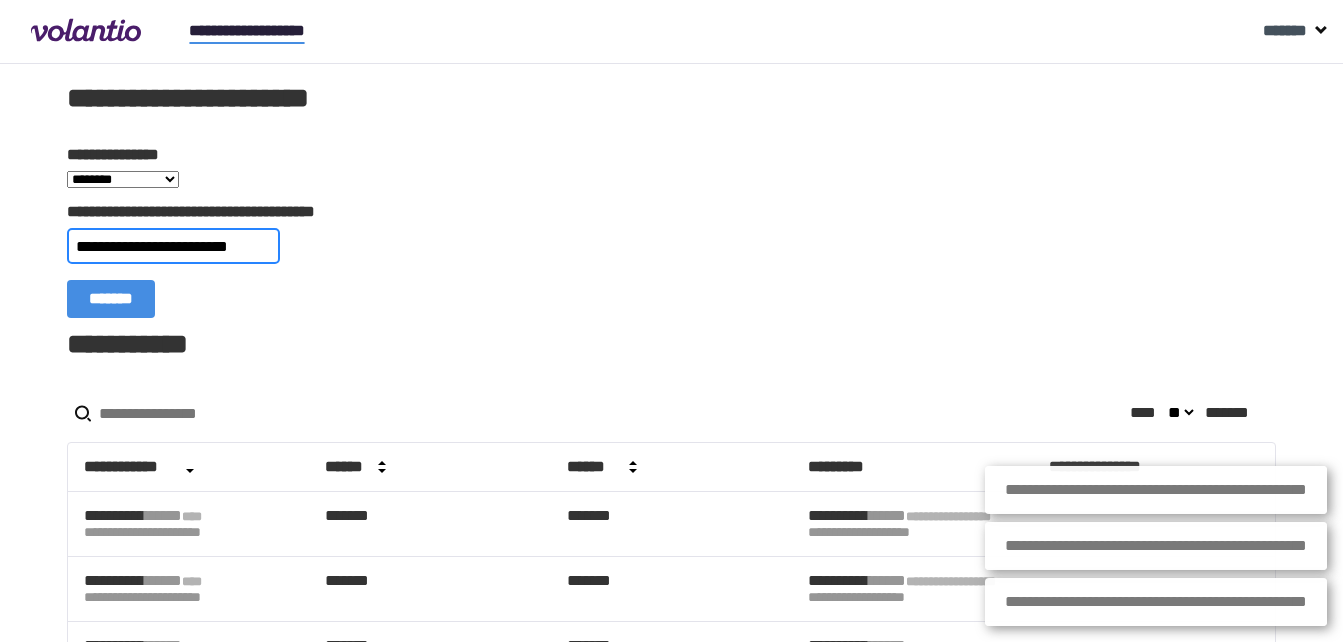 type on "**********" 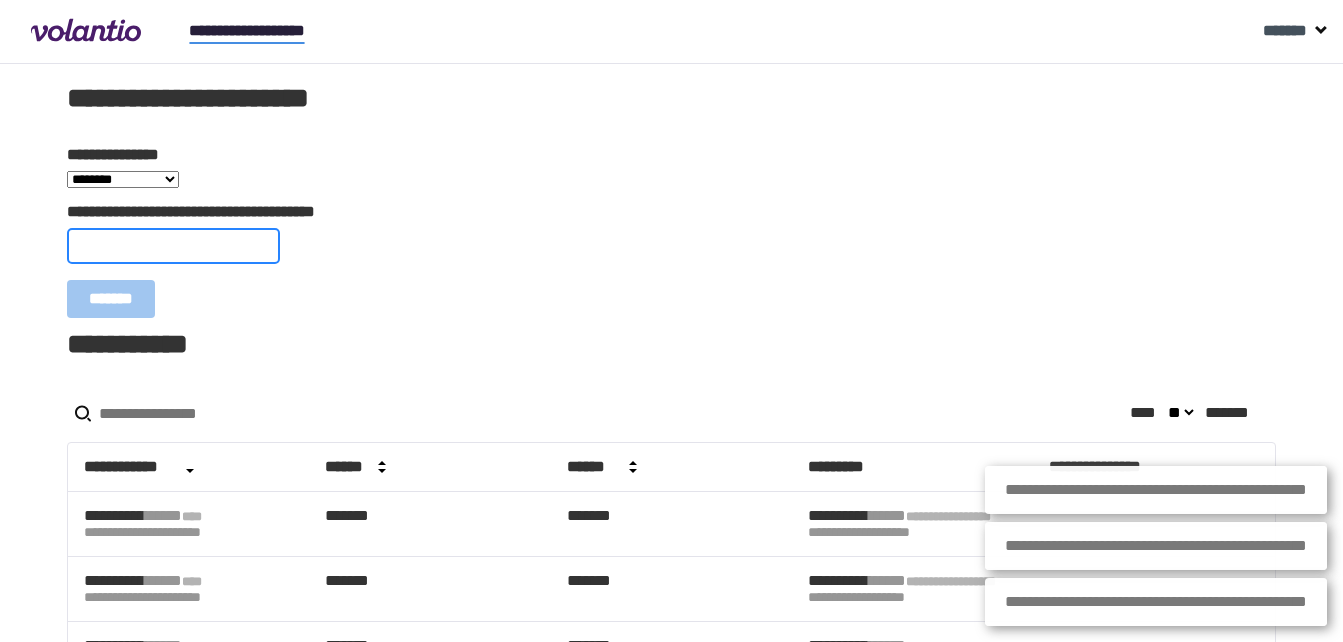 paste on "**********" 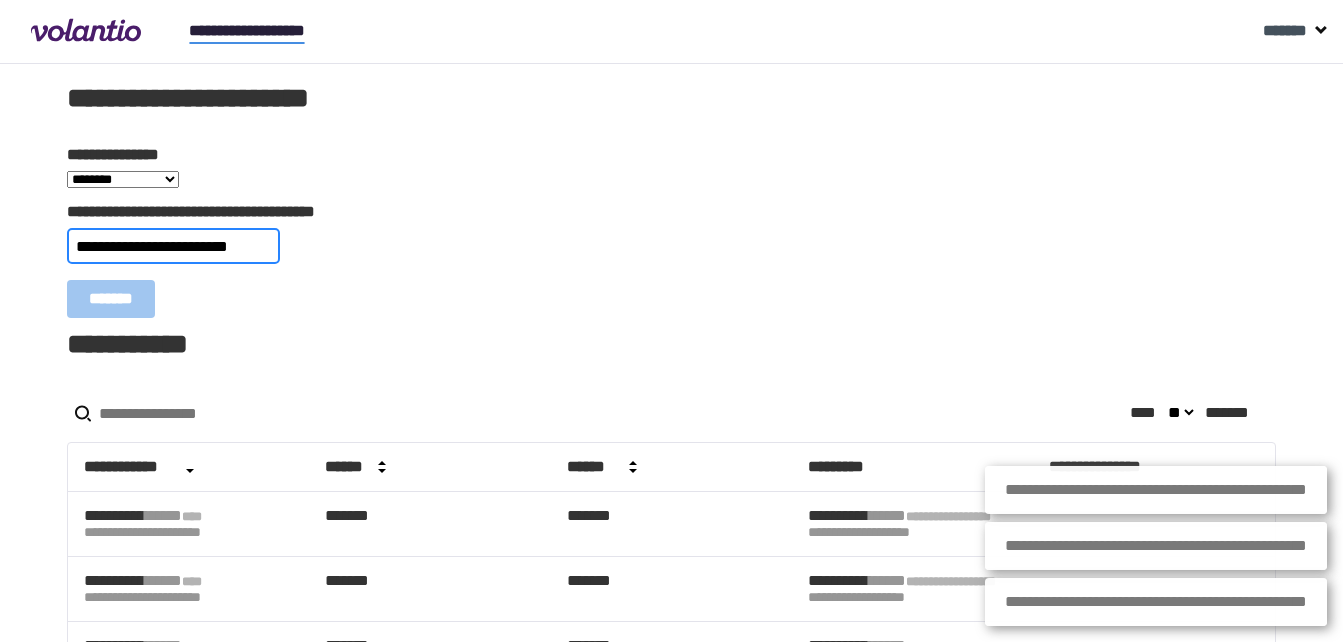 scroll, scrollTop: 0, scrollLeft: 22, axis: horizontal 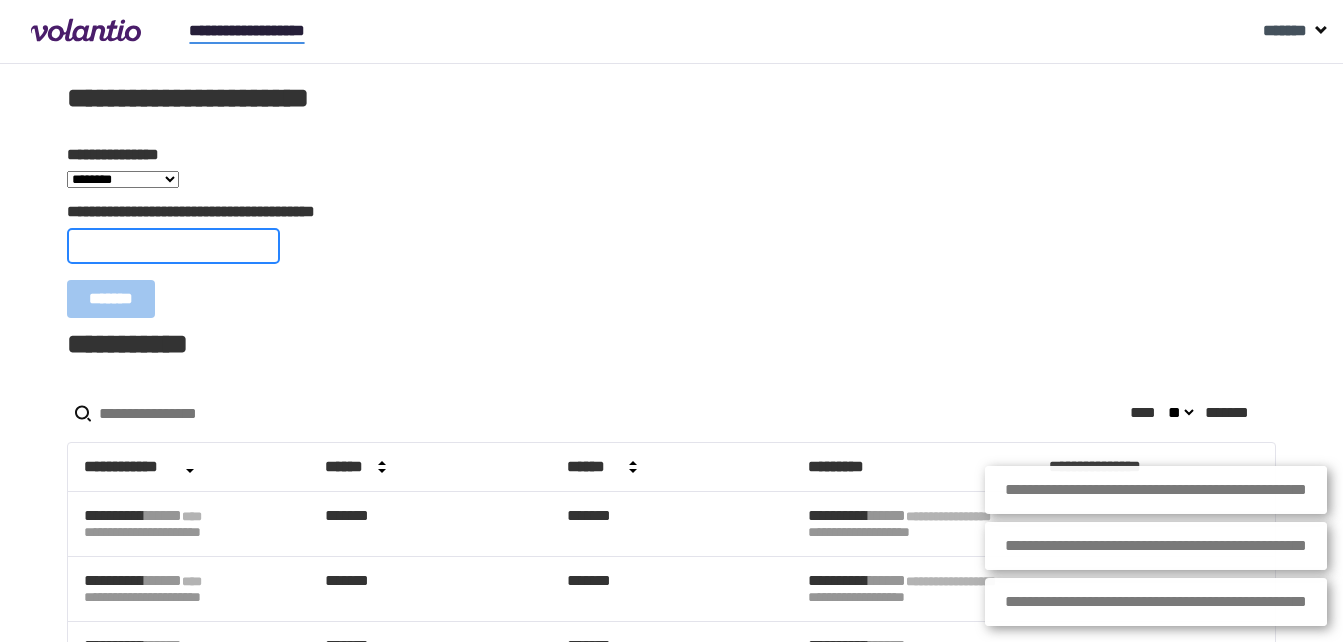 paste on "**********" 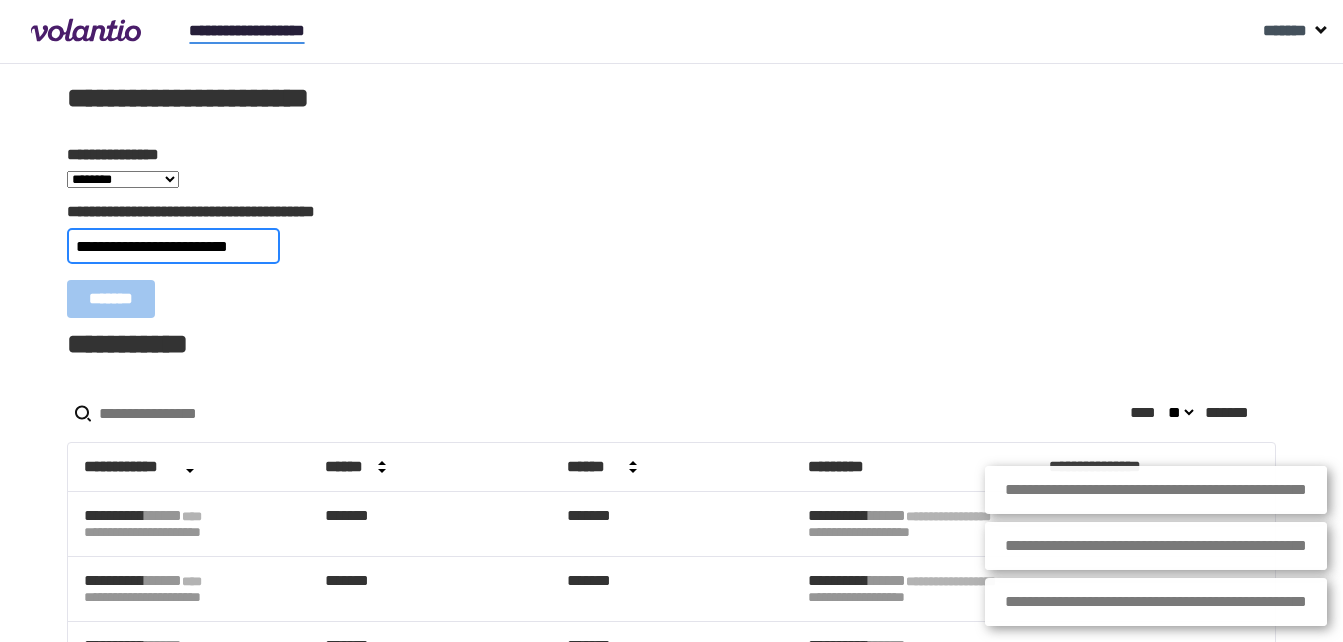 scroll, scrollTop: 0, scrollLeft: 25, axis: horizontal 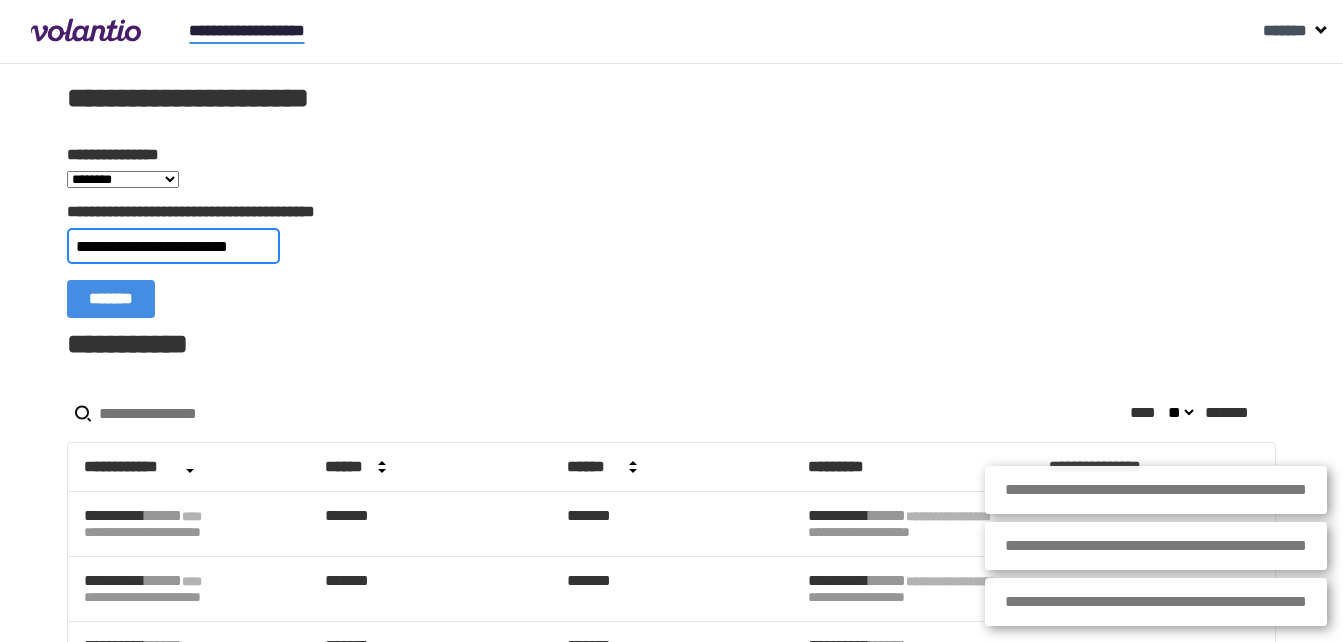 type on "**********" 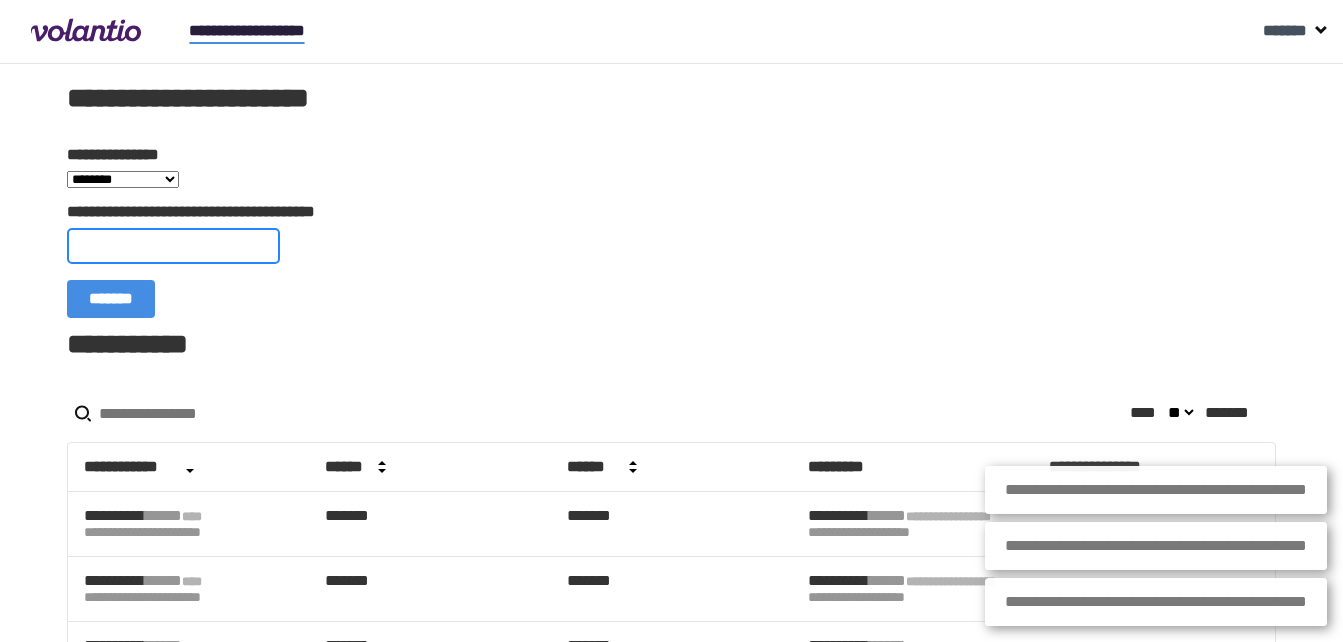 scroll, scrollTop: 0, scrollLeft: 0, axis: both 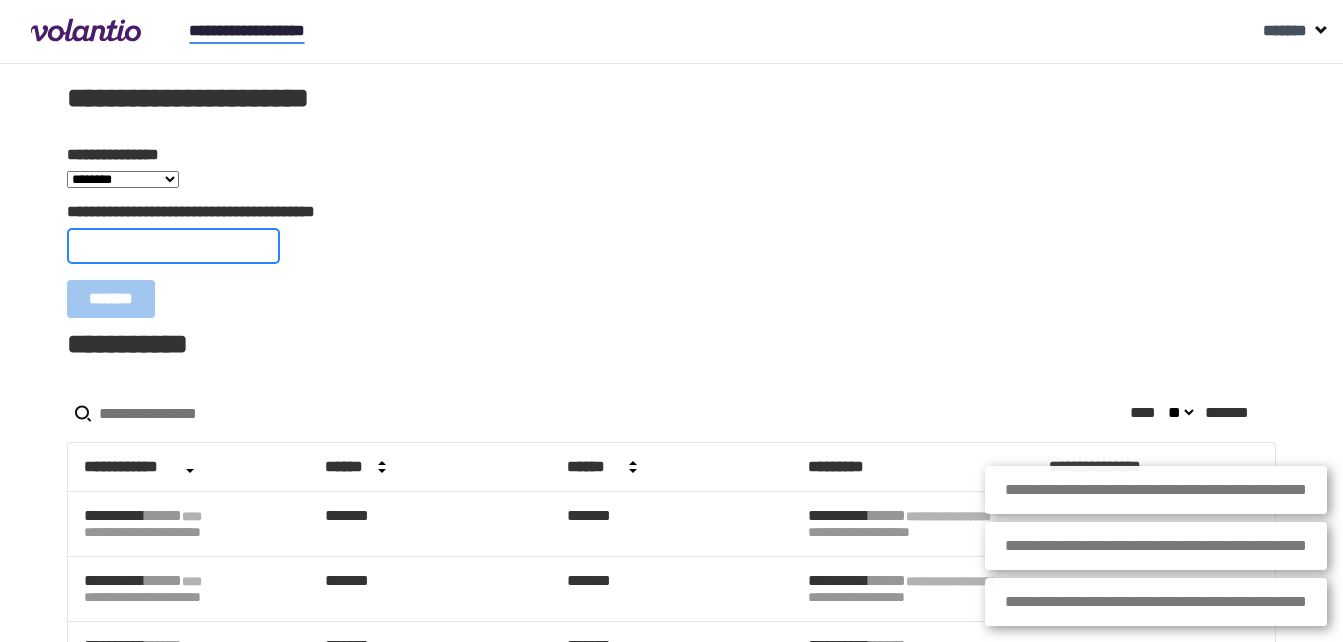 paste on "**********" 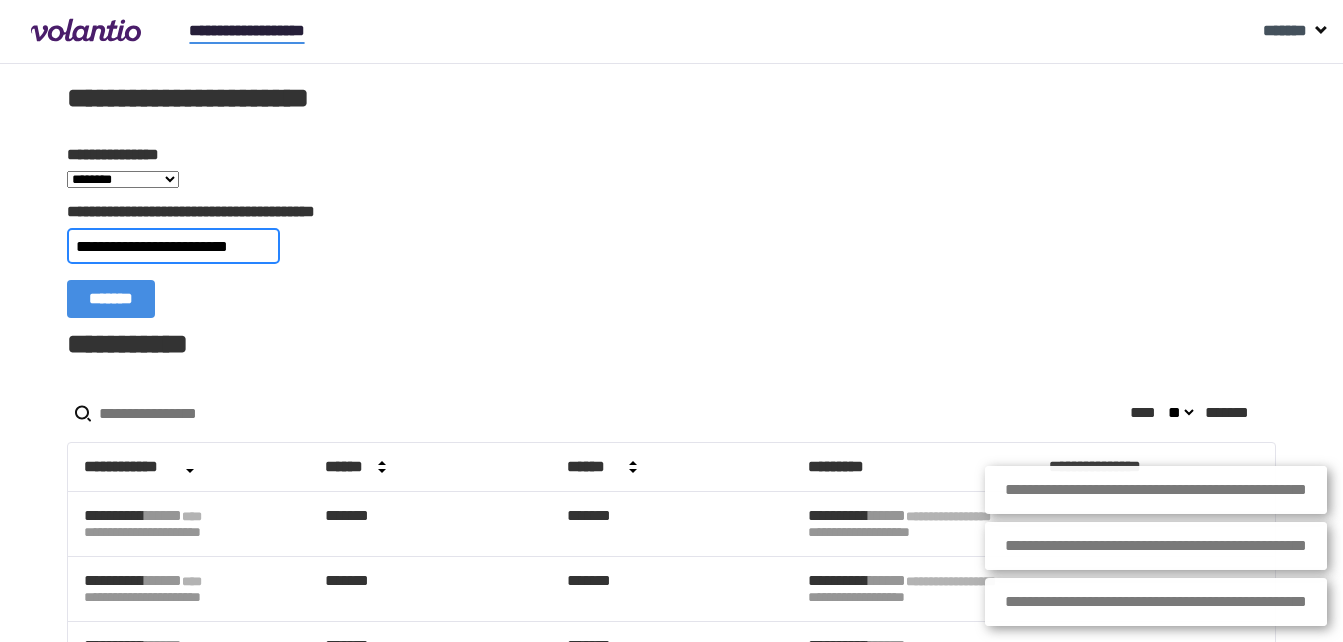 scroll, scrollTop: 0, scrollLeft: 23, axis: horizontal 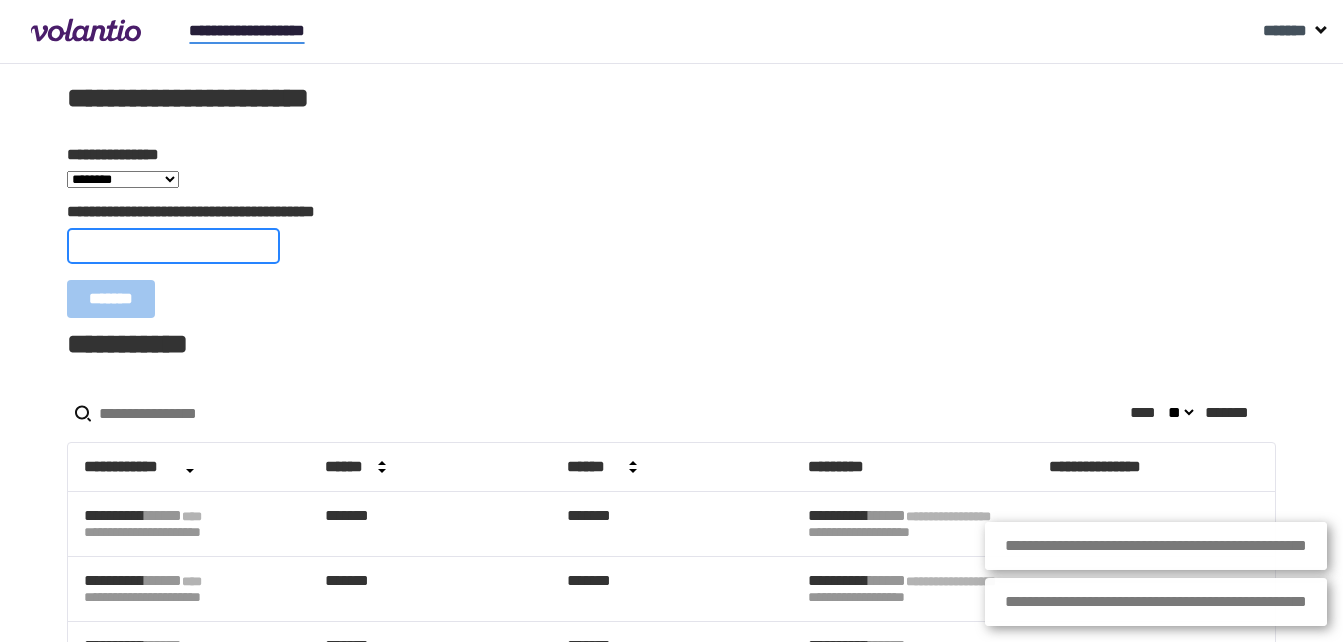 paste on "**********" 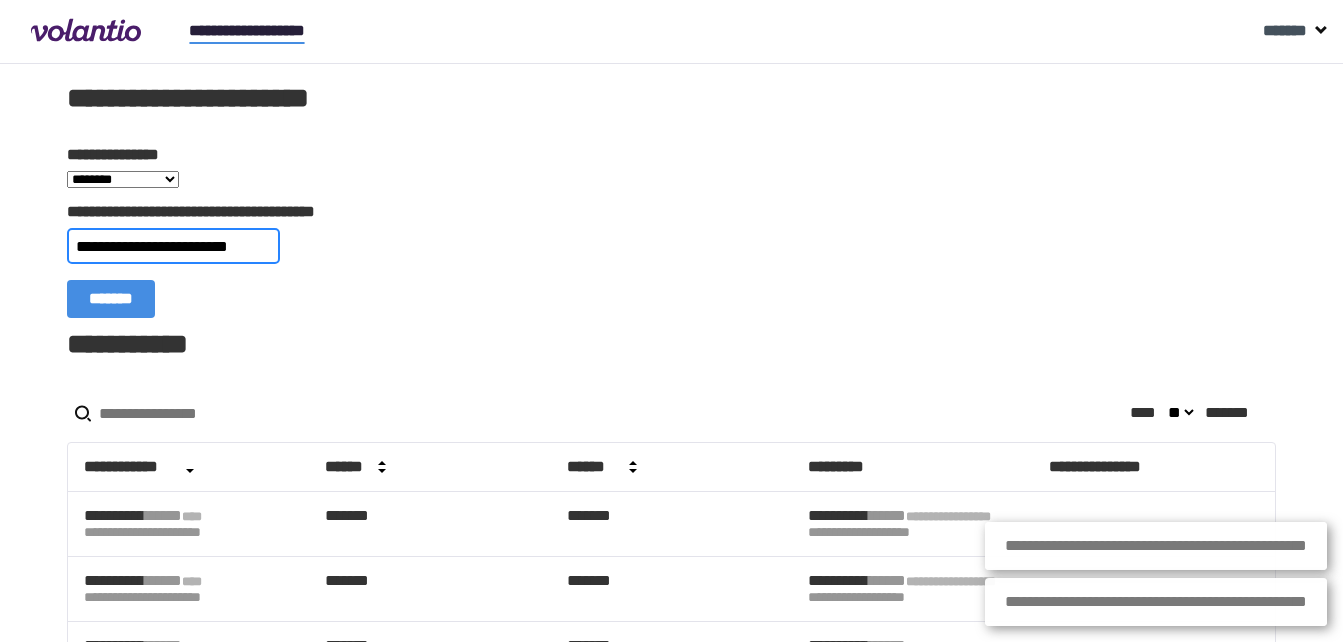 scroll, scrollTop: 0, scrollLeft: 26, axis: horizontal 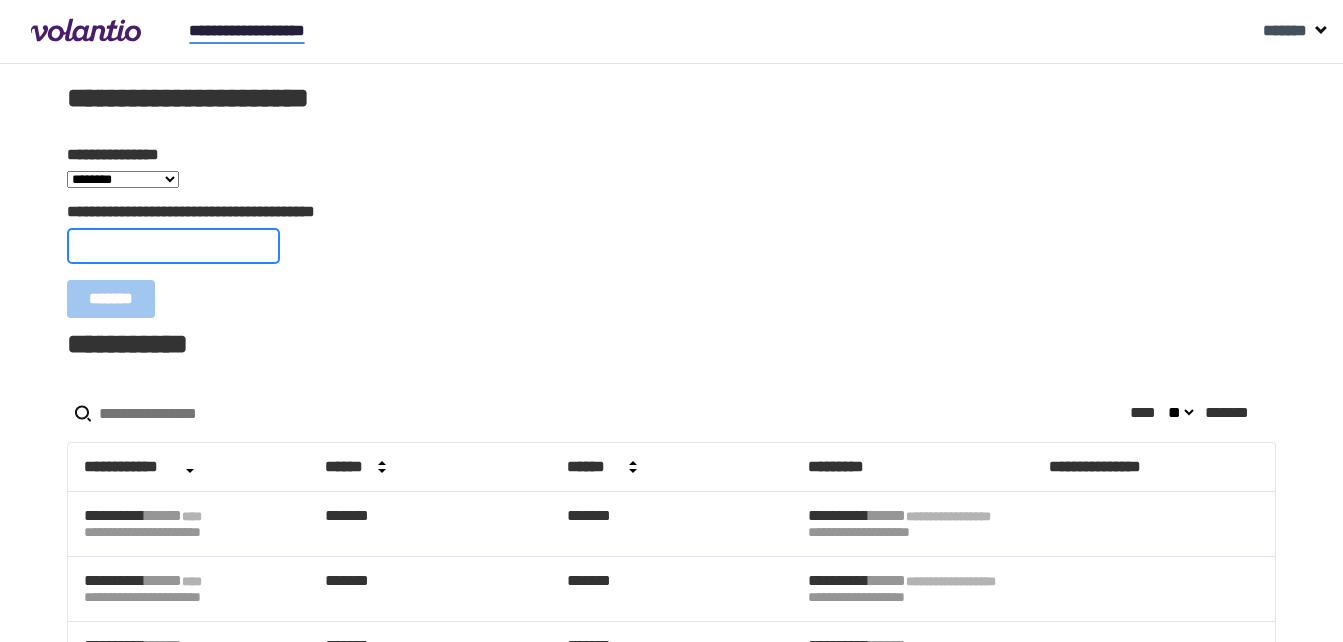 paste on "**********" 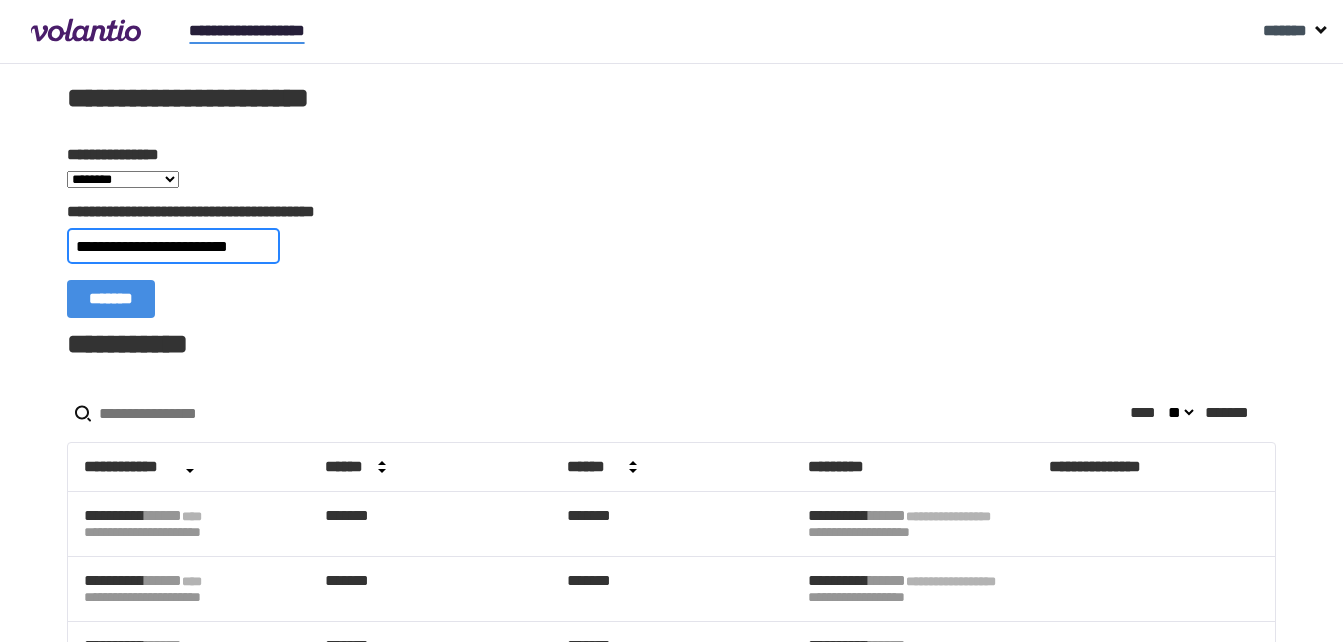 scroll, scrollTop: 0, scrollLeft: 26, axis: horizontal 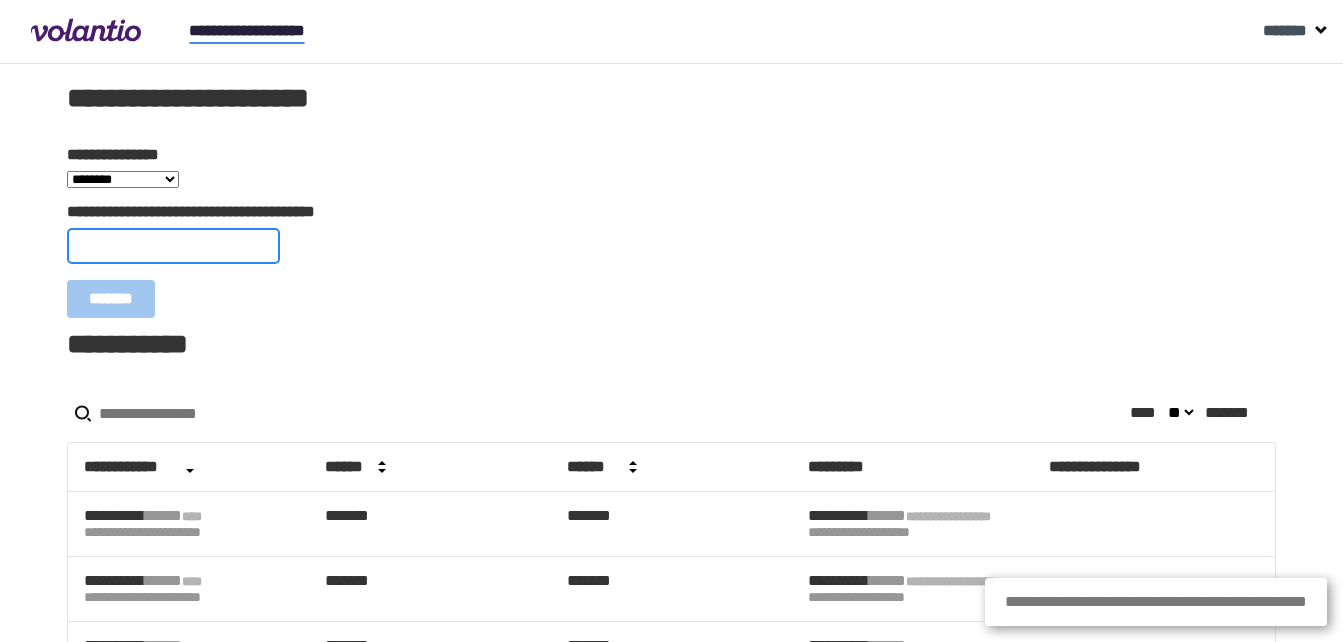 paste on "**********" 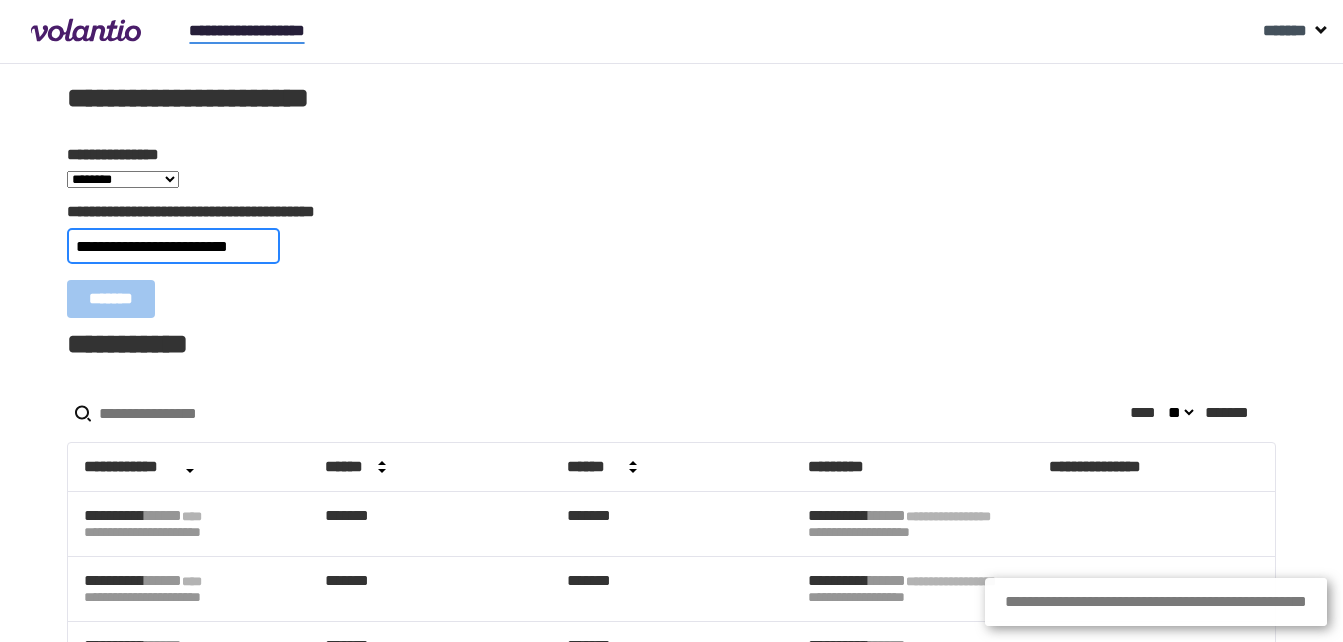 scroll, scrollTop: 0, scrollLeft: 22, axis: horizontal 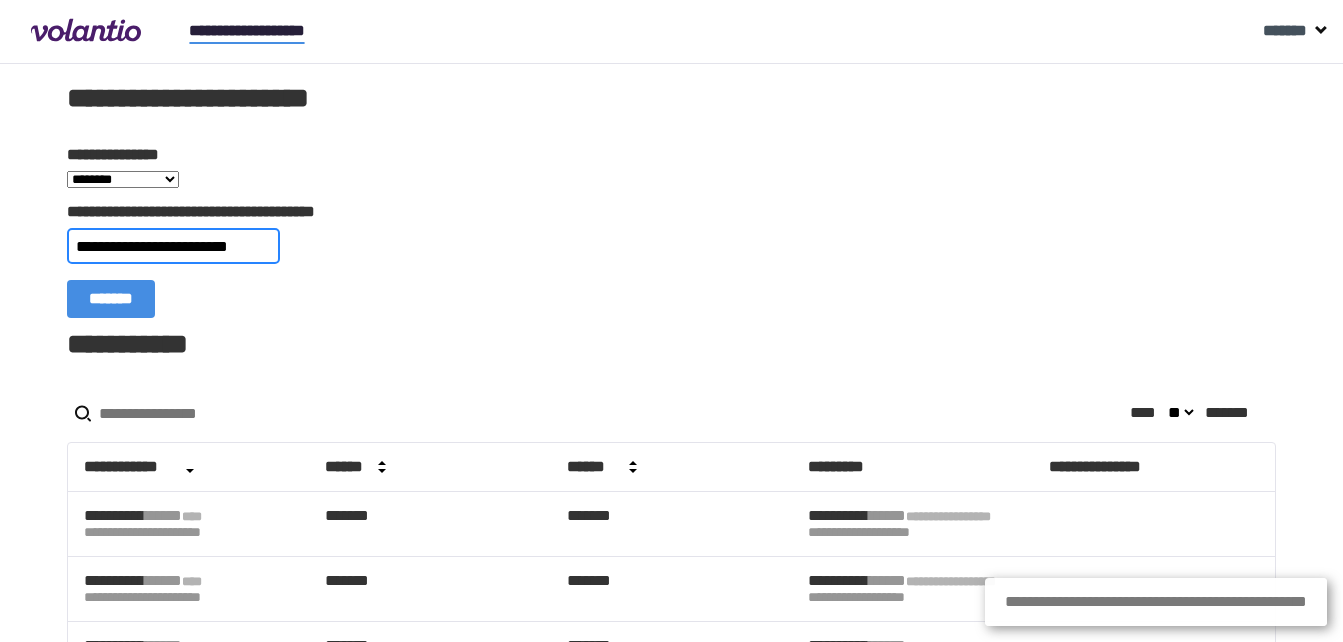 type on "**********" 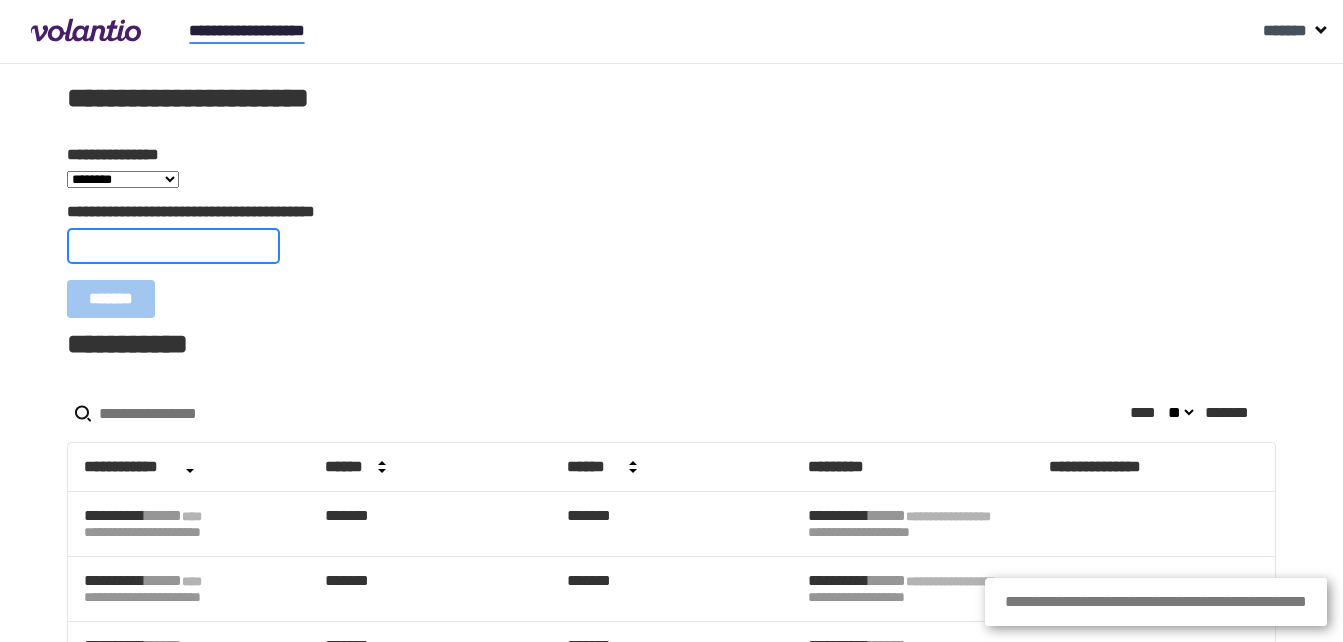 scroll, scrollTop: 0, scrollLeft: 0, axis: both 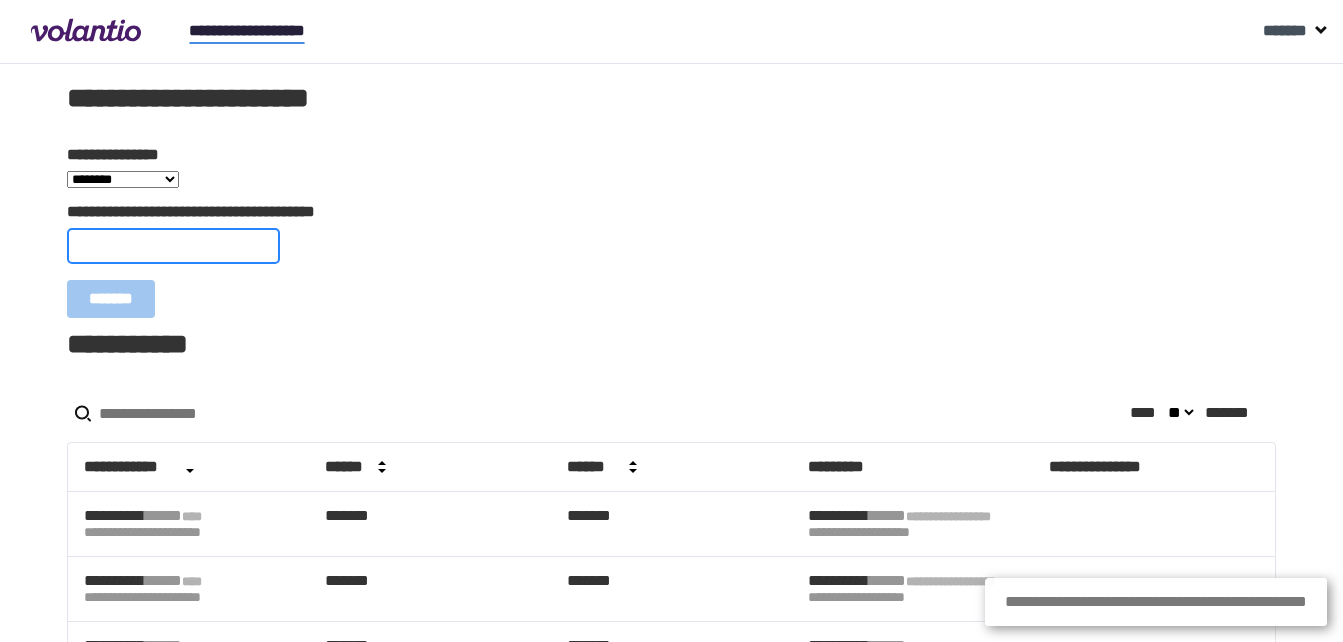 paste on "**********" 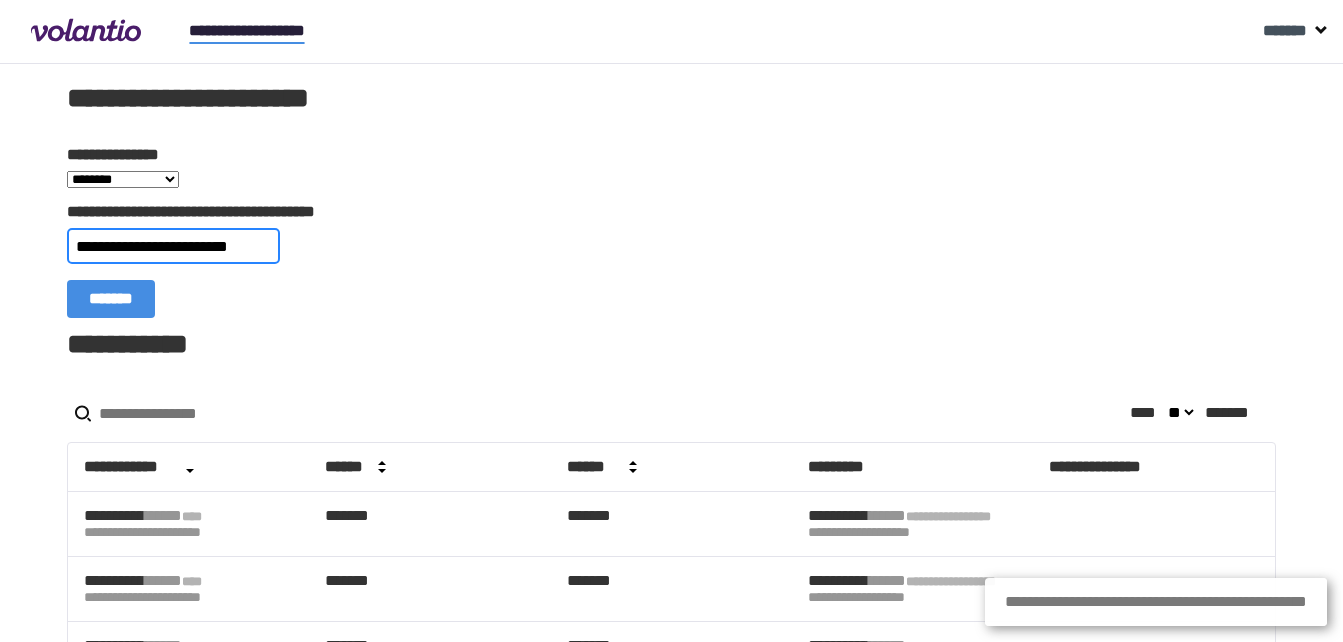 scroll, scrollTop: 0, scrollLeft: 19, axis: horizontal 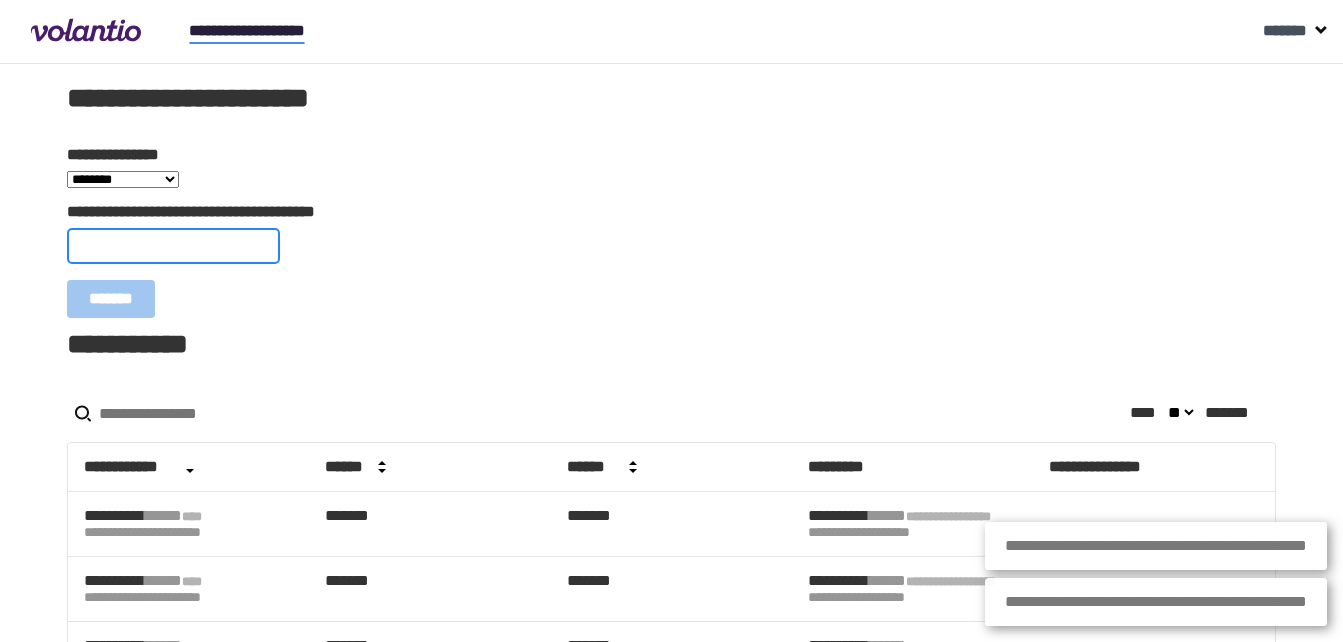 paste on "**********" 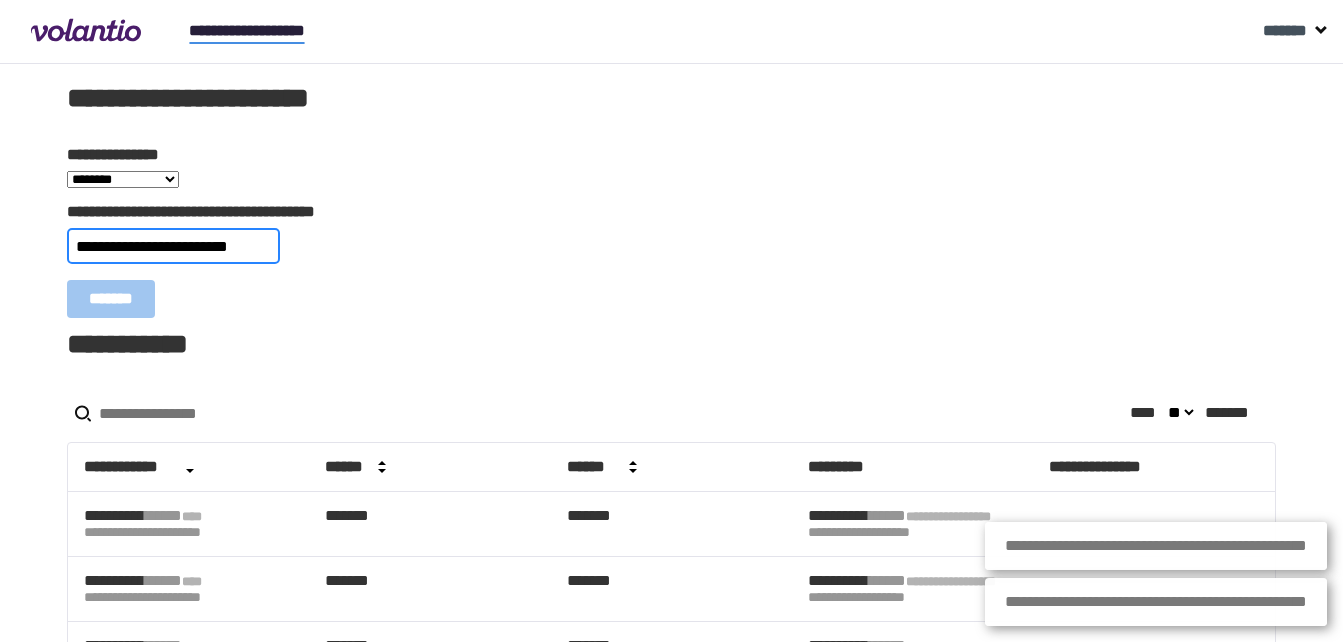 type on "**********" 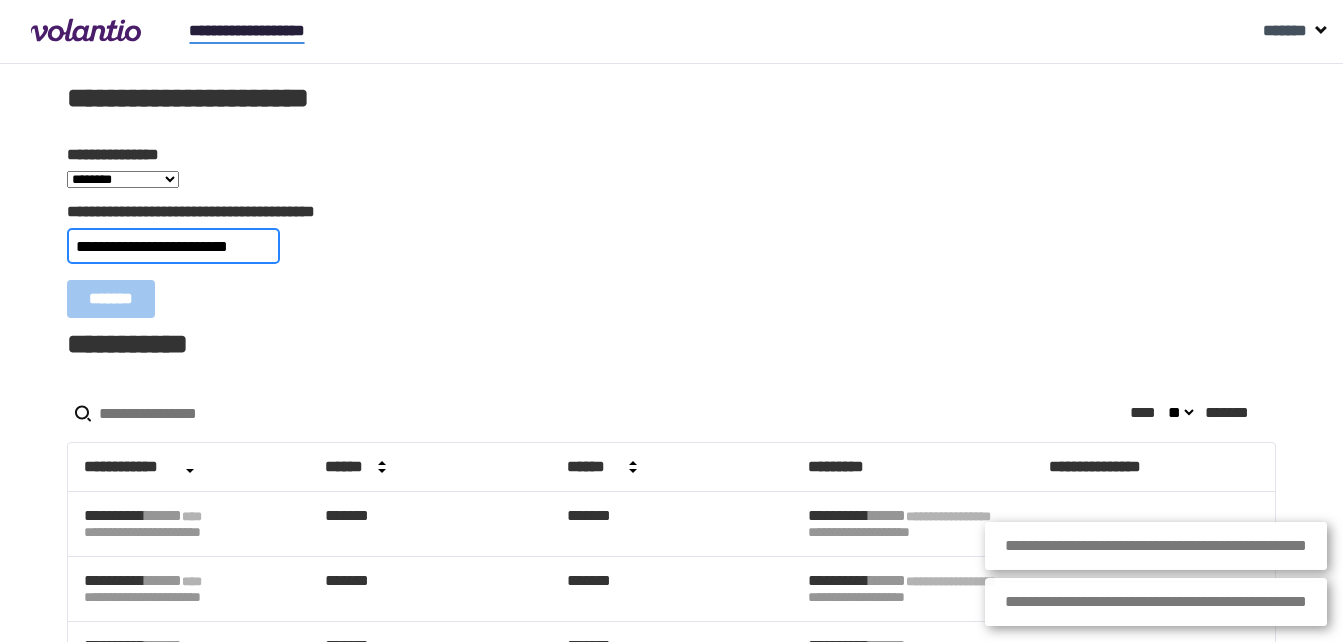 click on "*******" at bounding box center [111, 299] 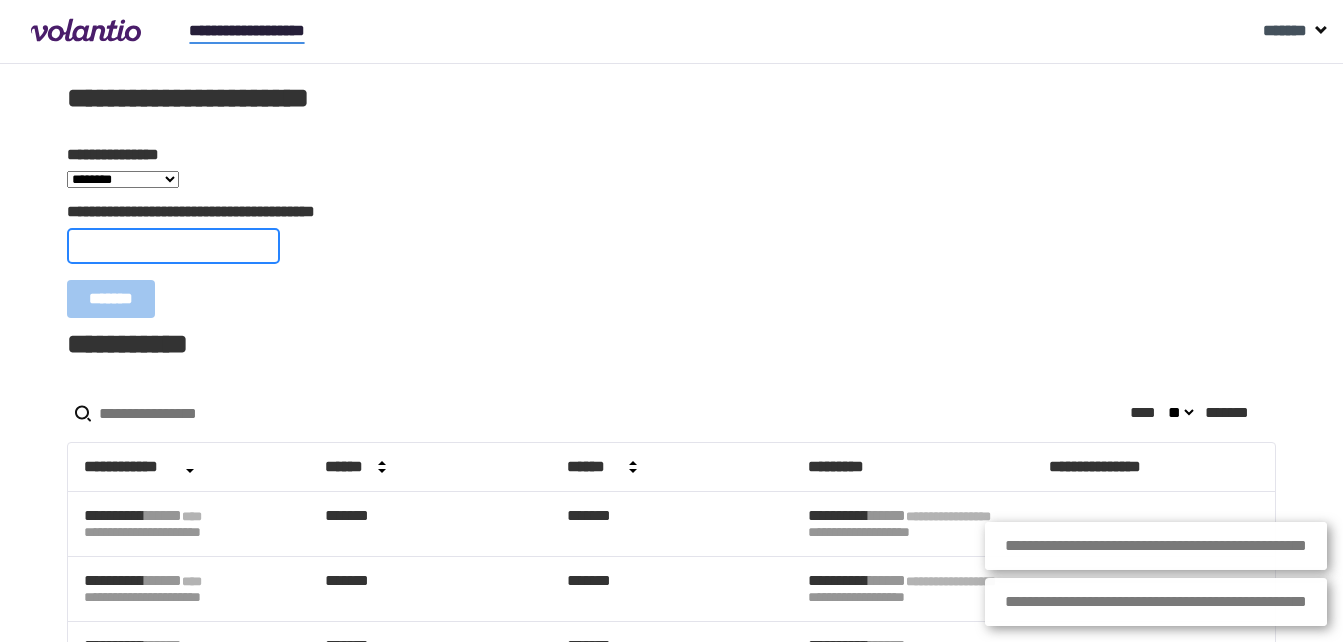 paste on "**********" 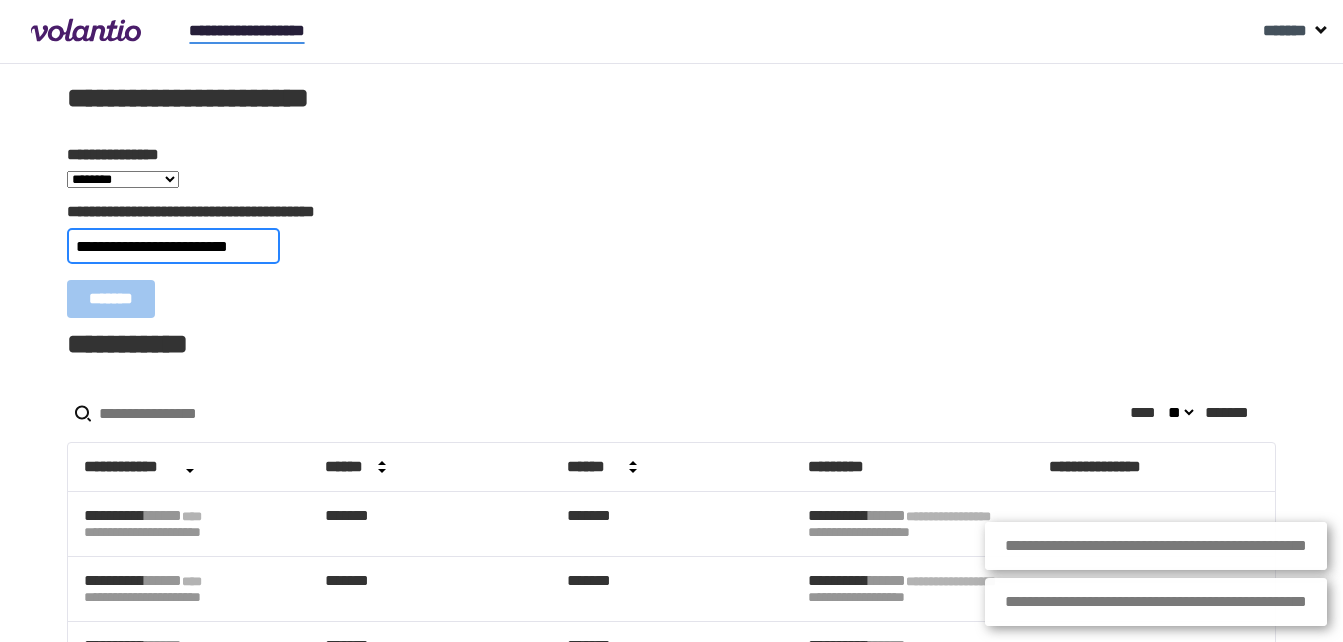 scroll, scrollTop: 0, scrollLeft: 21, axis: horizontal 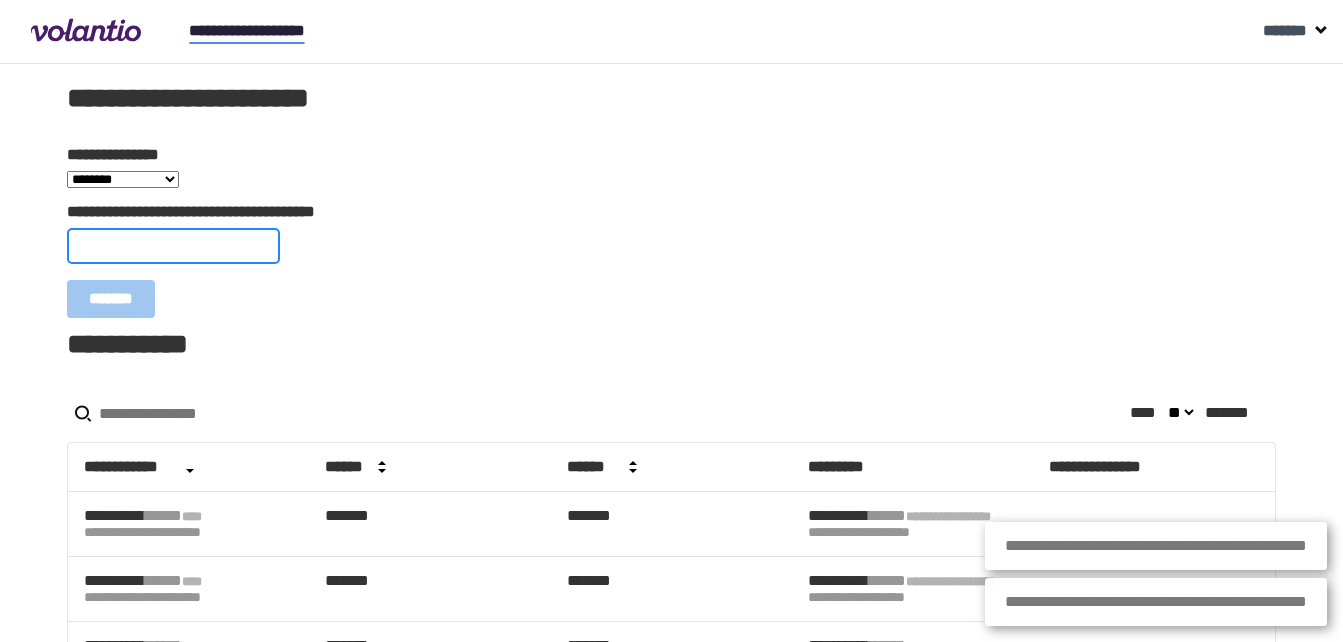 paste on "**********" 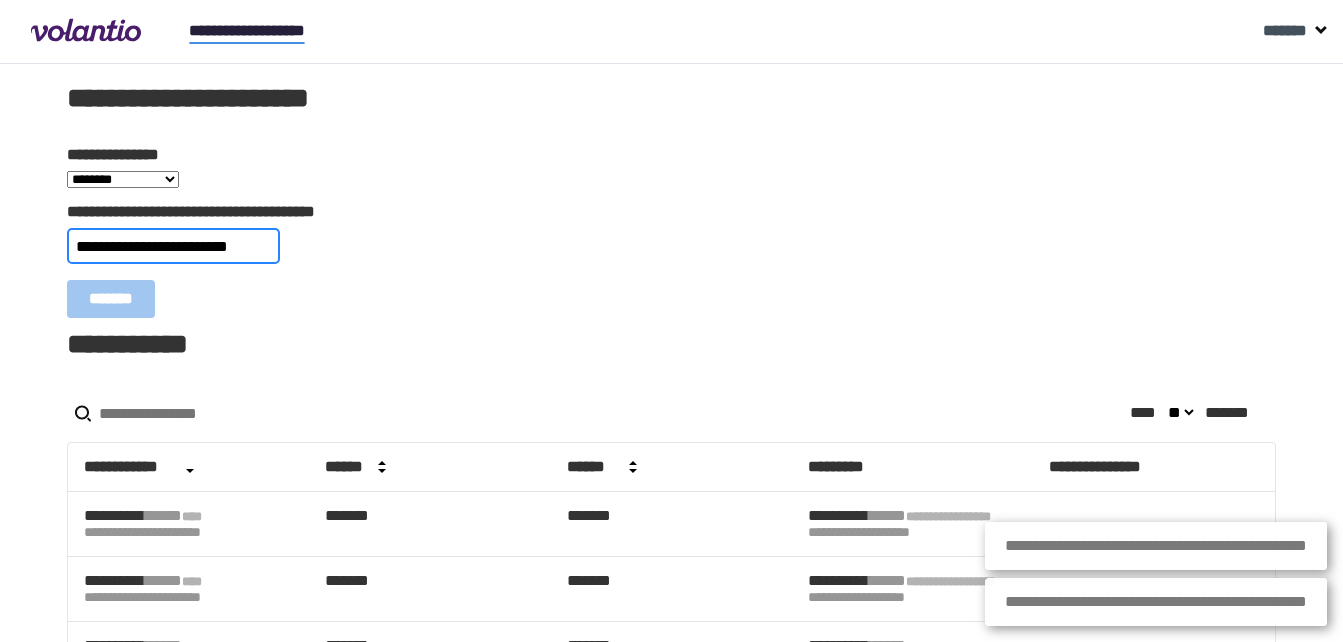 scroll, scrollTop: 0, scrollLeft: 21, axis: horizontal 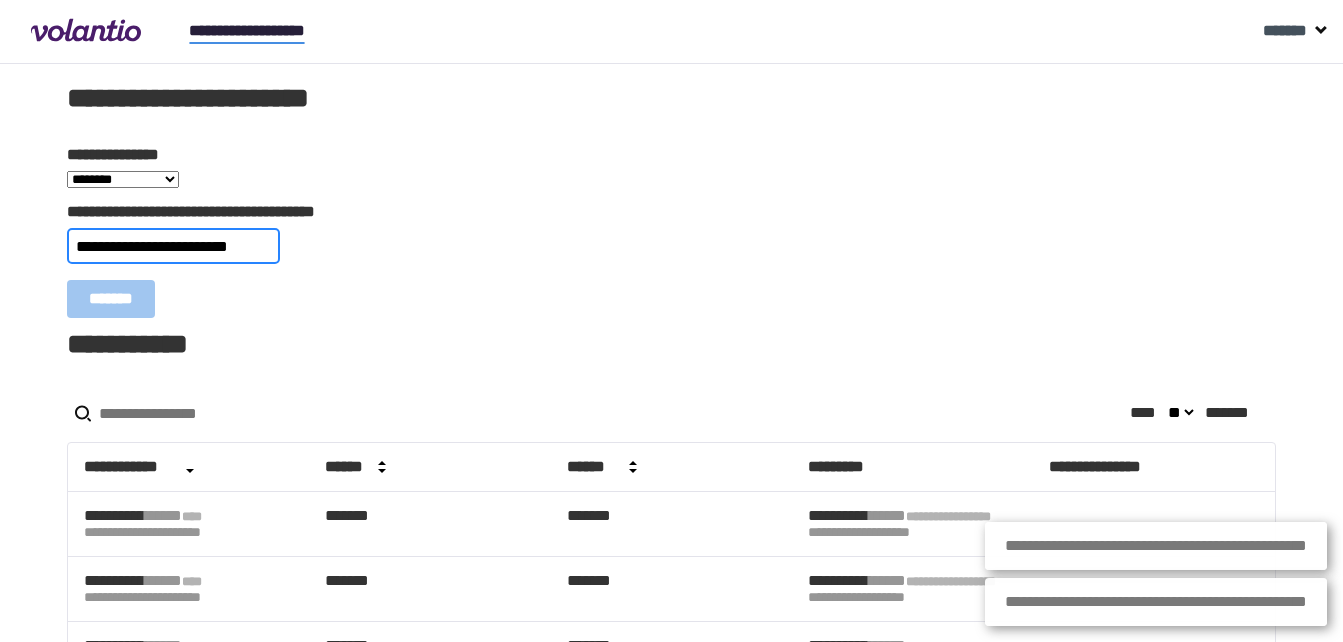 type on "**********" 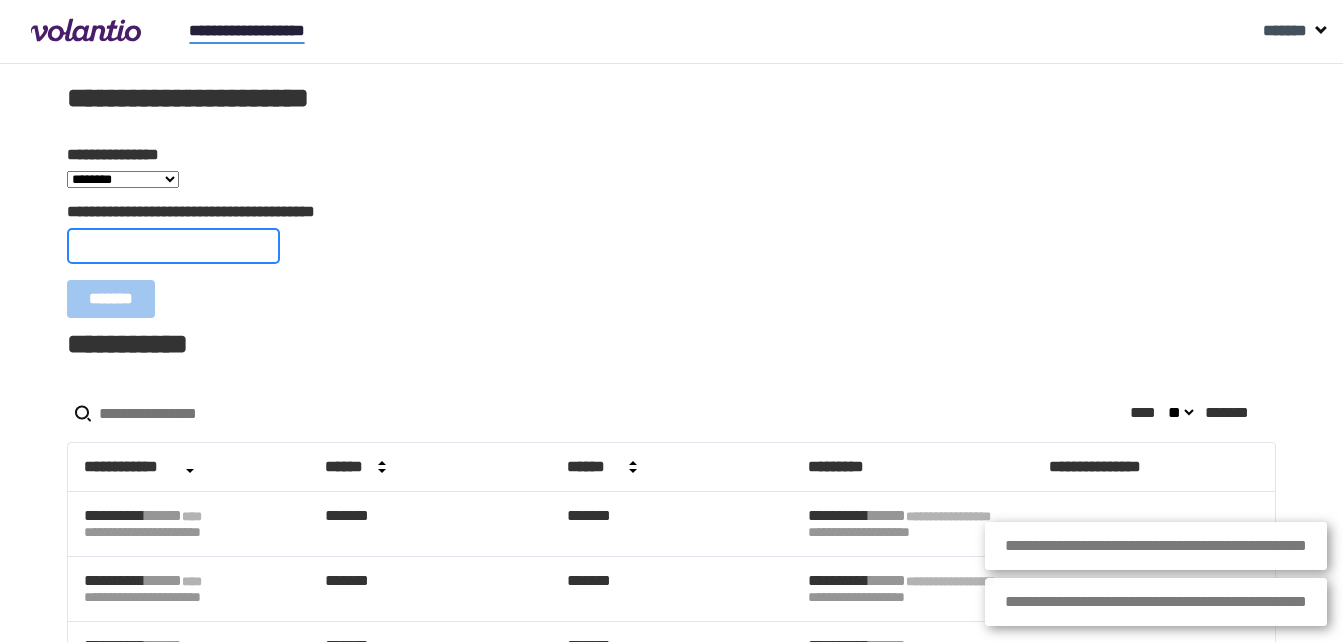 scroll, scrollTop: 0, scrollLeft: 0, axis: both 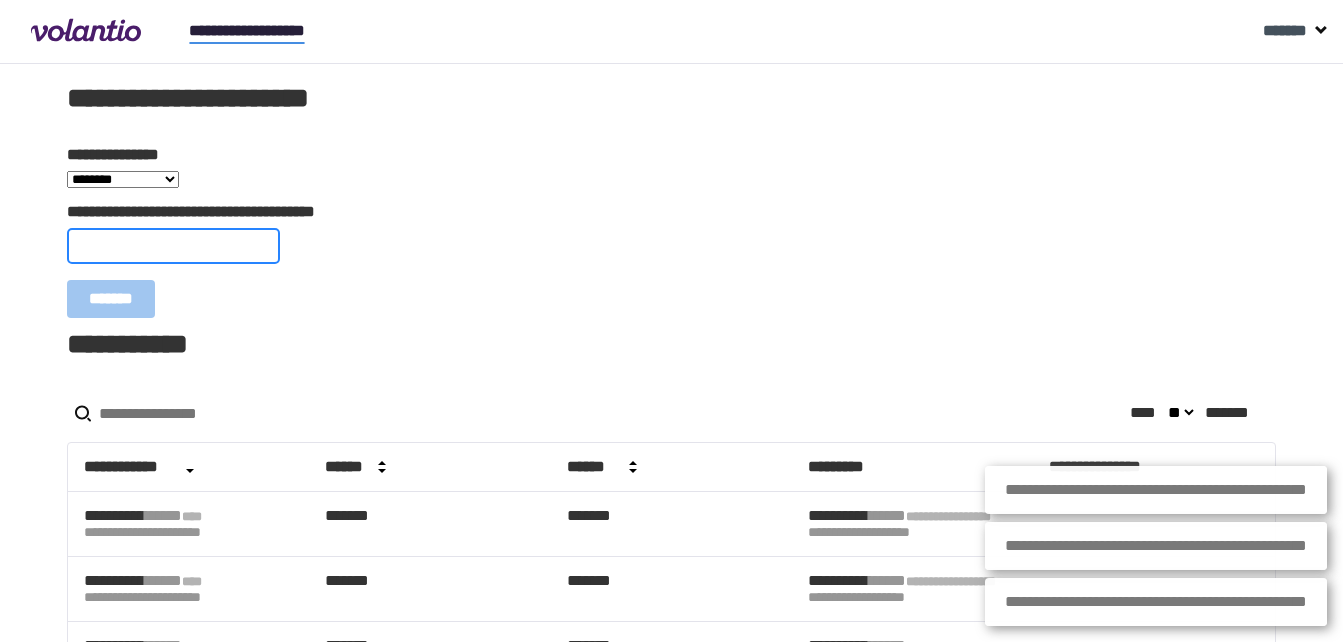 paste on "**********" 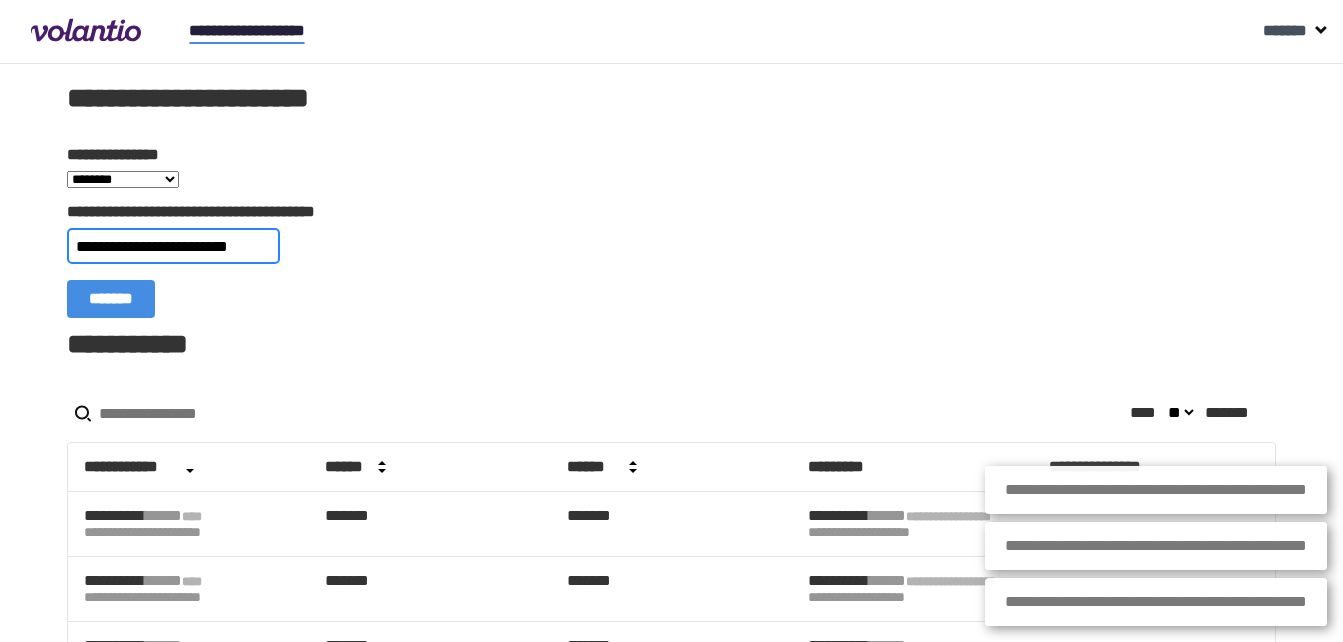 scroll, scrollTop: 0, scrollLeft: 21, axis: horizontal 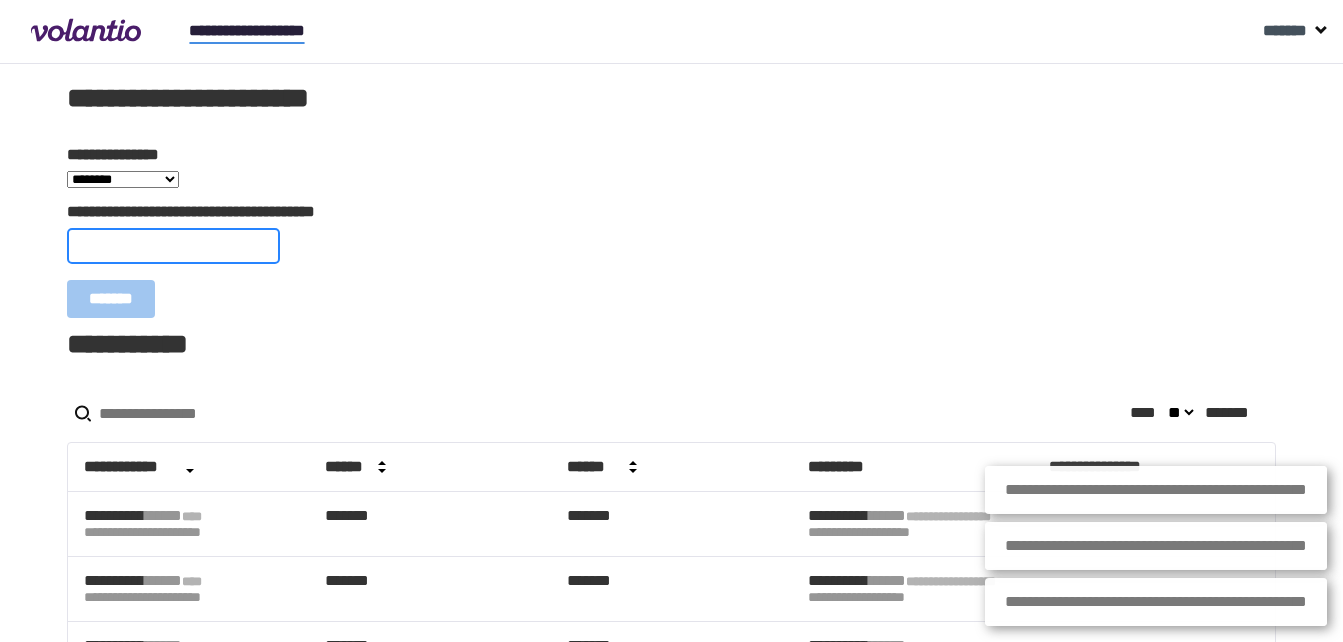 paste on "**********" 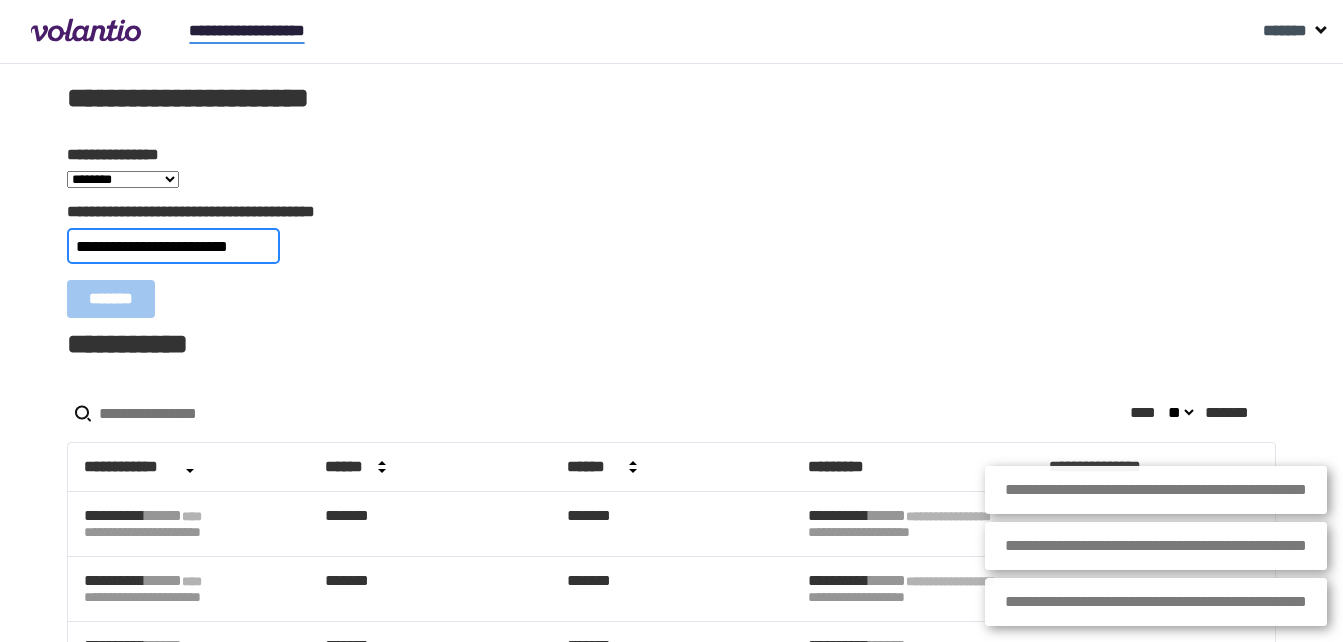 scroll, scrollTop: 0, scrollLeft: 21, axis: horizontal 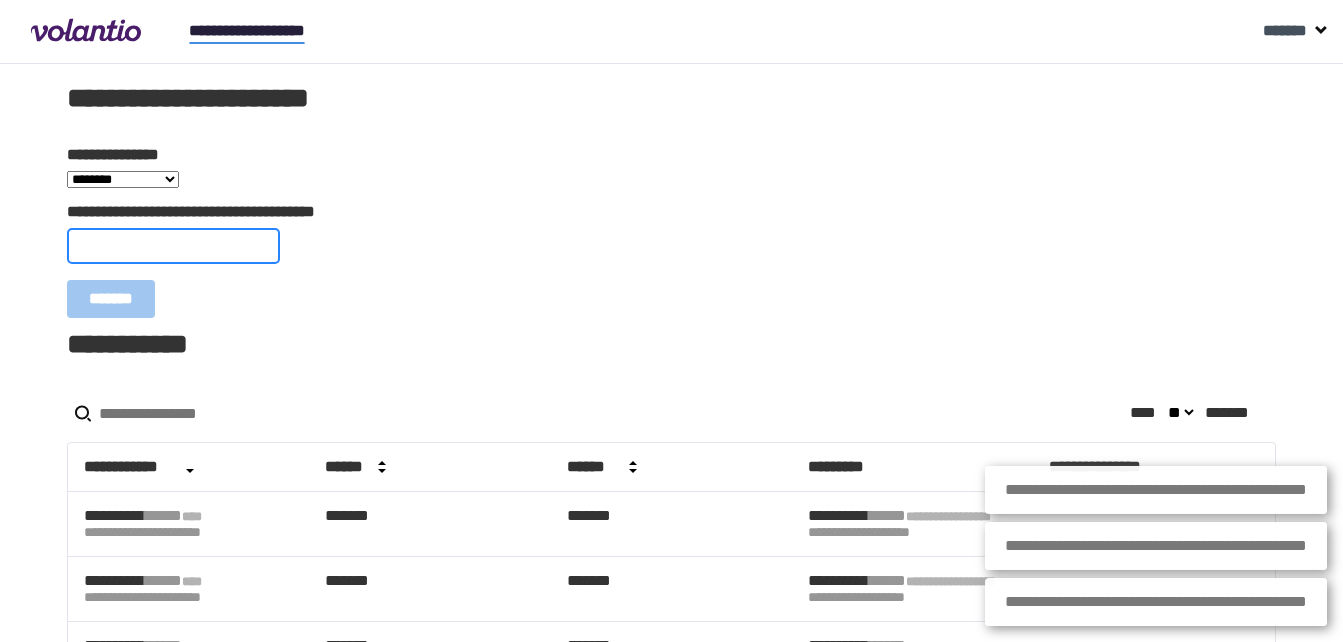 paste on "**********" 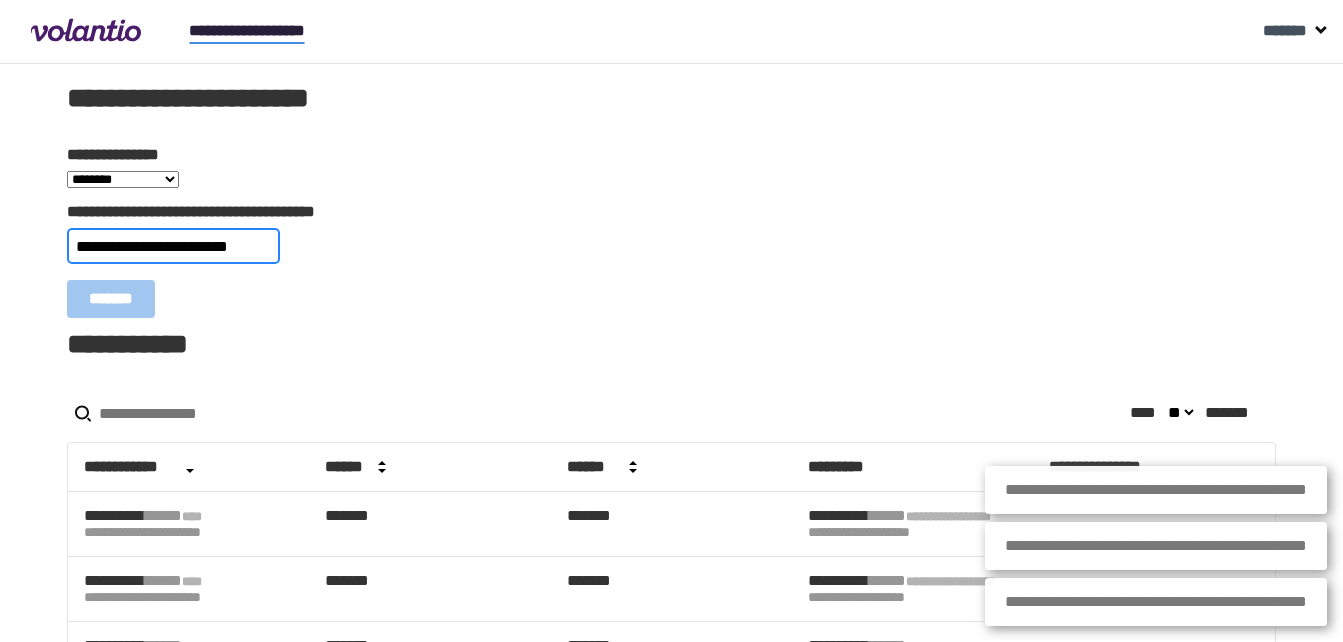 type on "**********" 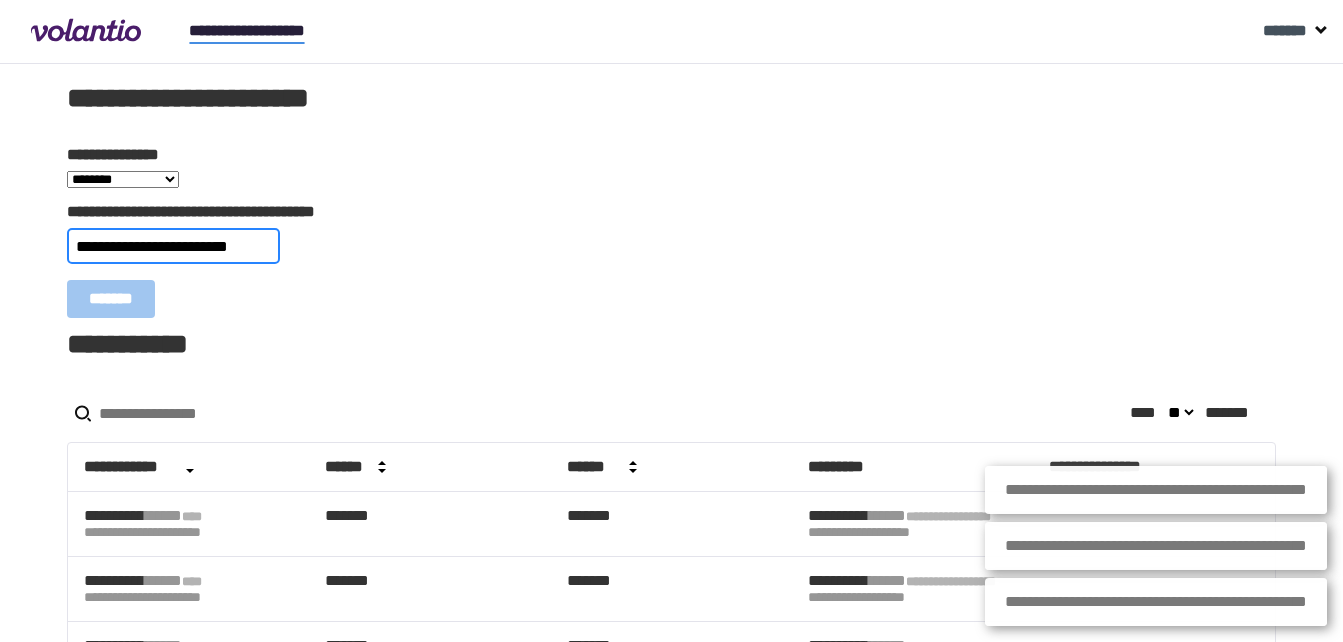 click on "*******" at bounding box center [111, 299] 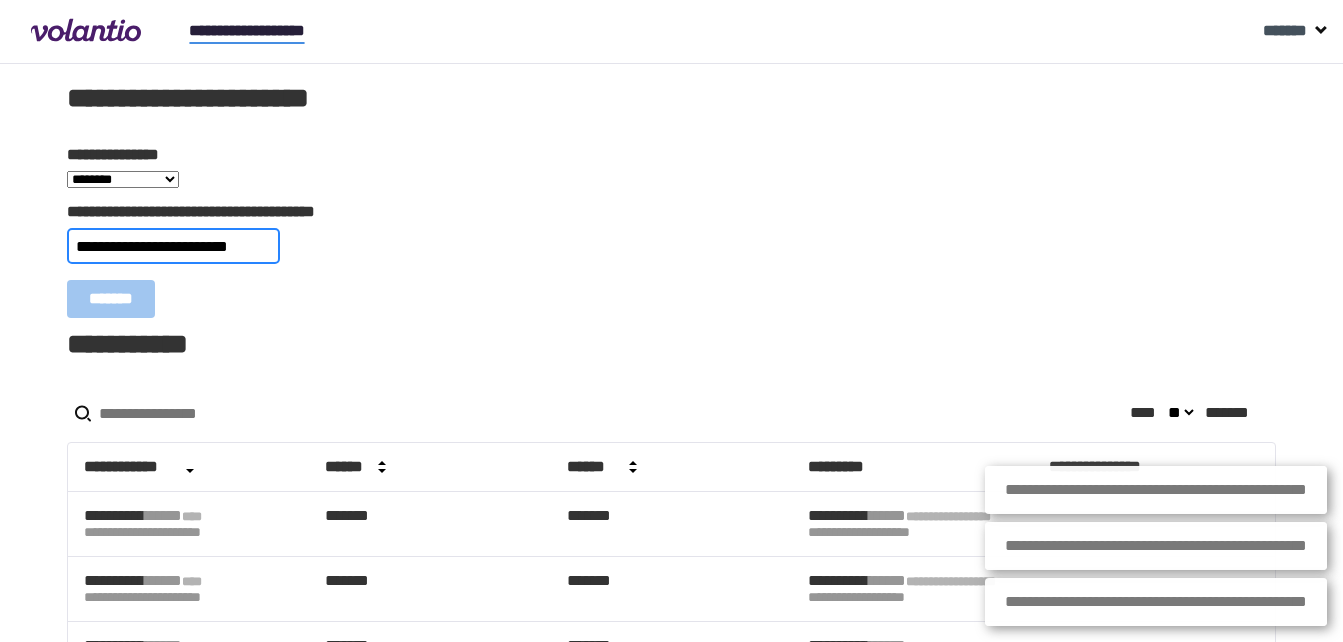 scroll, scrollTop: 0, scrollLeft: 0, axis: both 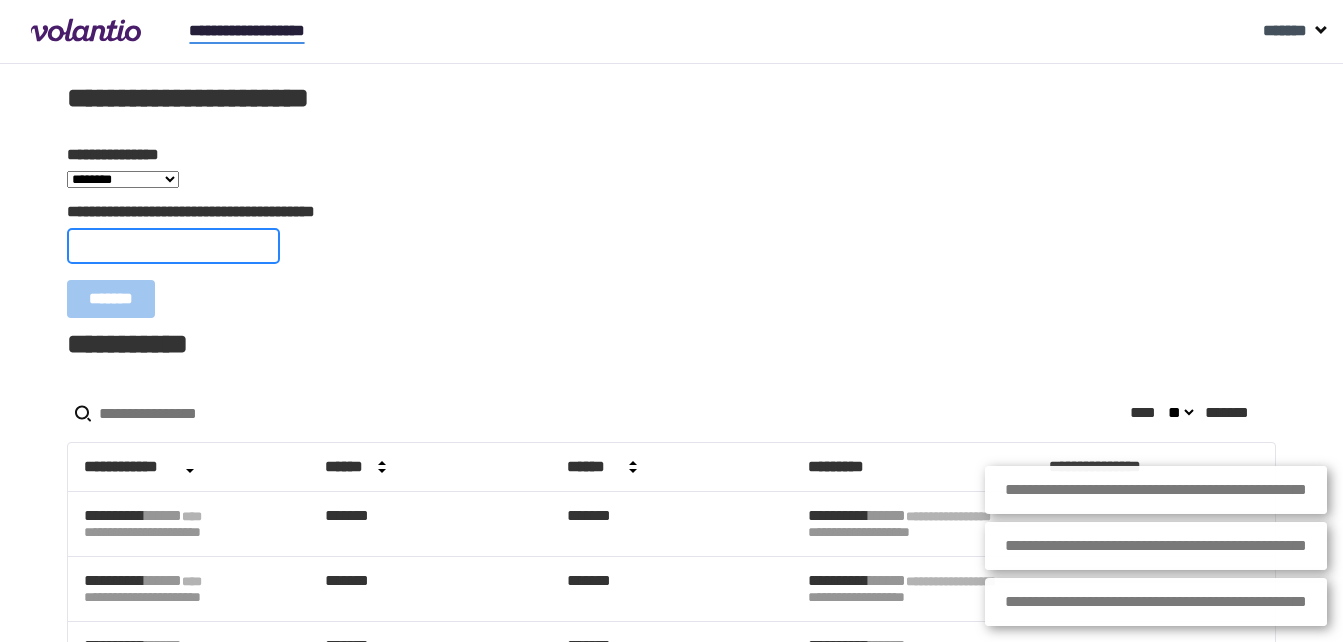 paste on "**********" 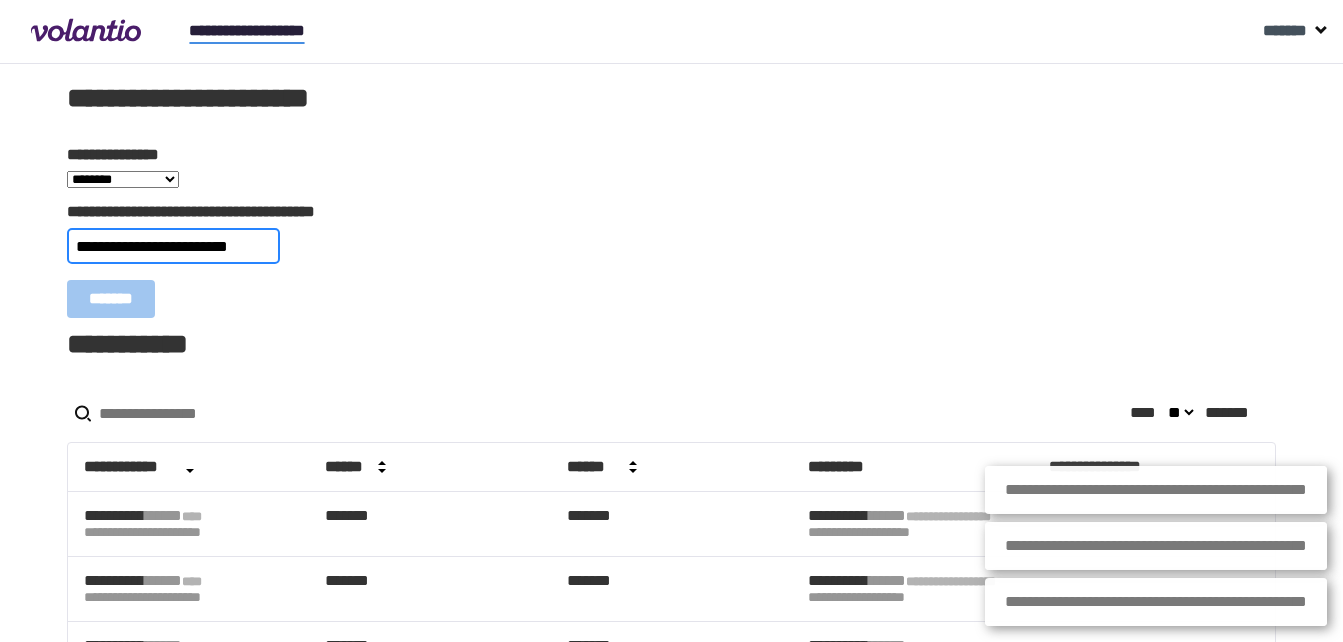scroll, scrollTop: 0, scrollLeft: 27, axis: horizontal 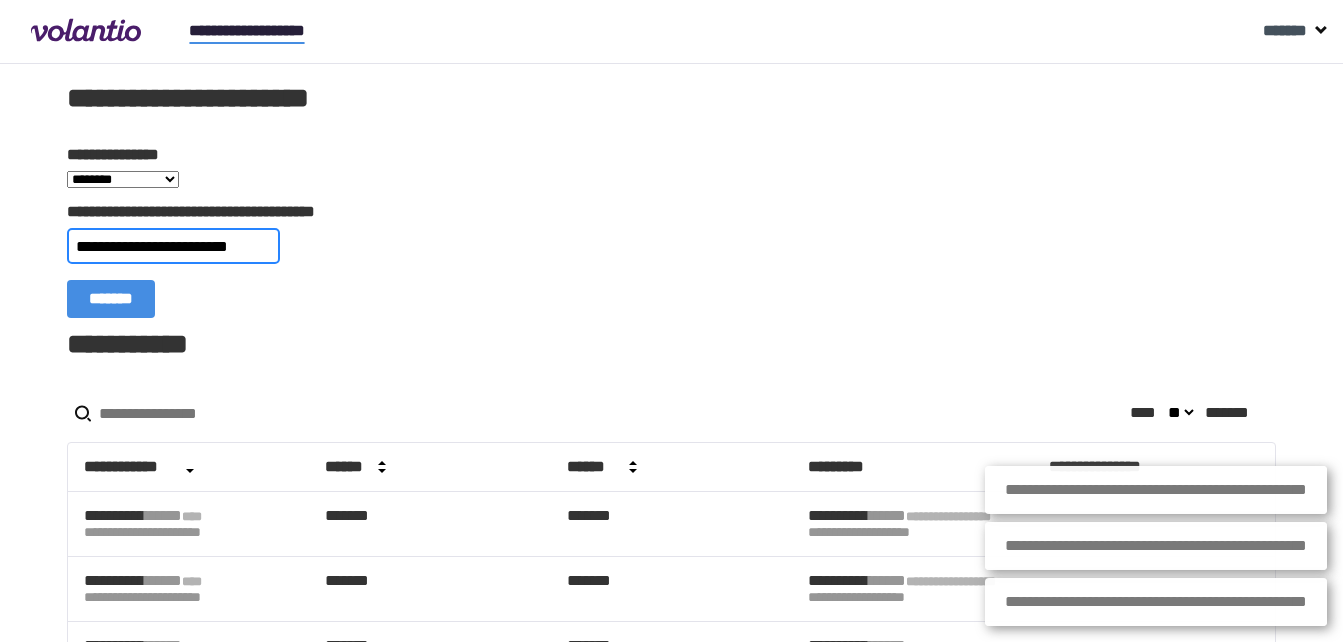 type on "**********" 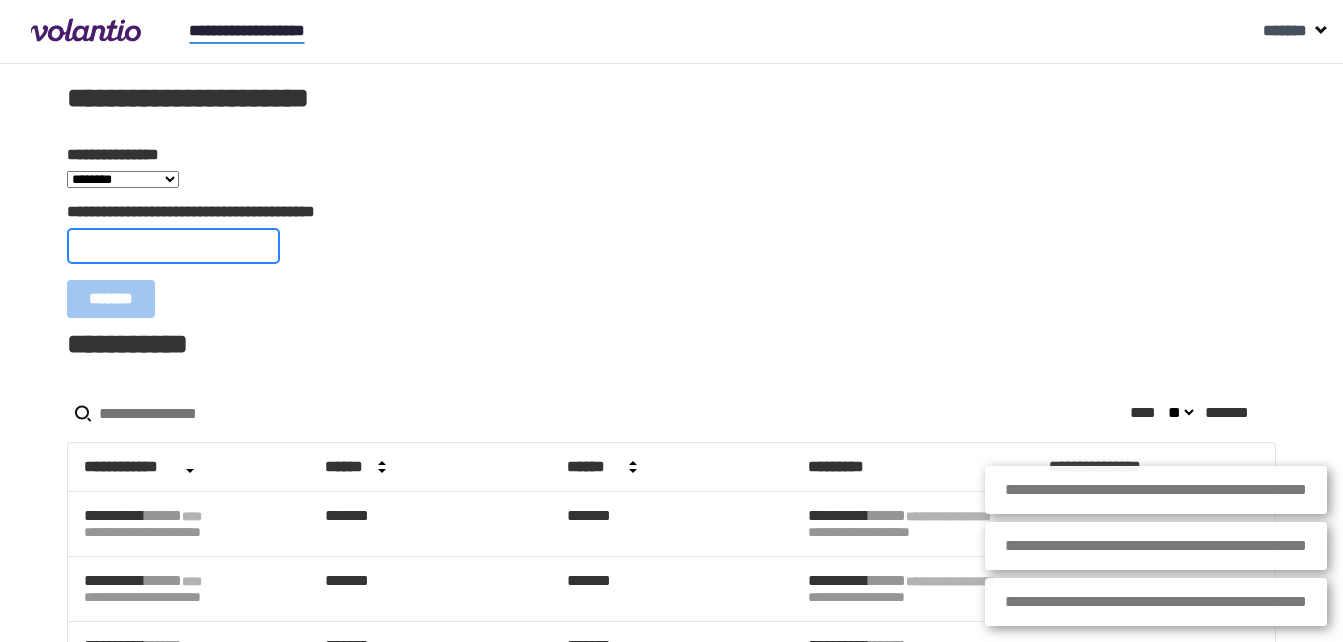 scroll, scrollTop: 0, scrollLeft: 0, axis: both 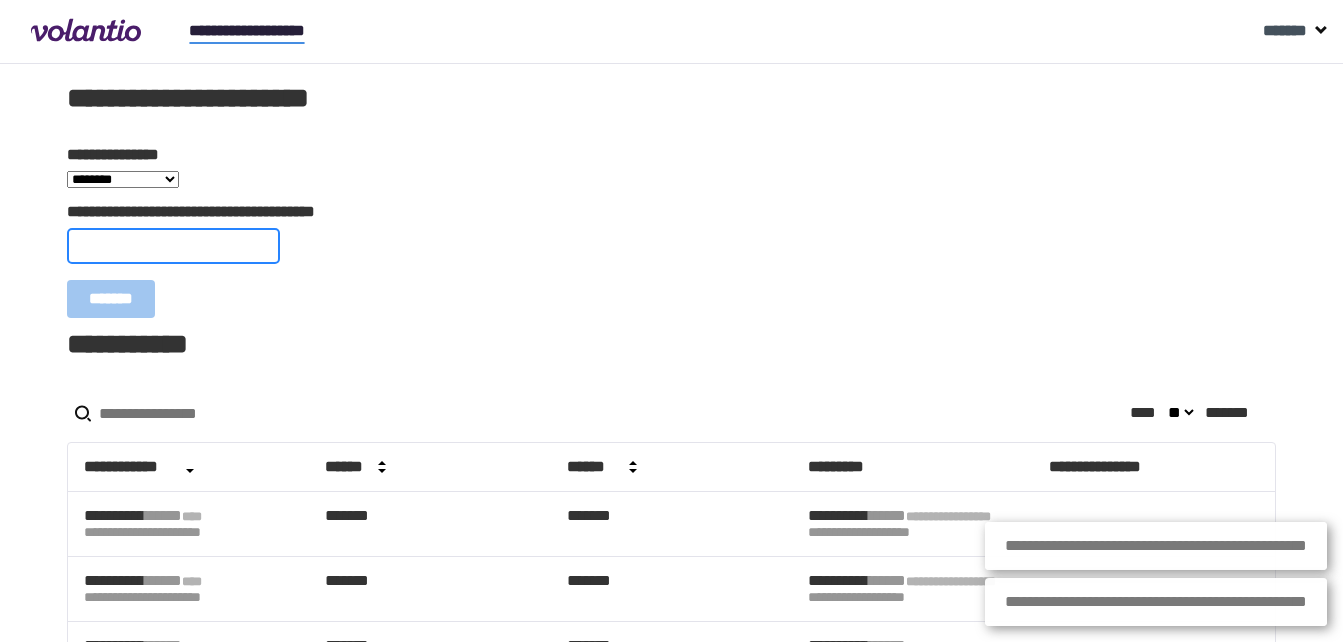 paste on "**********" 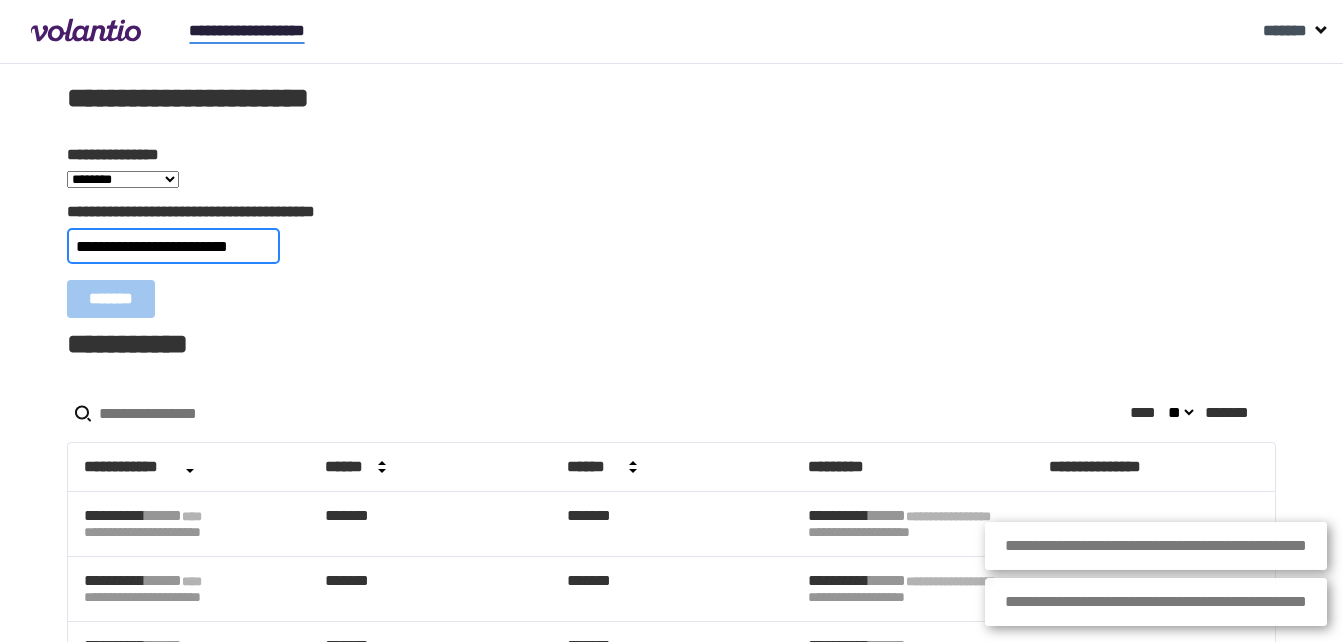 scroll, scrollTop: 0, scrollLeft: 23, axis: horizontal 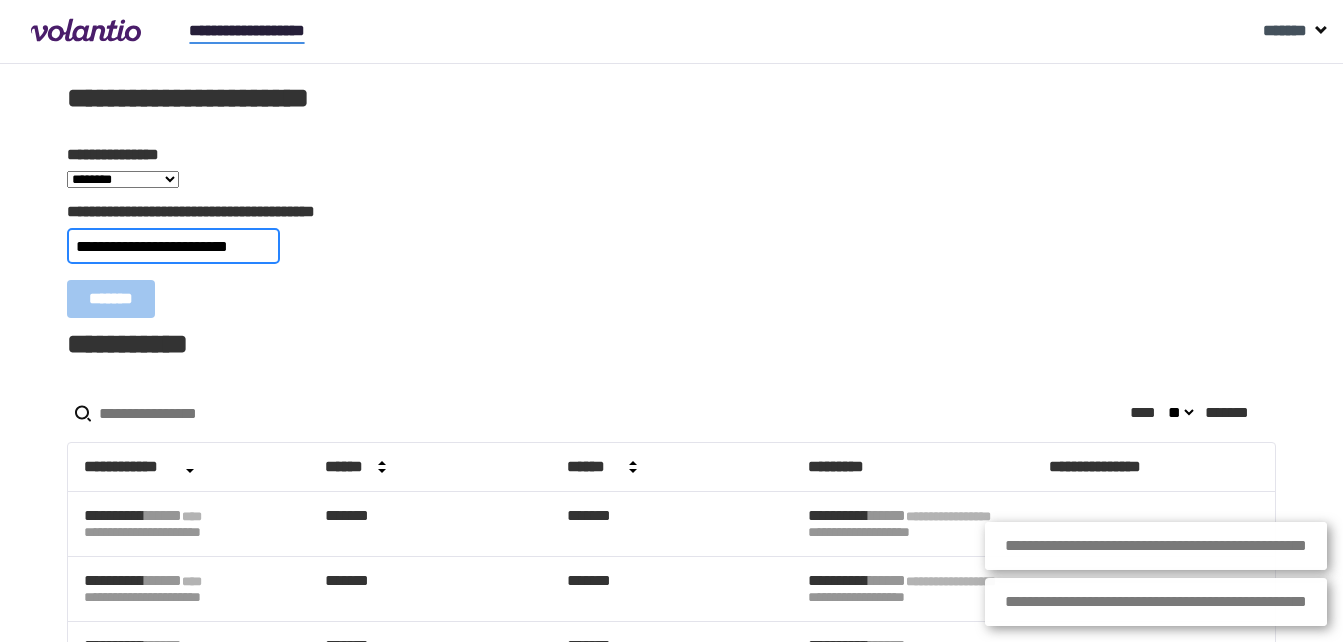 type on "**********" 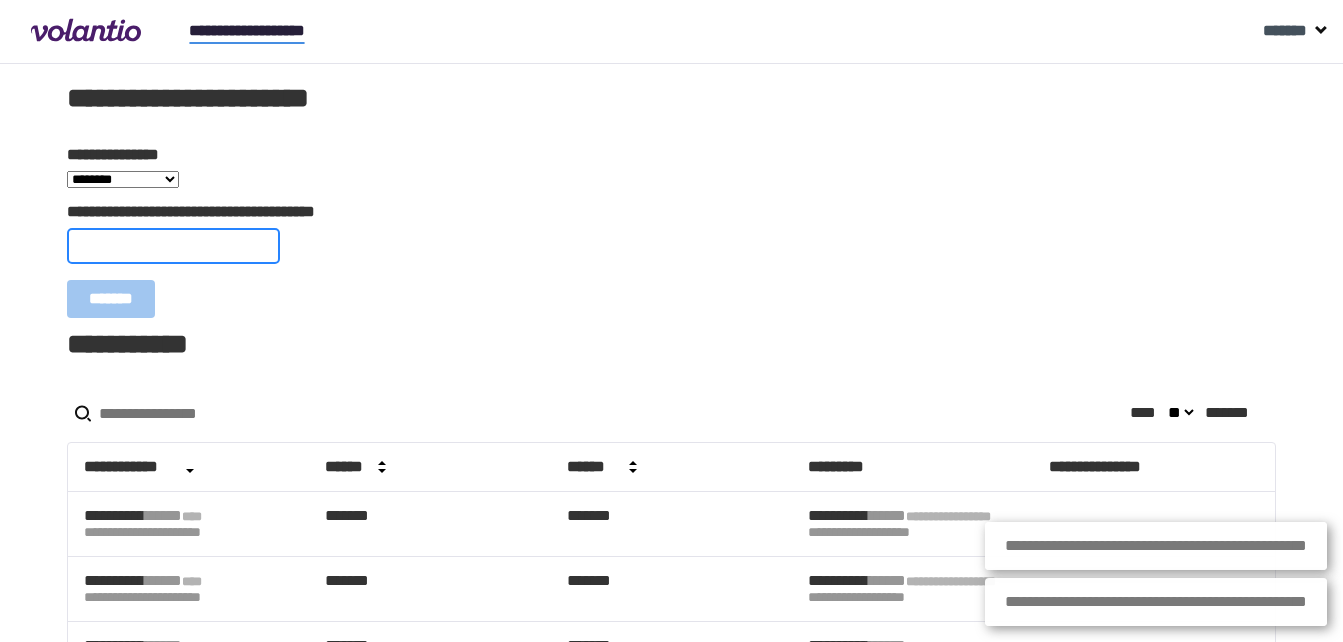 scroll, scrollTop: 0, scrollLeft: 0, axis: both 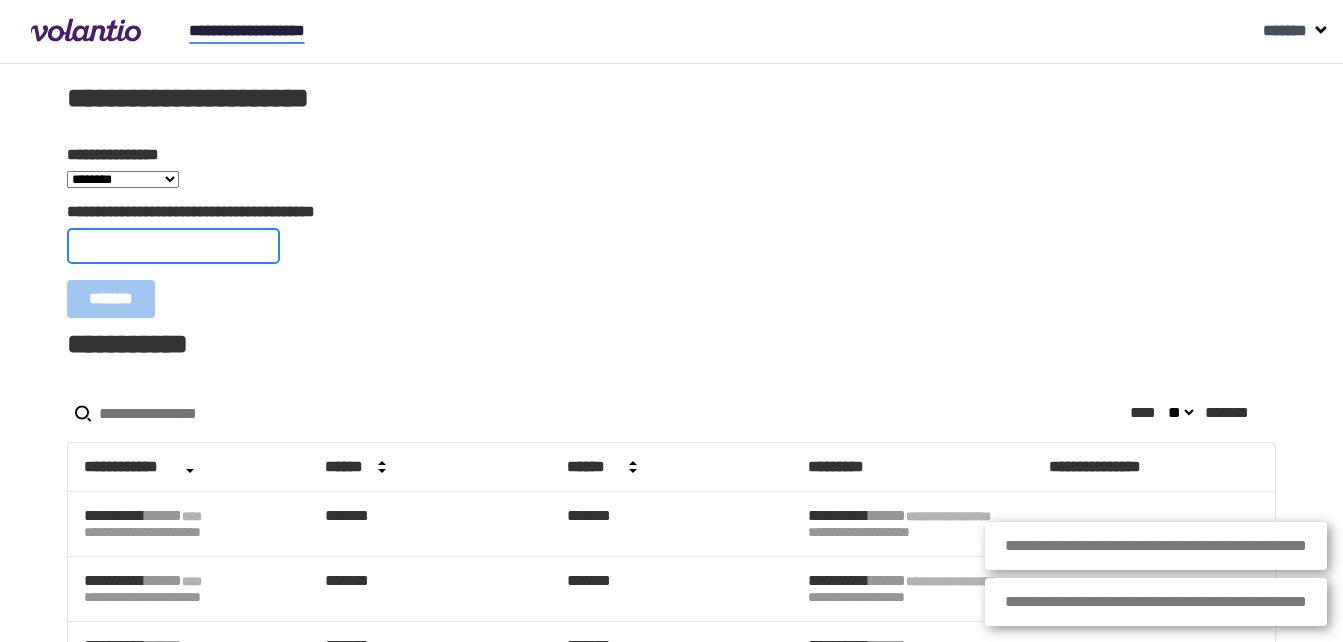 paste on "**********" 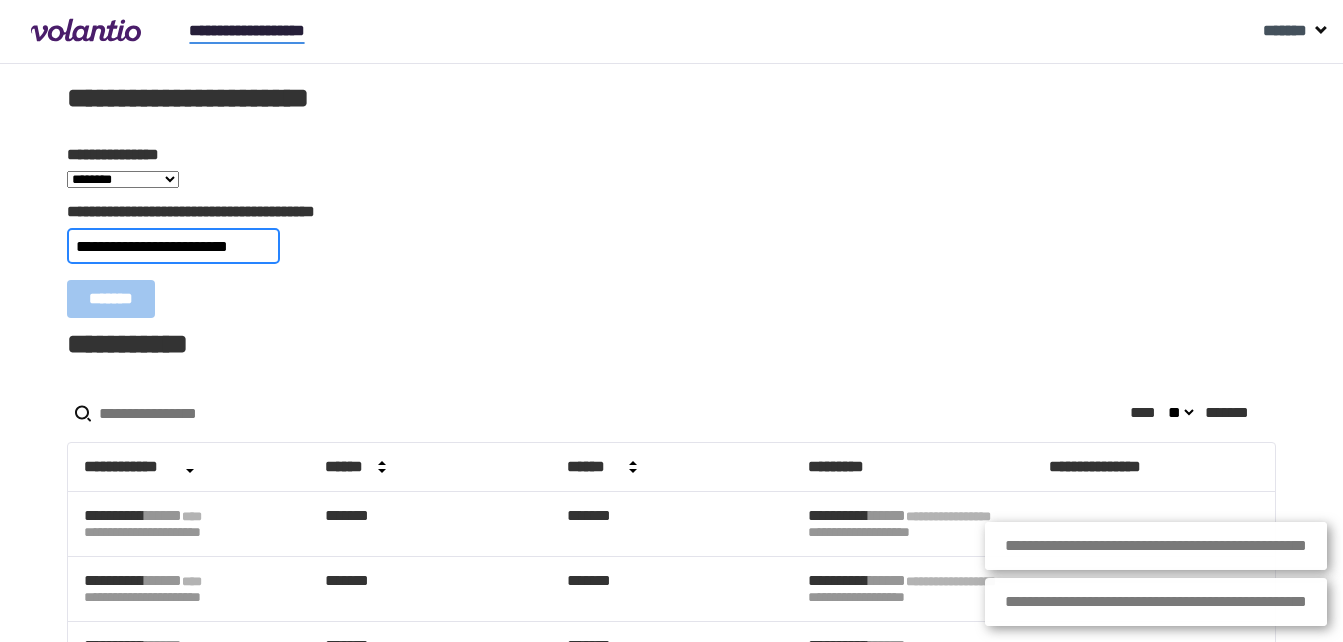 scroll, scrollTop: 0, scrollLeft: 23, axis: horizontal 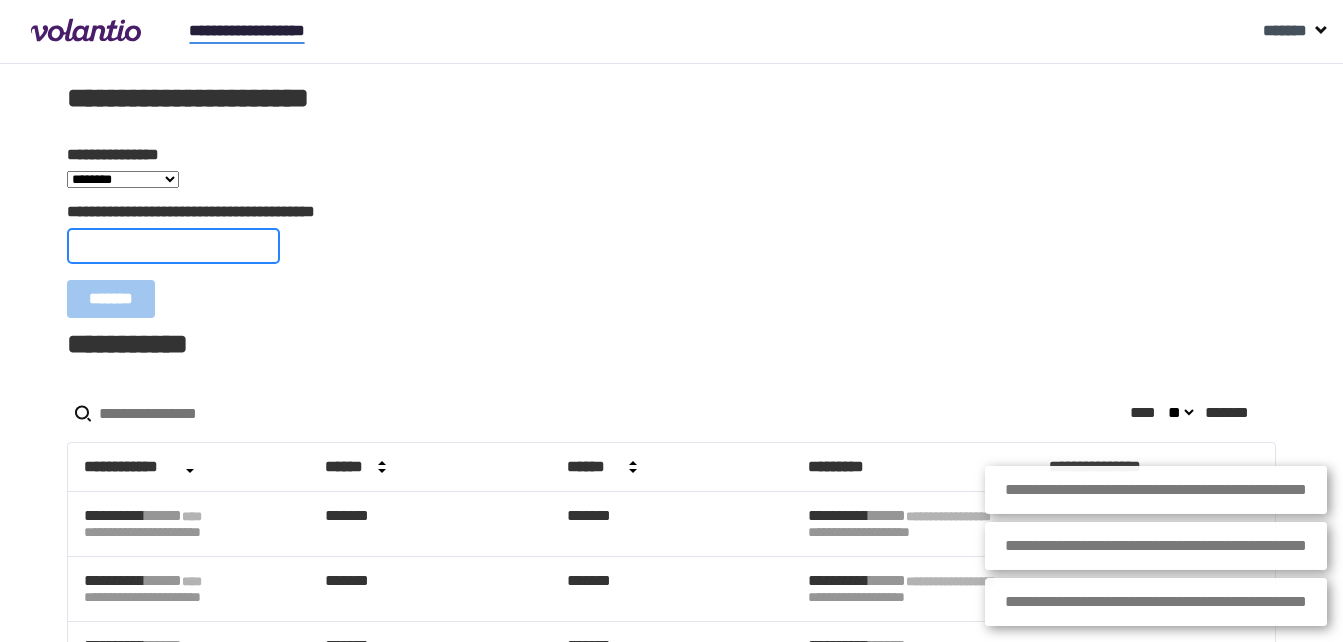 paste on "**********" 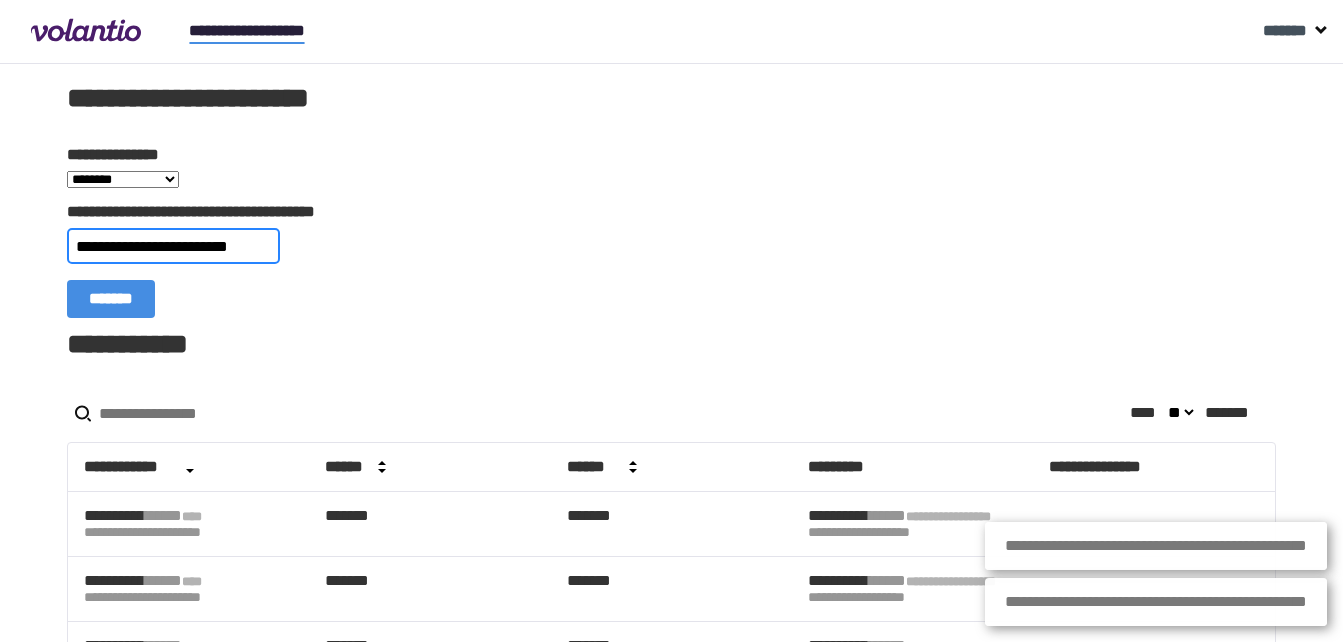 type on "**********" 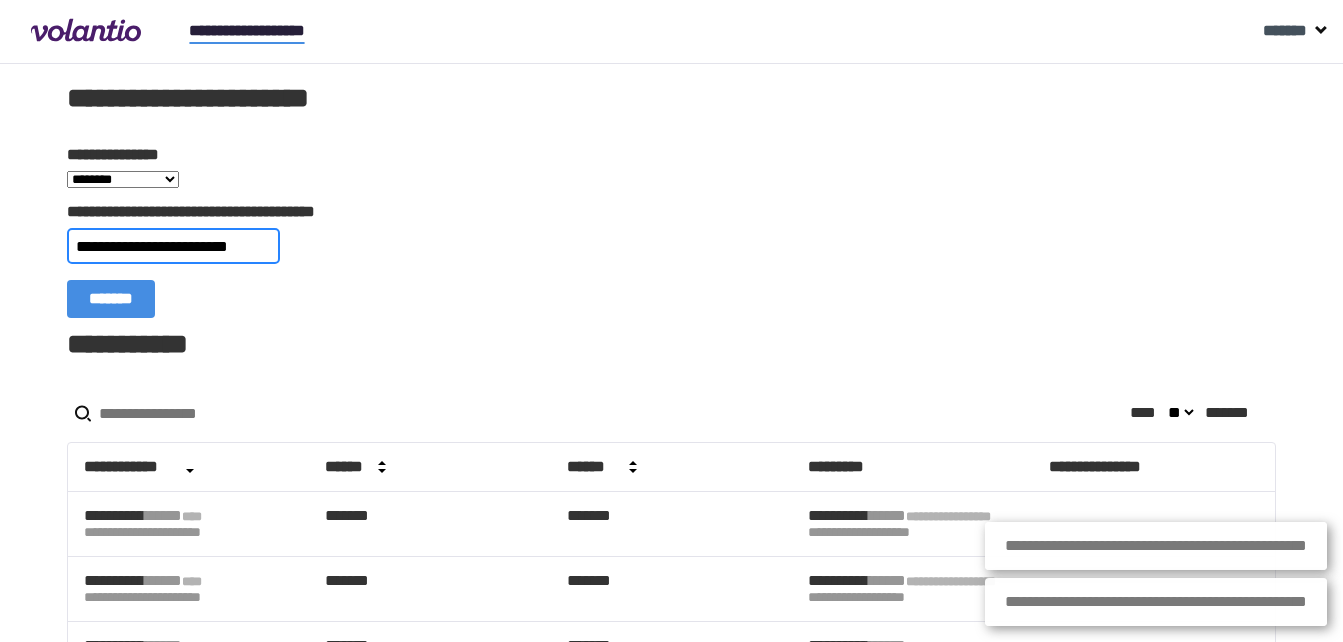 scroll, scrollTop: 0, scrollLeft: 0, axis: both 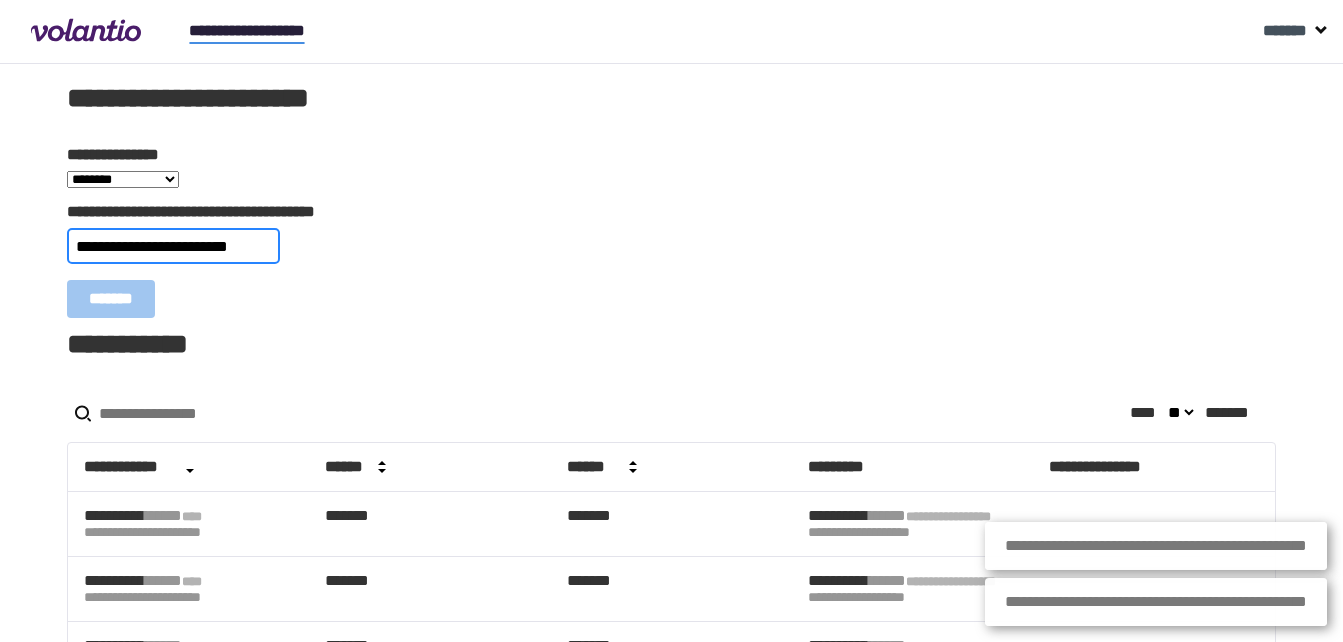 type 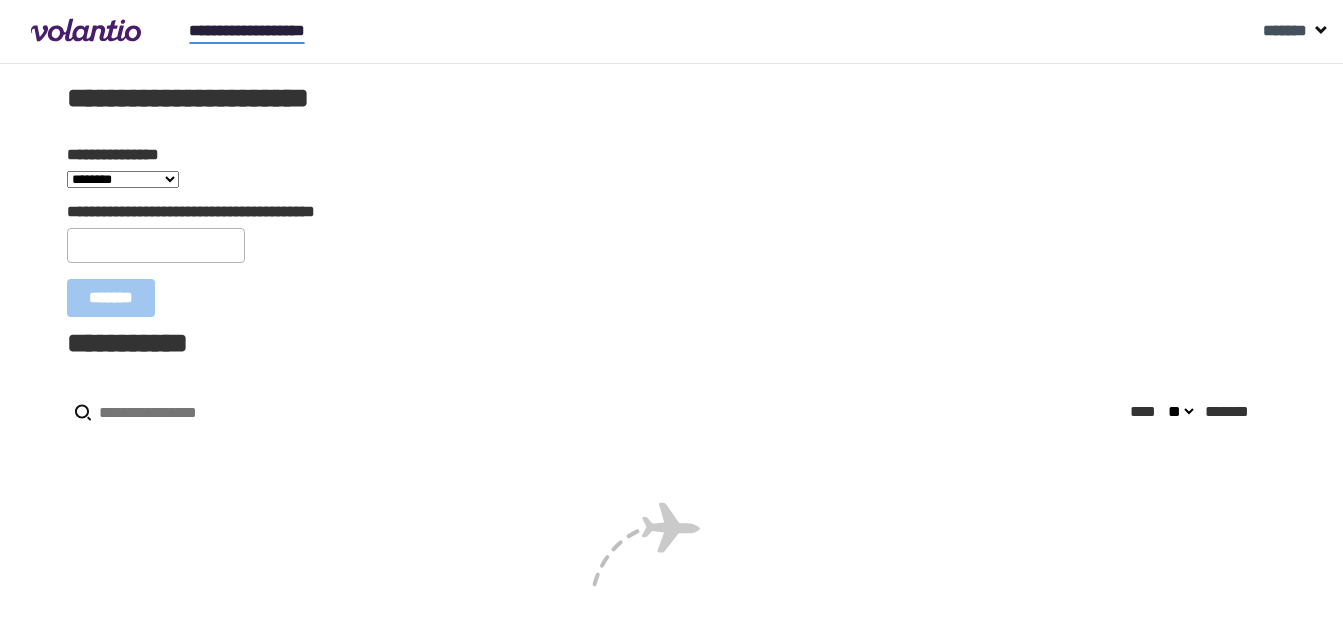 scroll, scrollTop: 0, scrollLeft: 0, axis: both 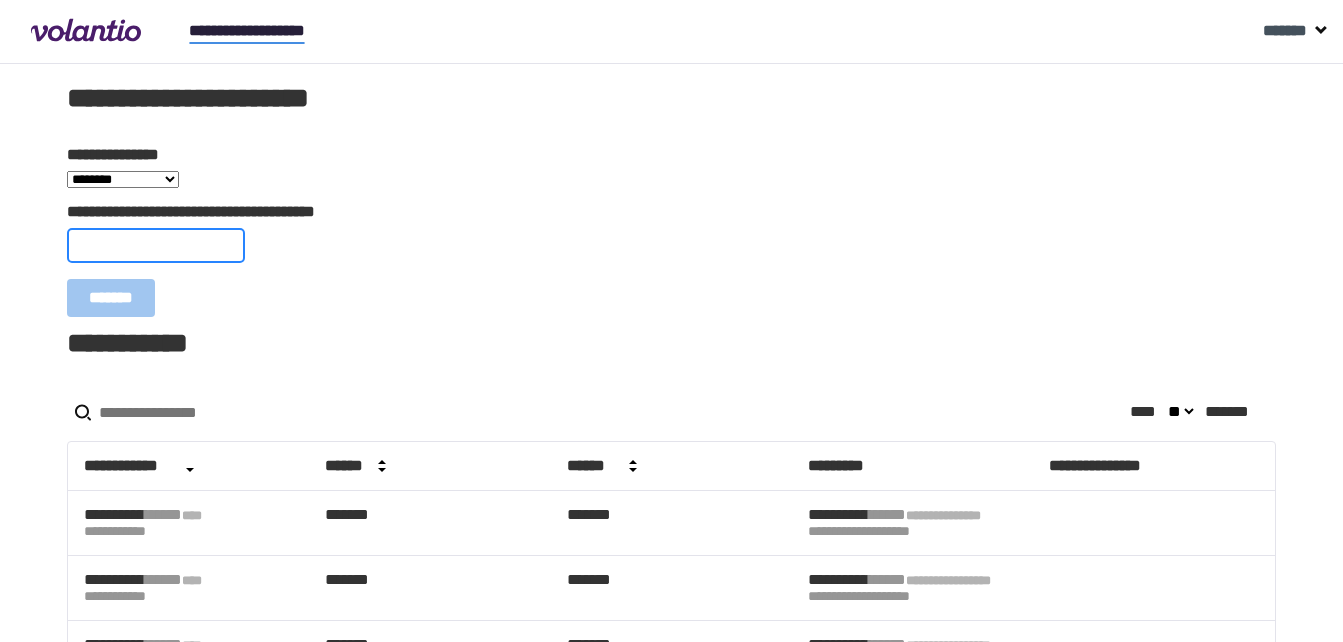 click on "**********" at bounding box center [156, 245] 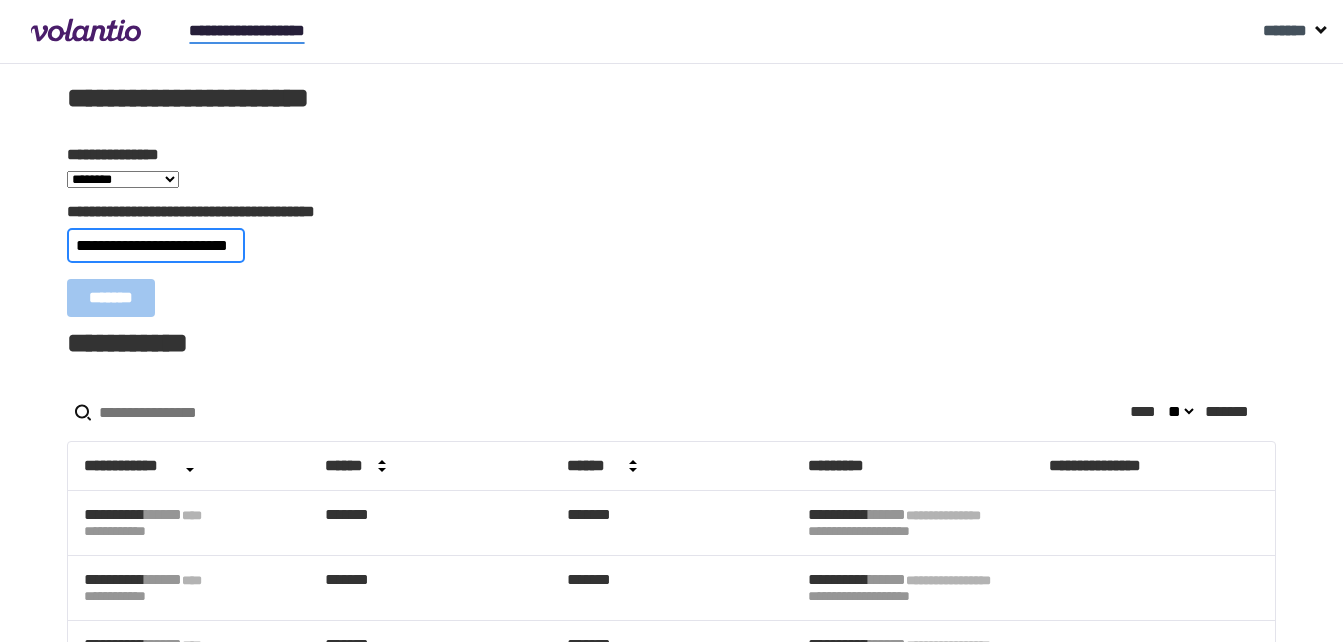 scroll, scrollTop: 0, scrollLeft: 24, axis: horizontal 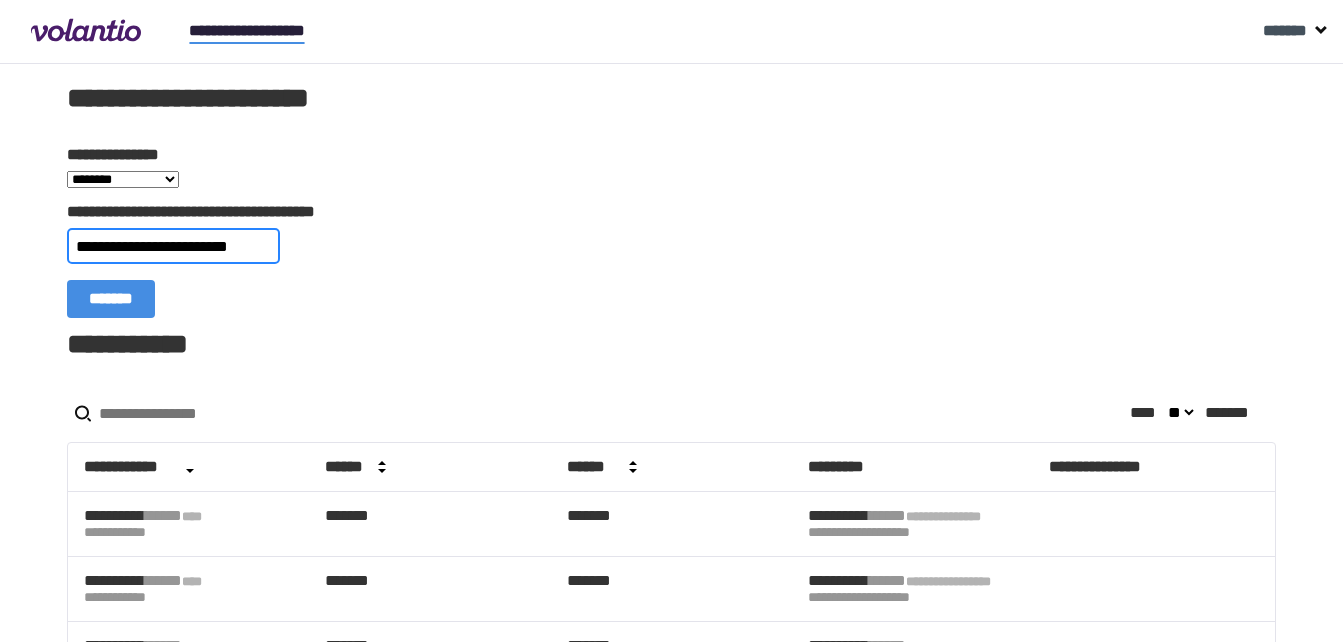 type on "**********" 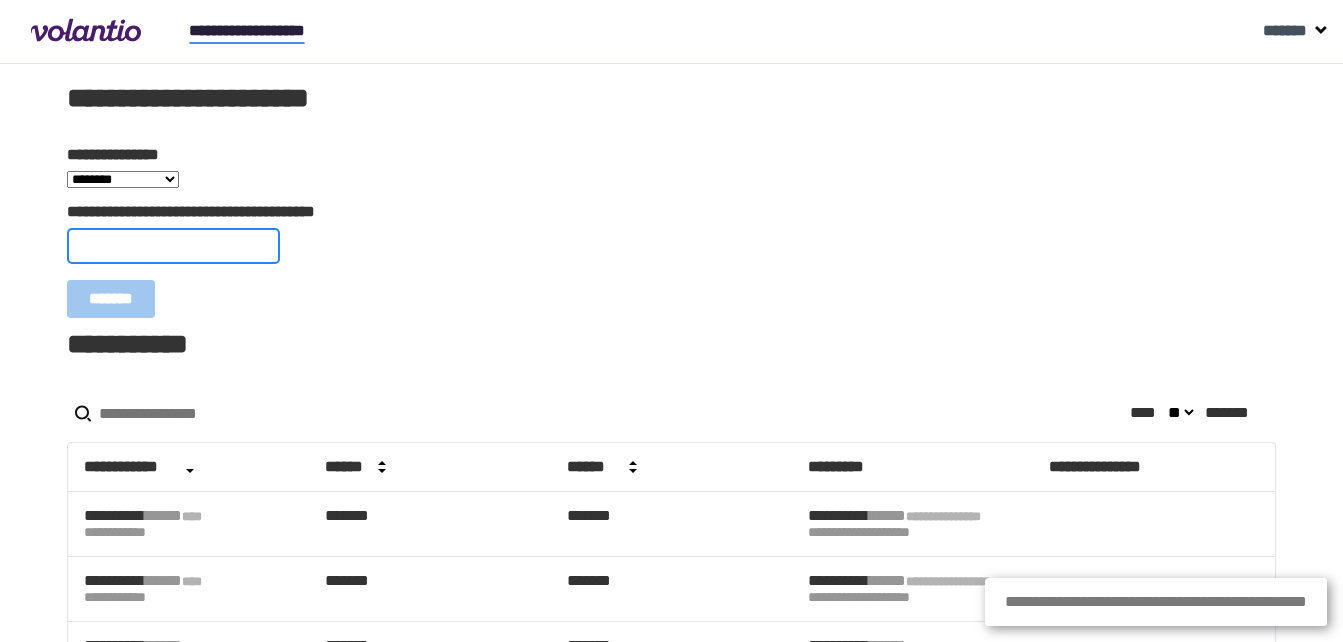 scroll, scrollTop: 0, scrollLeft: 0, axis: both 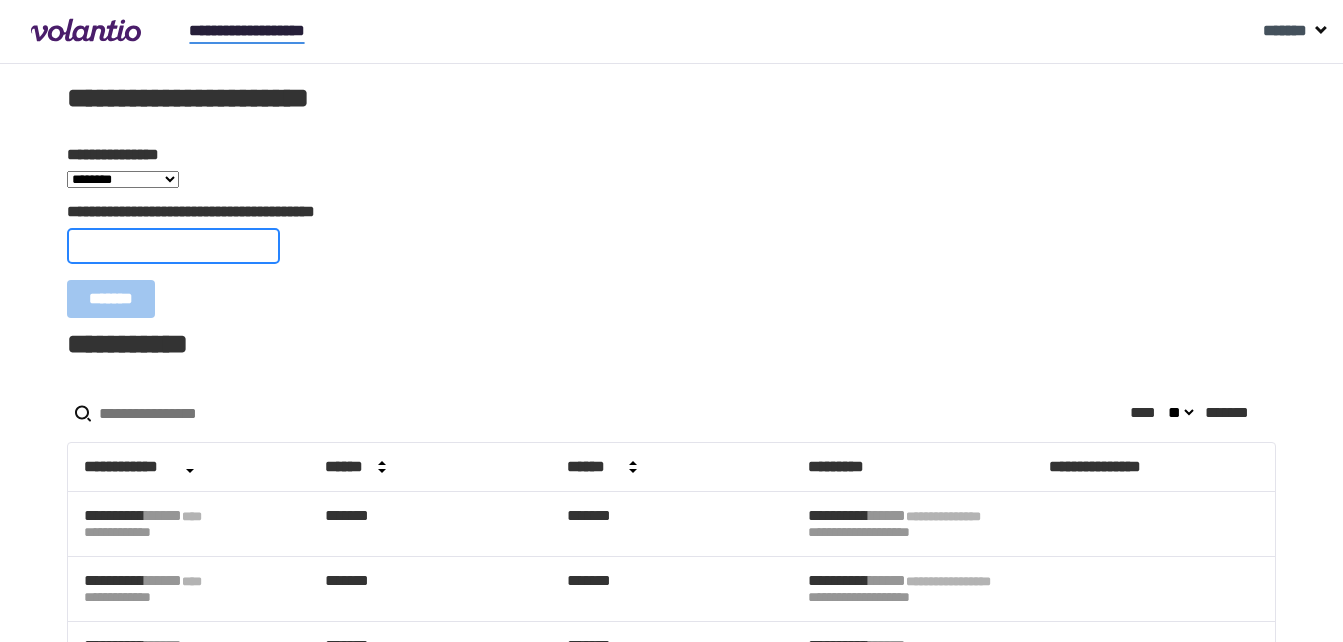 click on "**********" at bounding box center [173, 246] 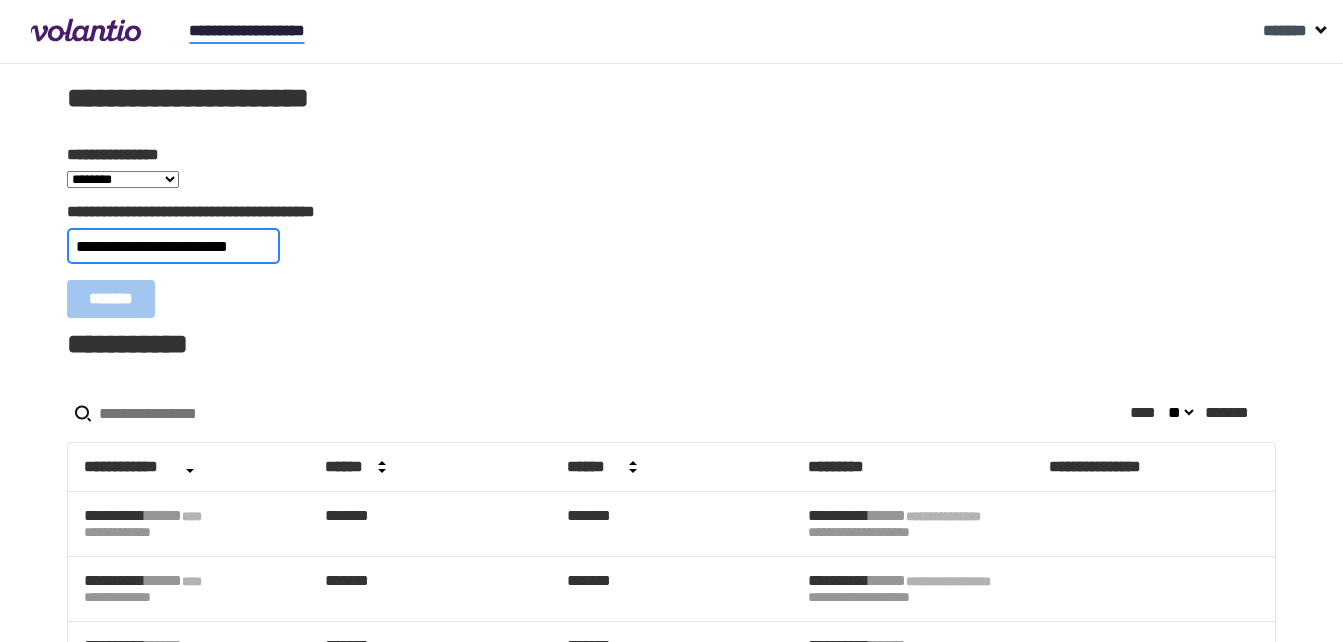 scroll, scrollTop: 0, scrollLeft: 24, axis: horizontal 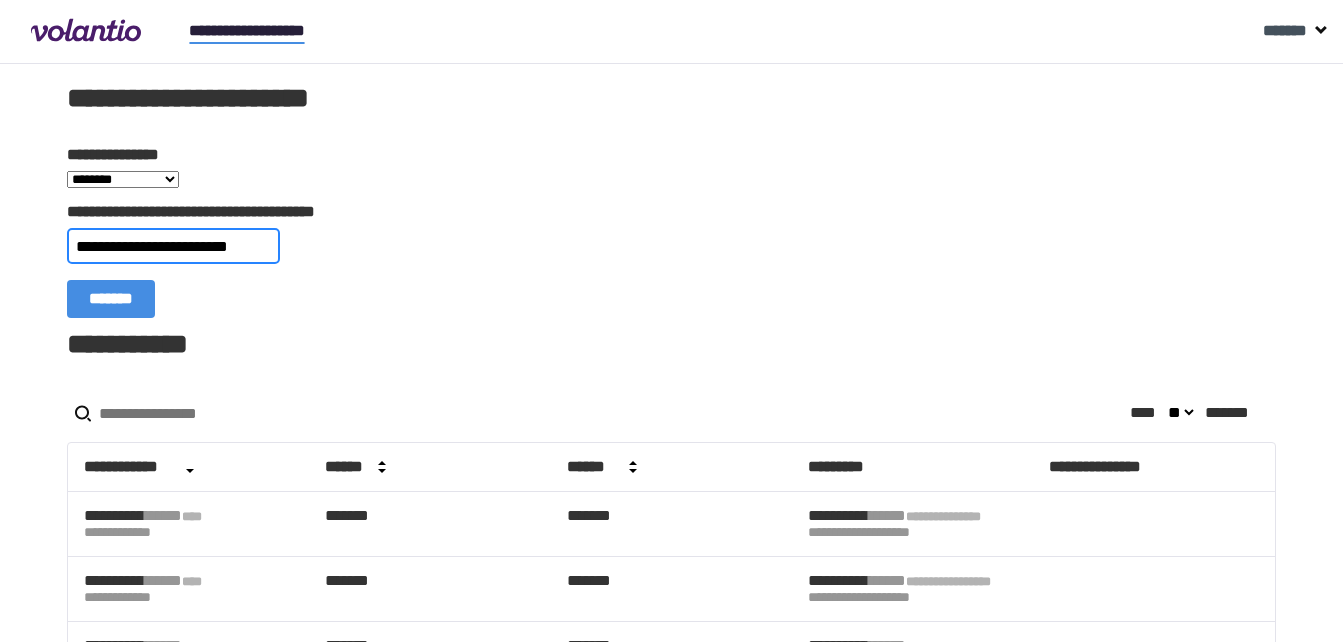 type on "**********" 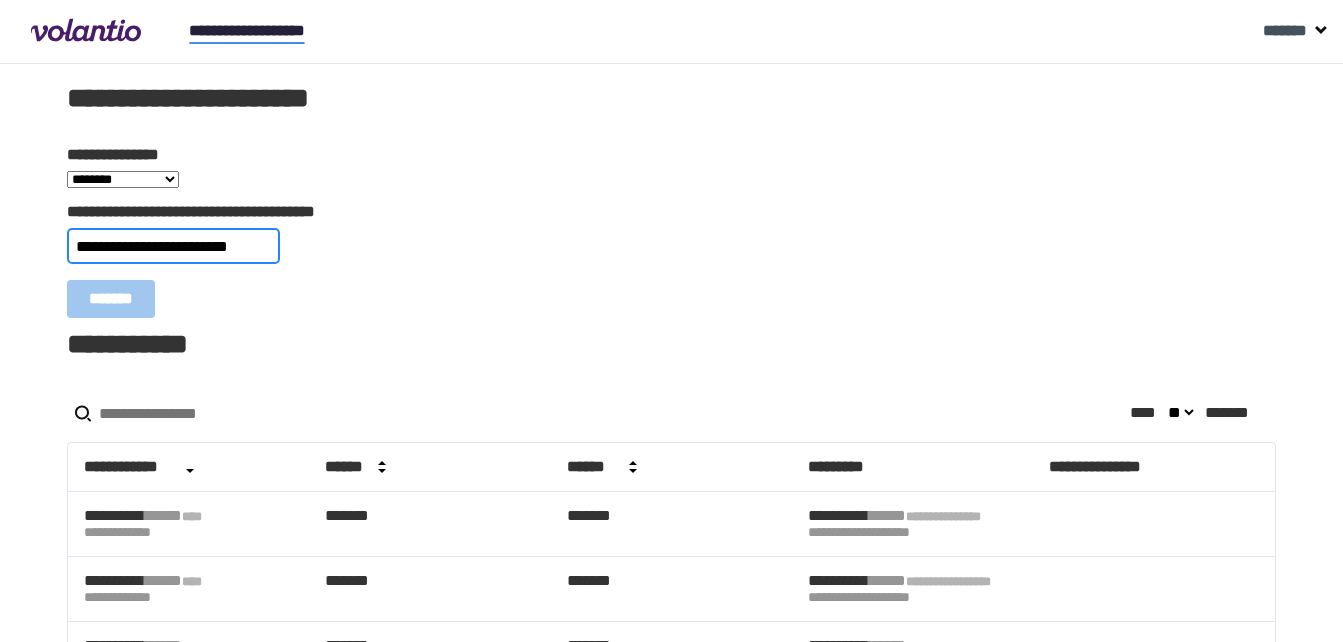 scroll, scrollTop: 0, scrollLeft: 0, axis: both 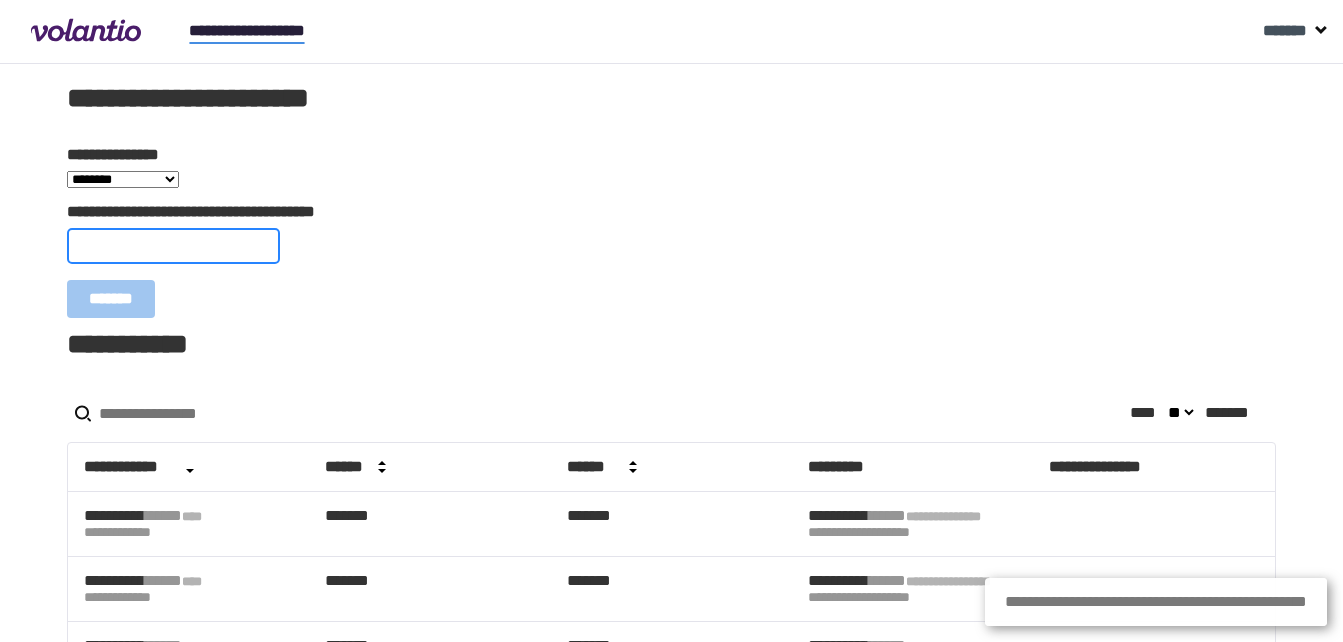 paste on "**********" 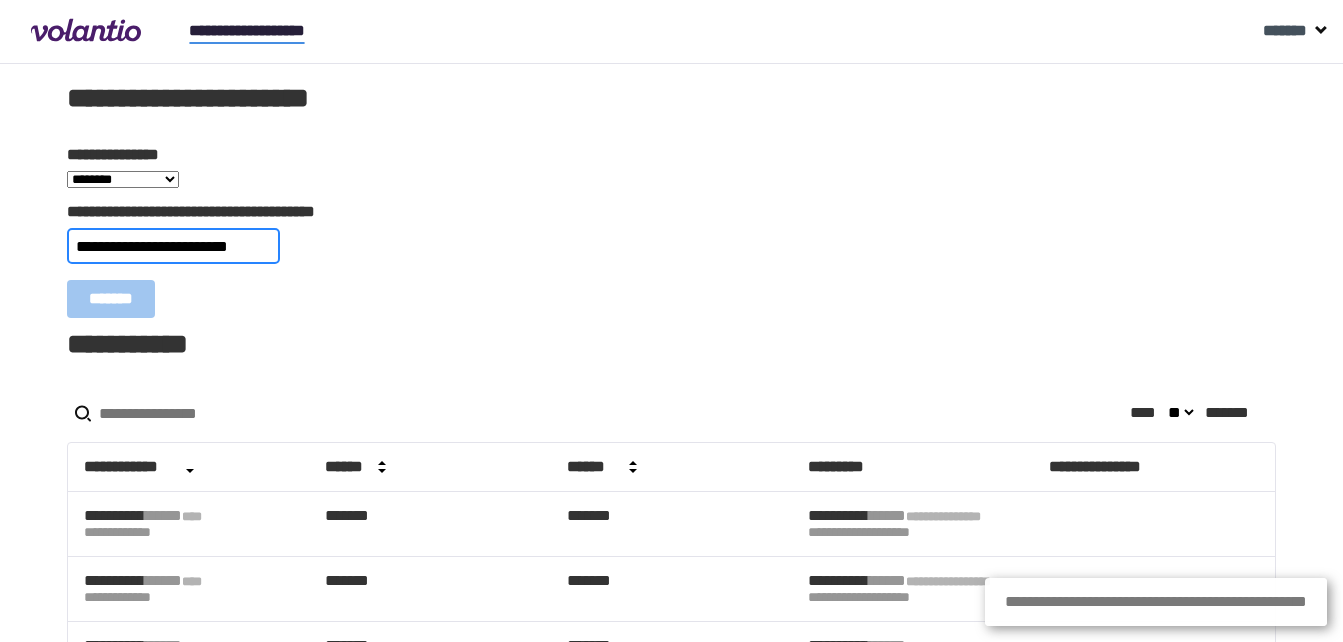 scroll, scrollTop: 0, scrollLeft: 21, axis: horizontal 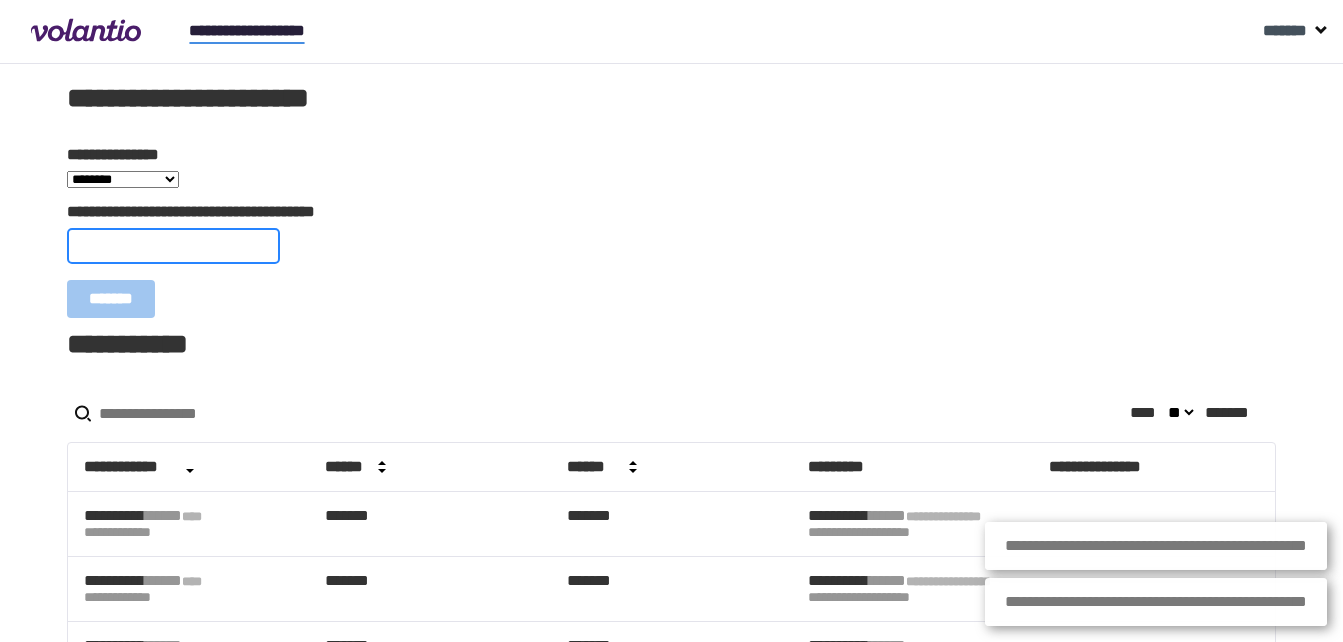 paste on "**********" 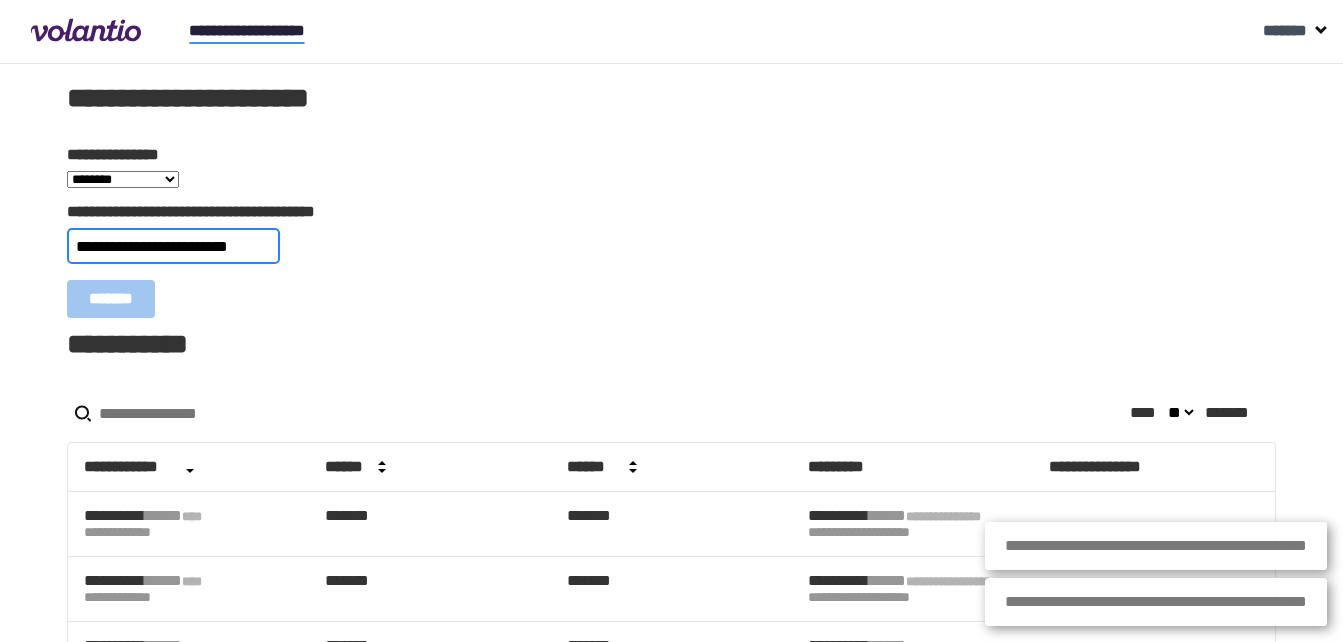 scroll, scrollTop: 0, scrollLeft: 20, axis: horizontal 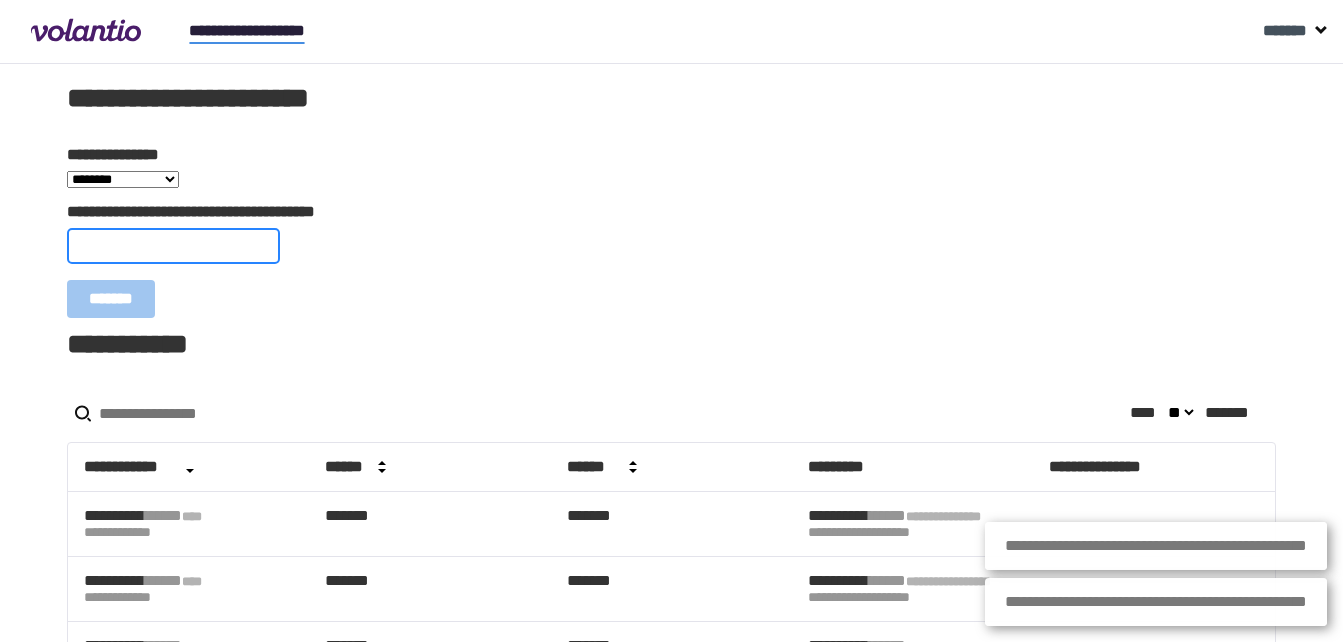 paste on "**********" 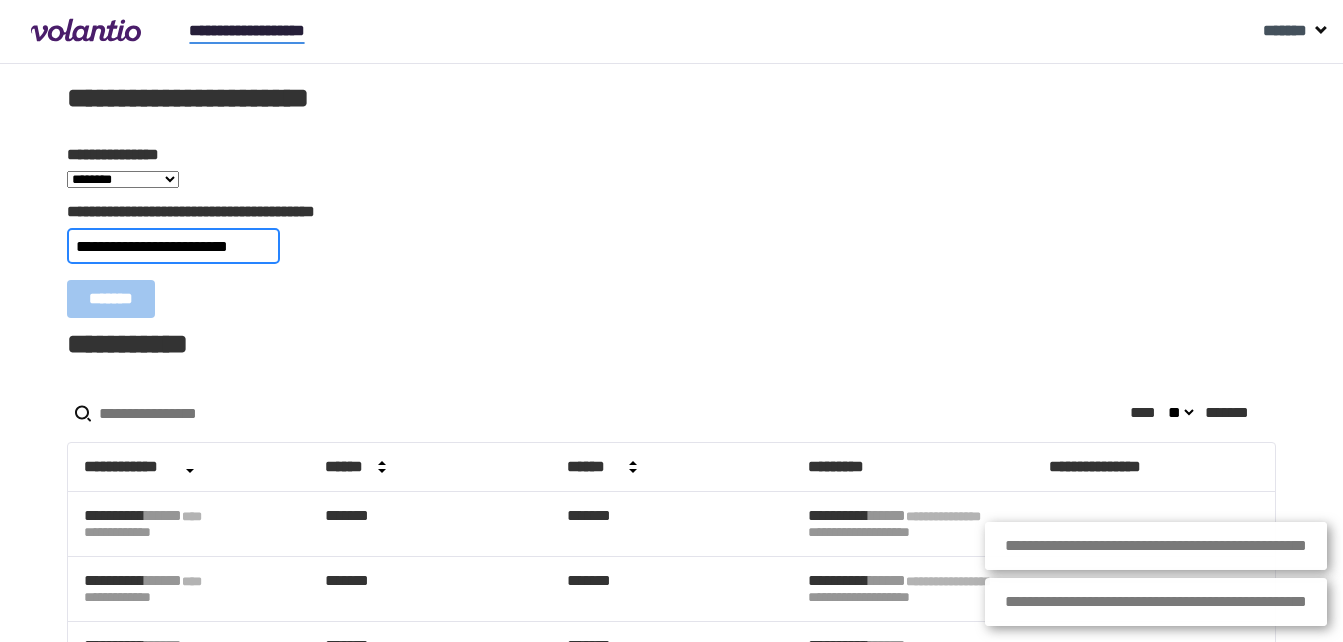scroll, scrollTop: 0, scrollLeft: 12, axis: horizontal 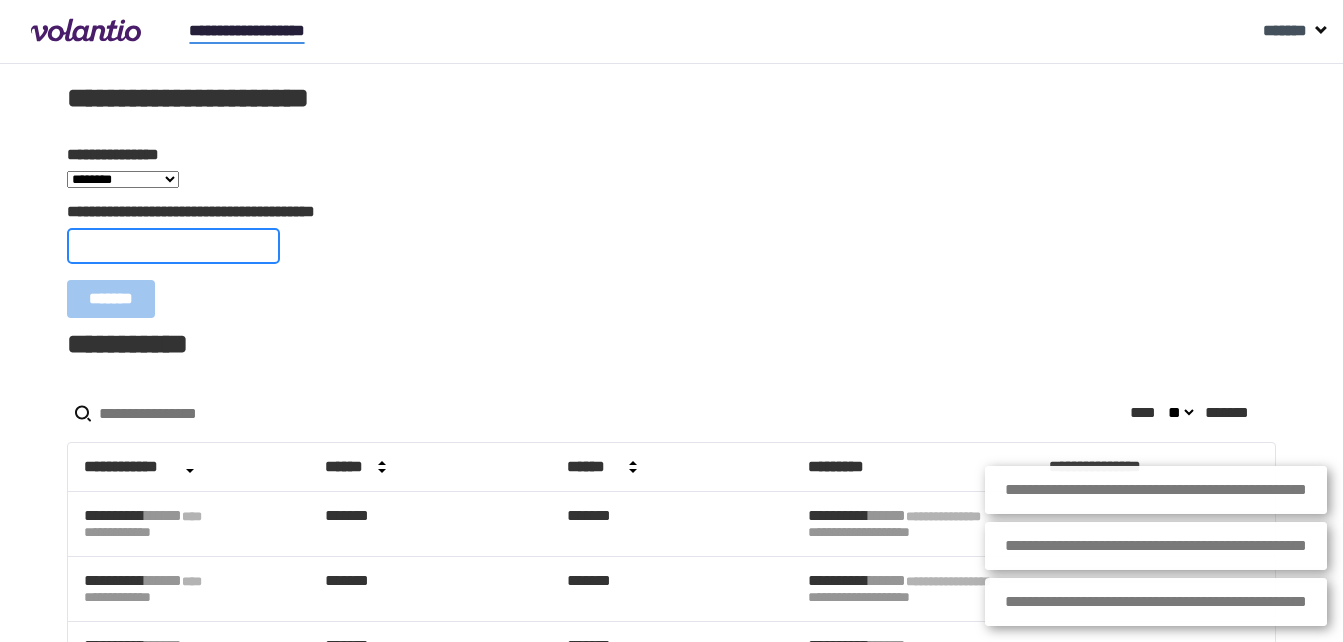 paste on "**********" 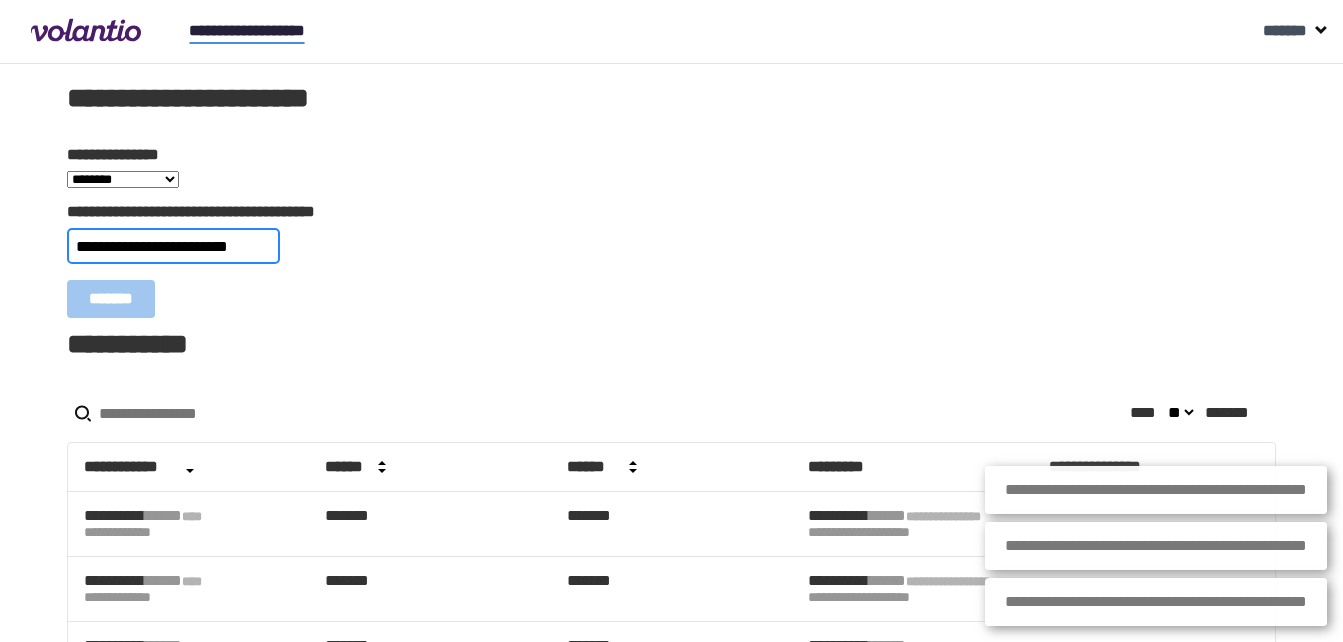 scroll, scrollTop: 0, scrollLeft: 26, axis: horizontal 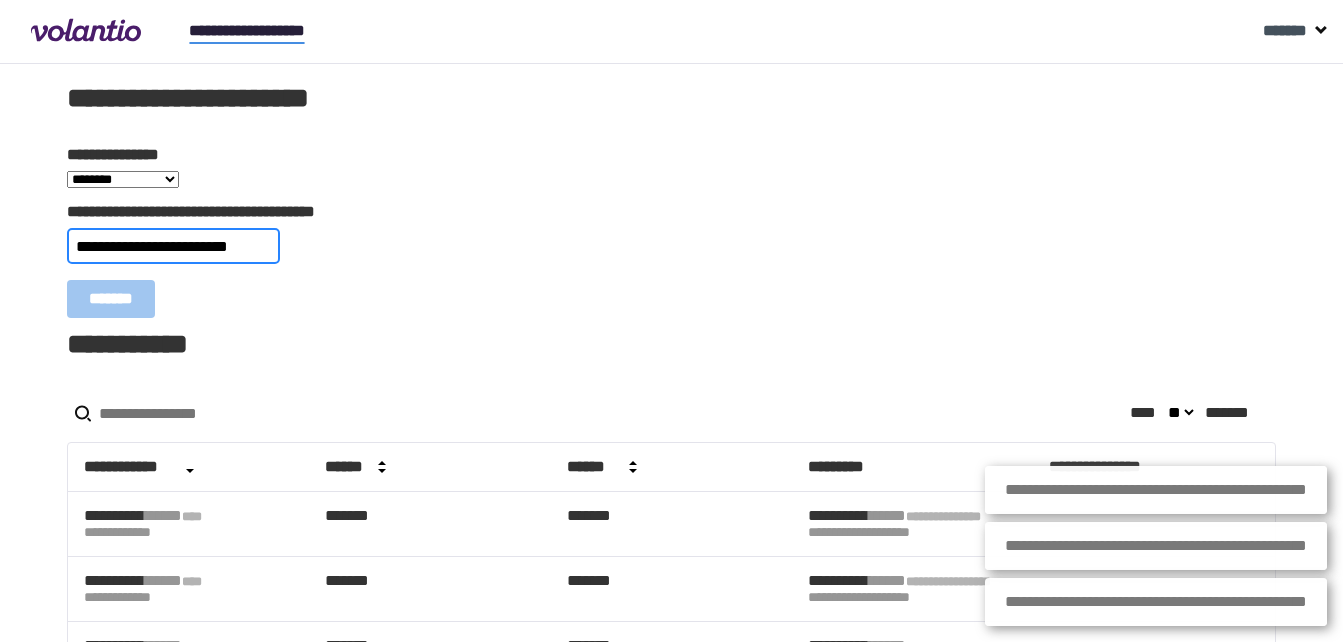 type on "**********" 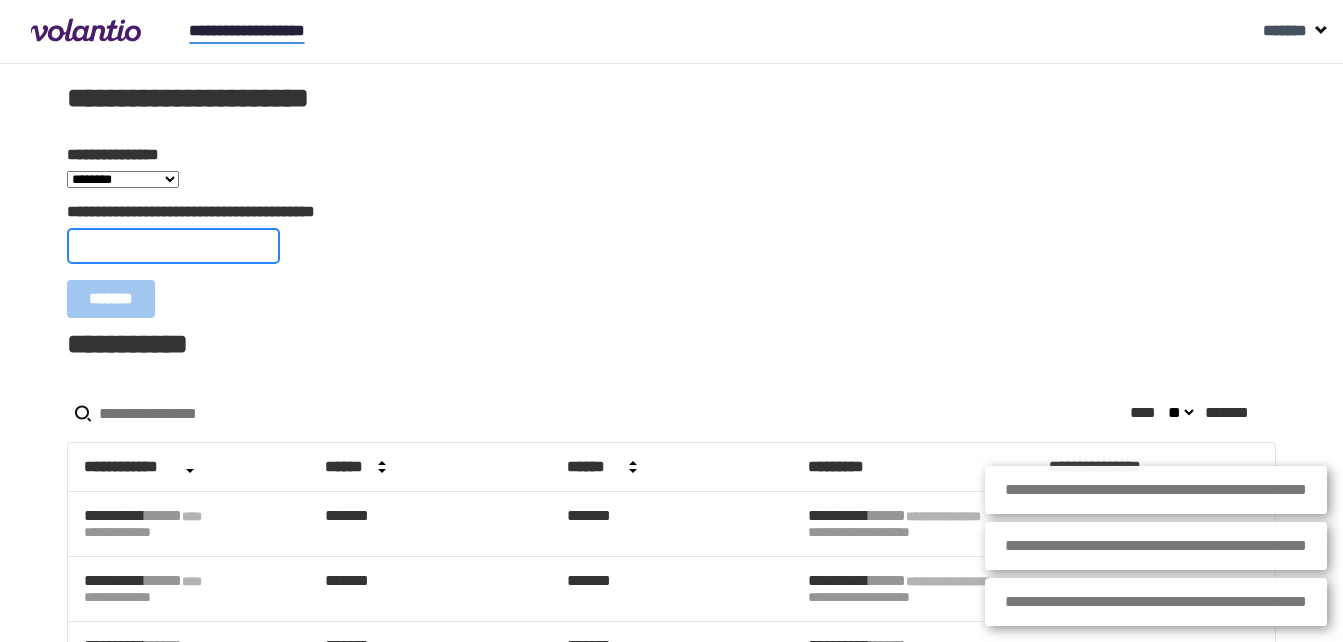 scroll, scrollTop: 0, scrollLeft: 0, axis: both 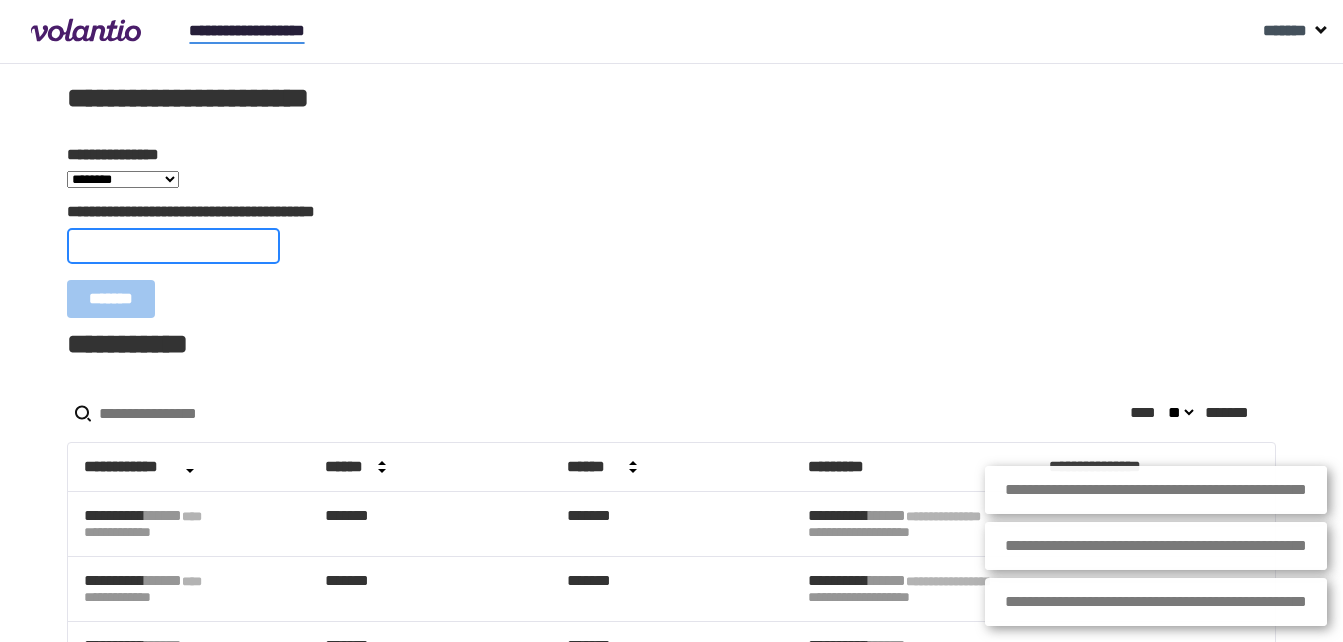 paste on "**********" 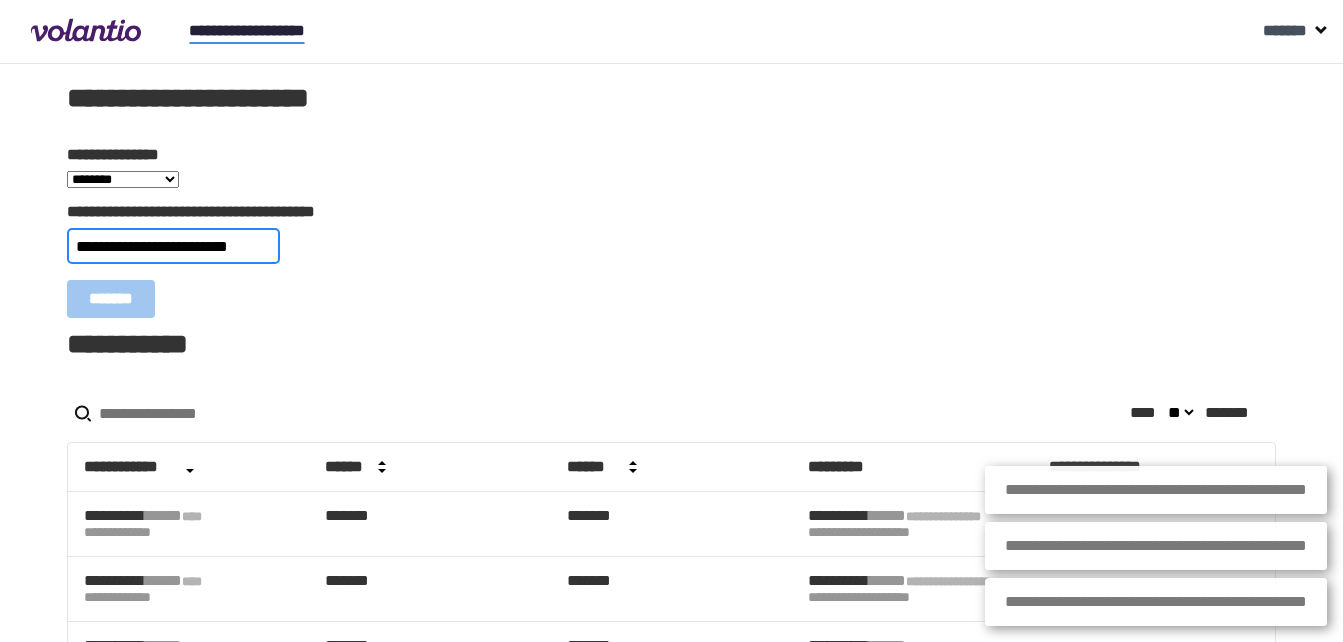 type on "**********" 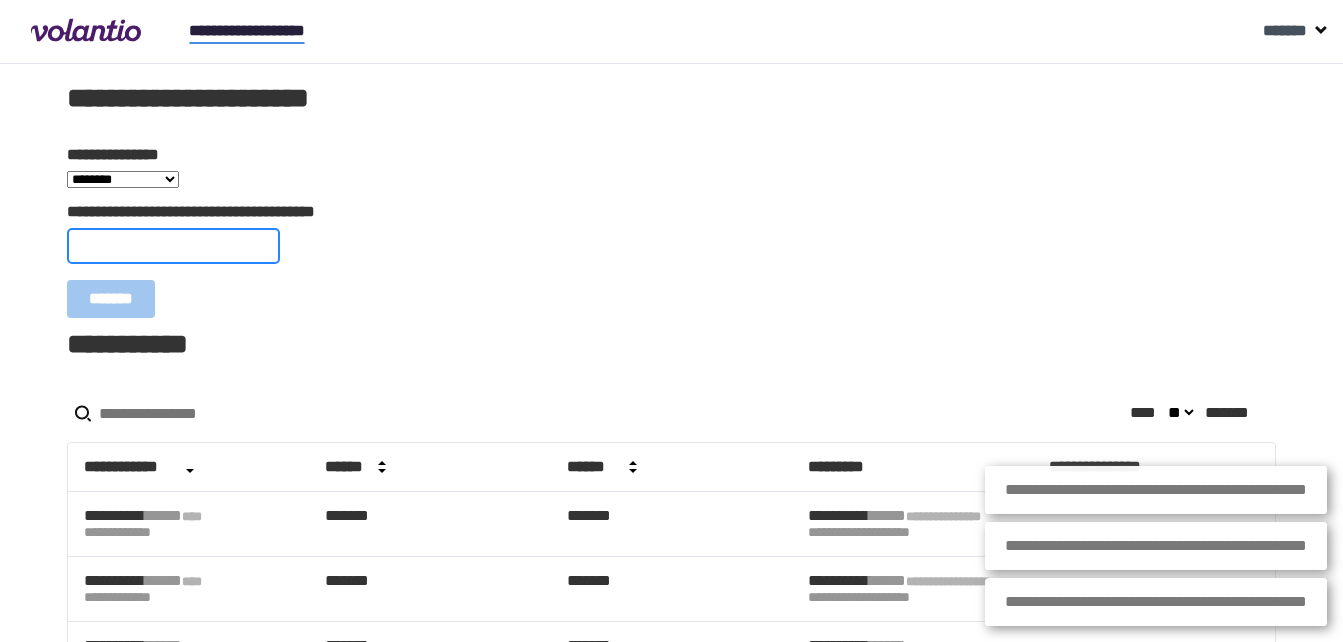 paste on "**********" 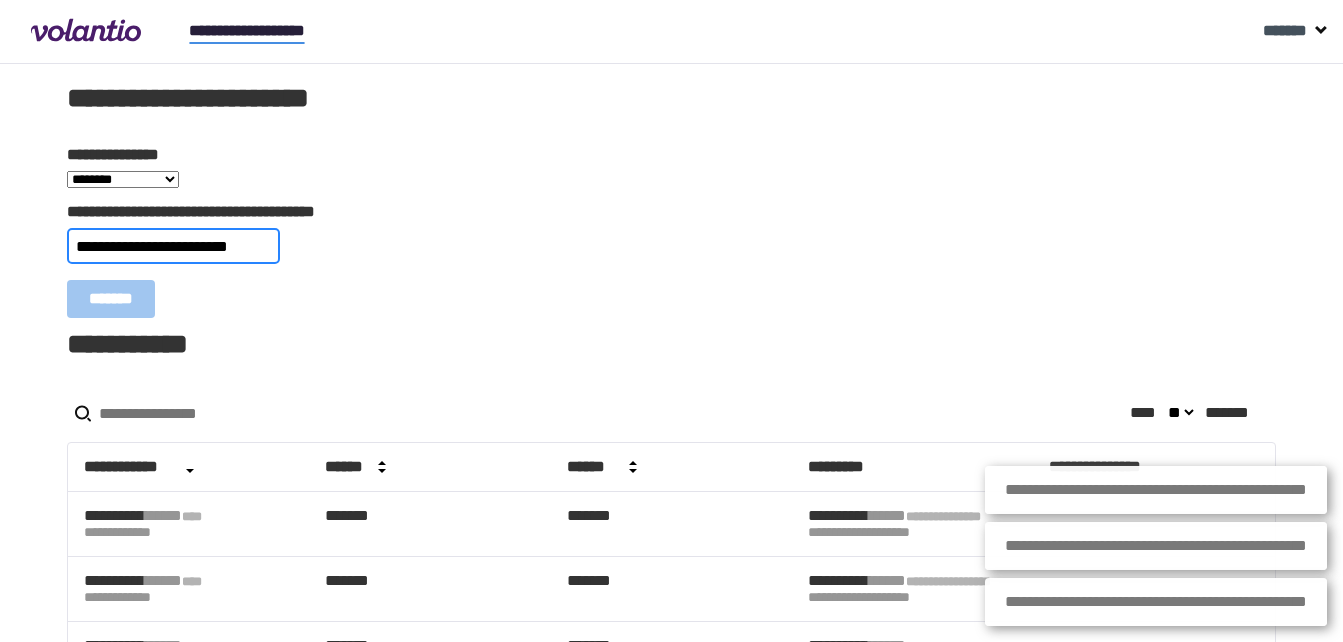 type on "**********" 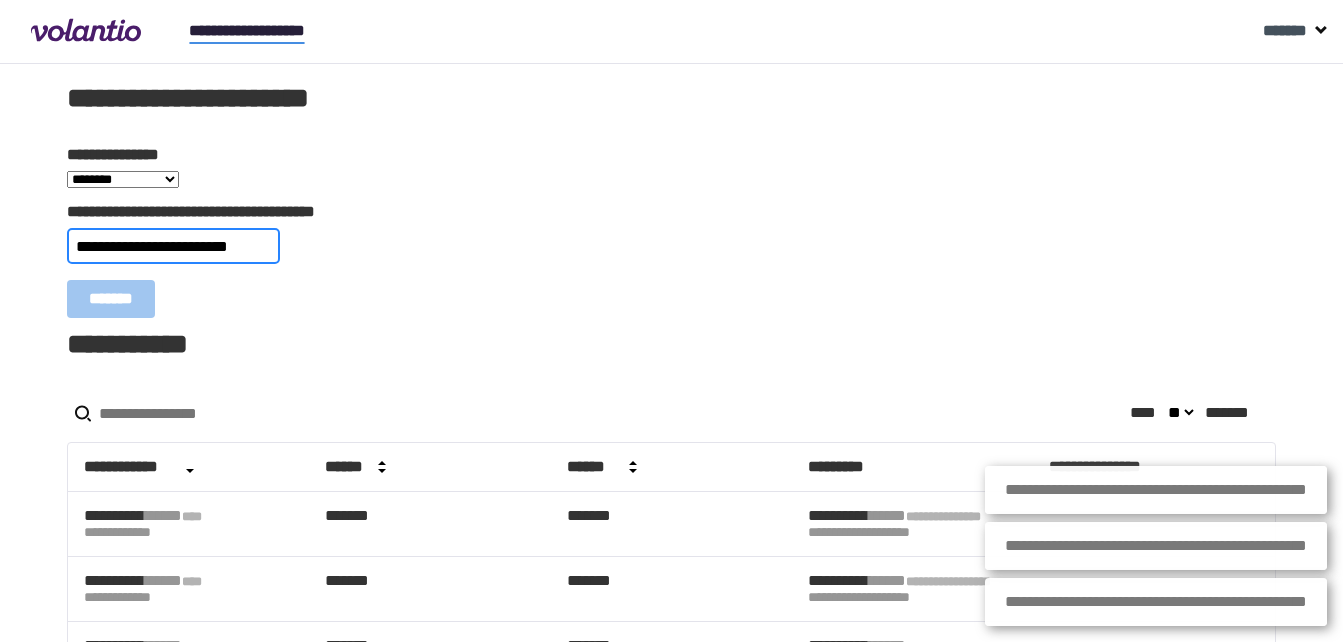 click on "*******" at bounding box center [111, 299] 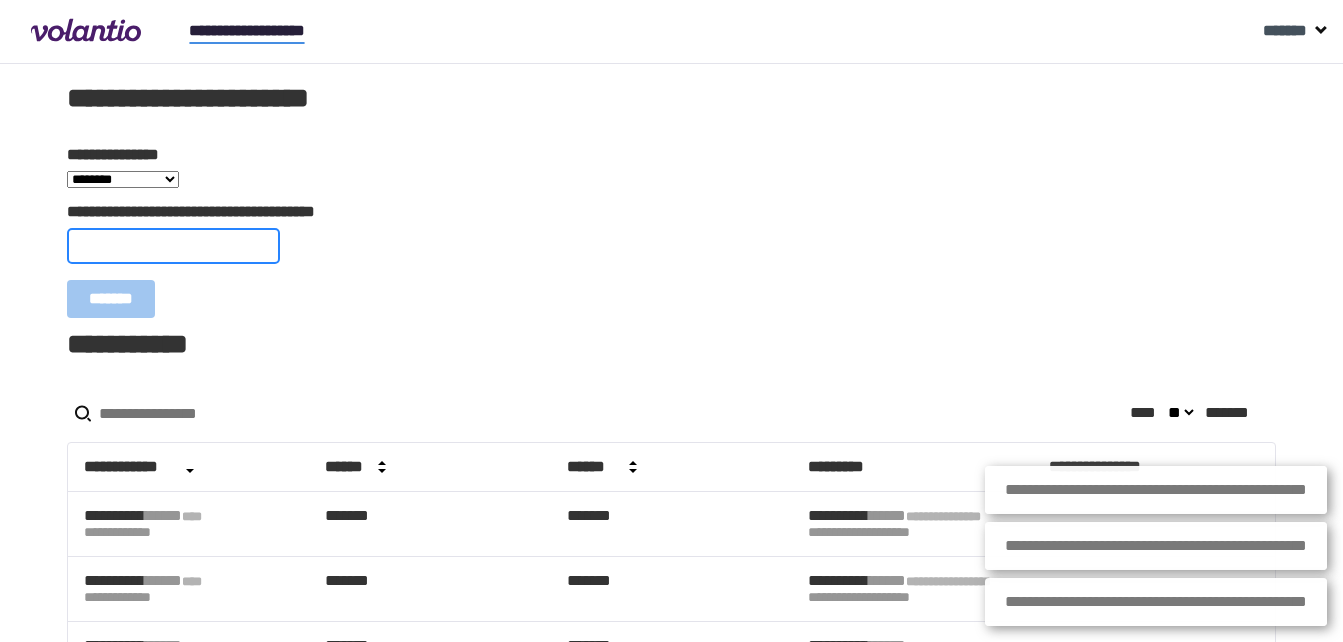 paste on "**********" 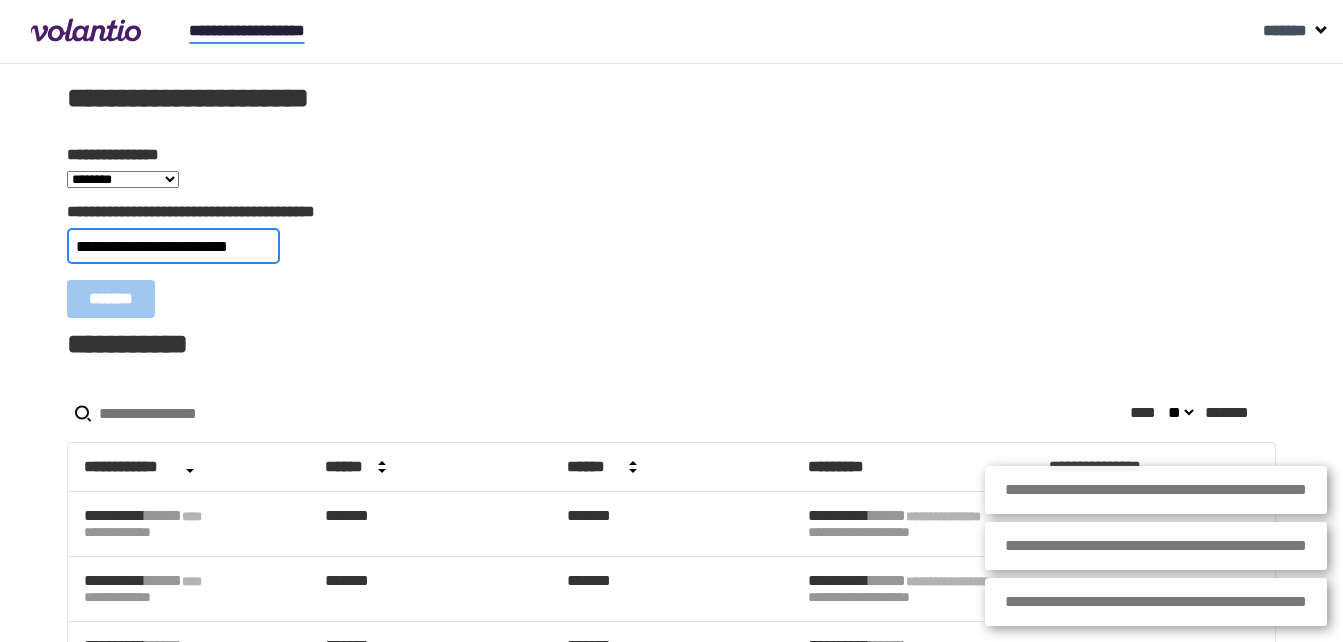 scroll, scrollTop: 0, scrollLeft: 22, axis: horizontal 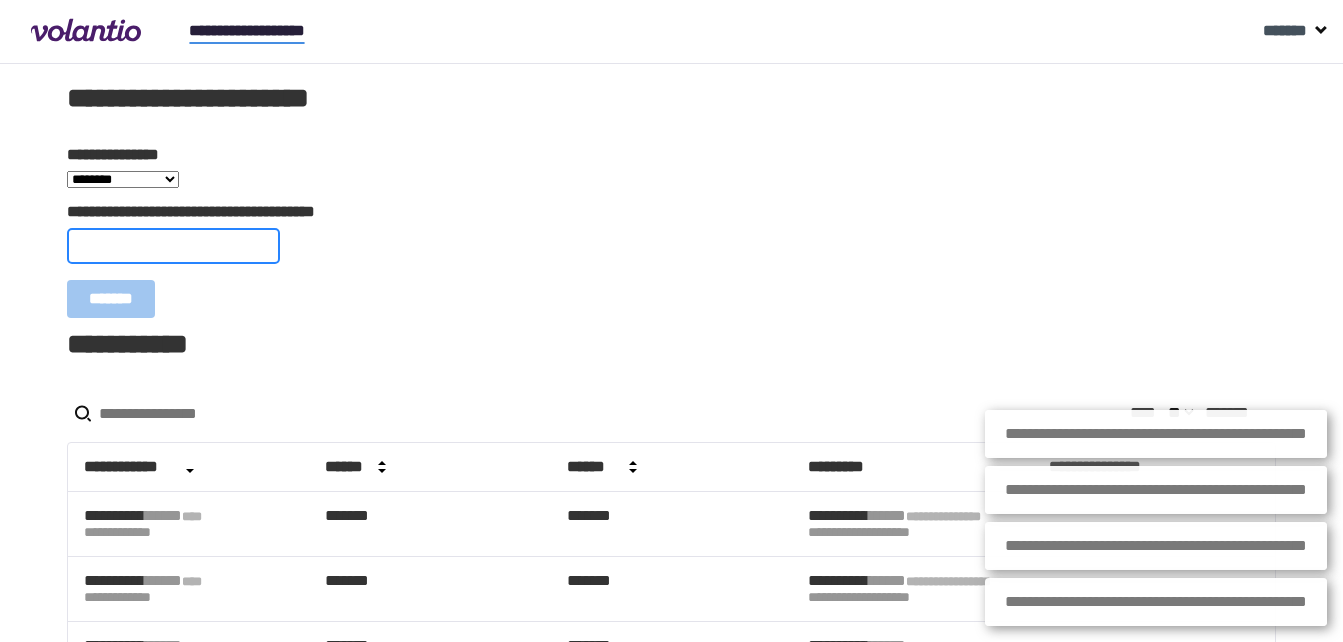 paste on "**********" 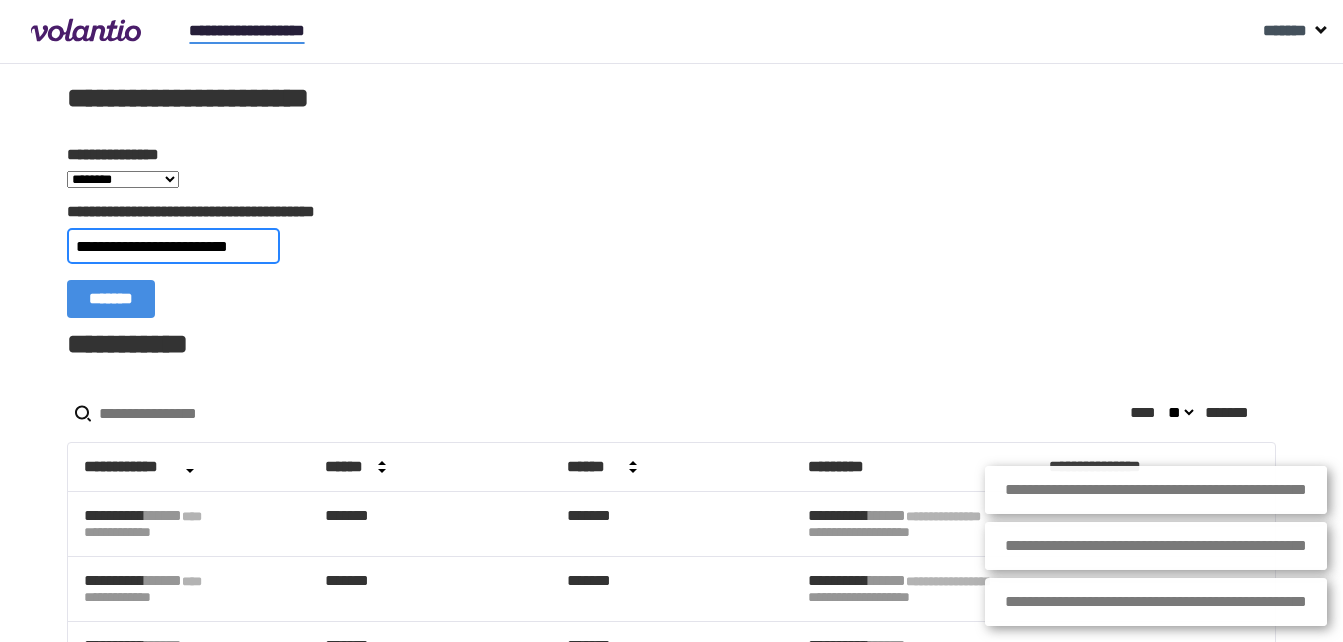 scroll, scrollTop: 0, scrollLeft: 20, axis: horizontal 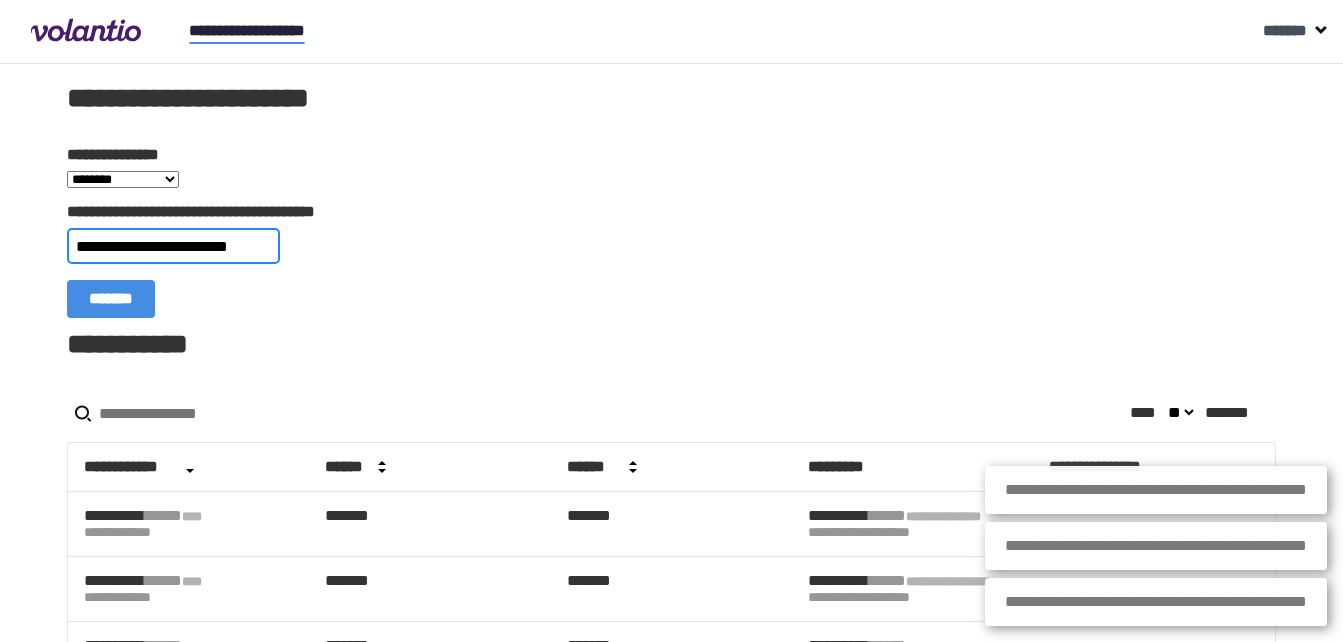 type on "**********" 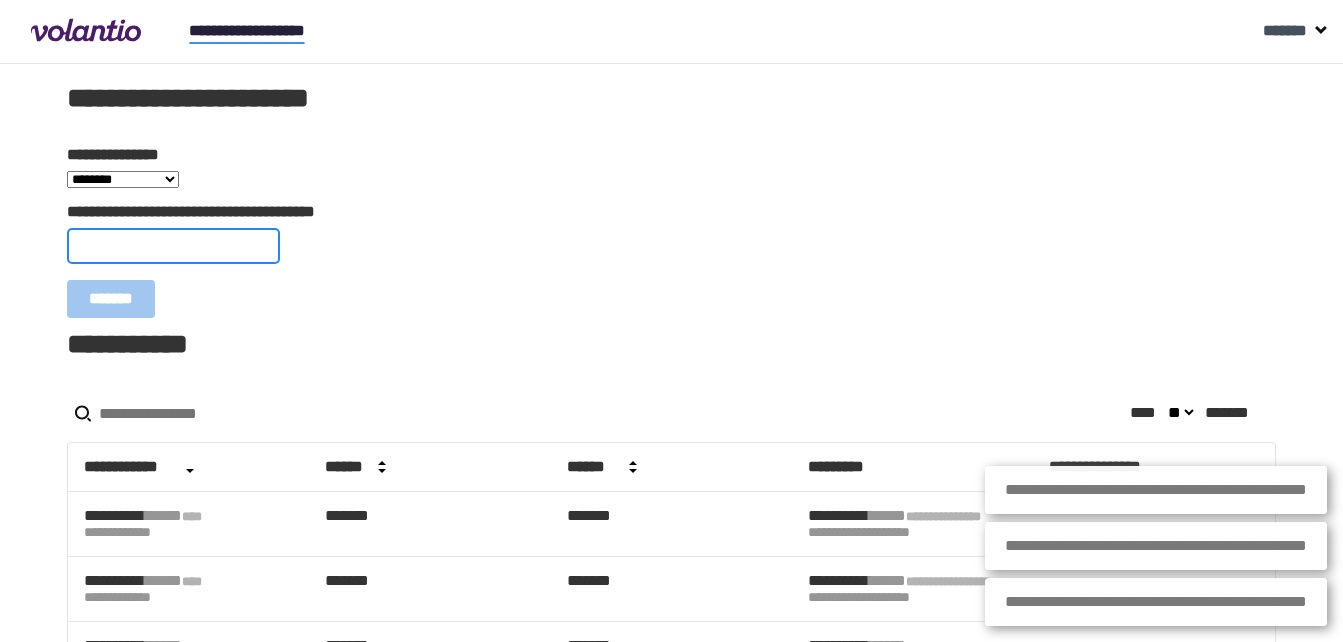 scroll, scrollTop: 0, scrollLeft: 0, axis: both 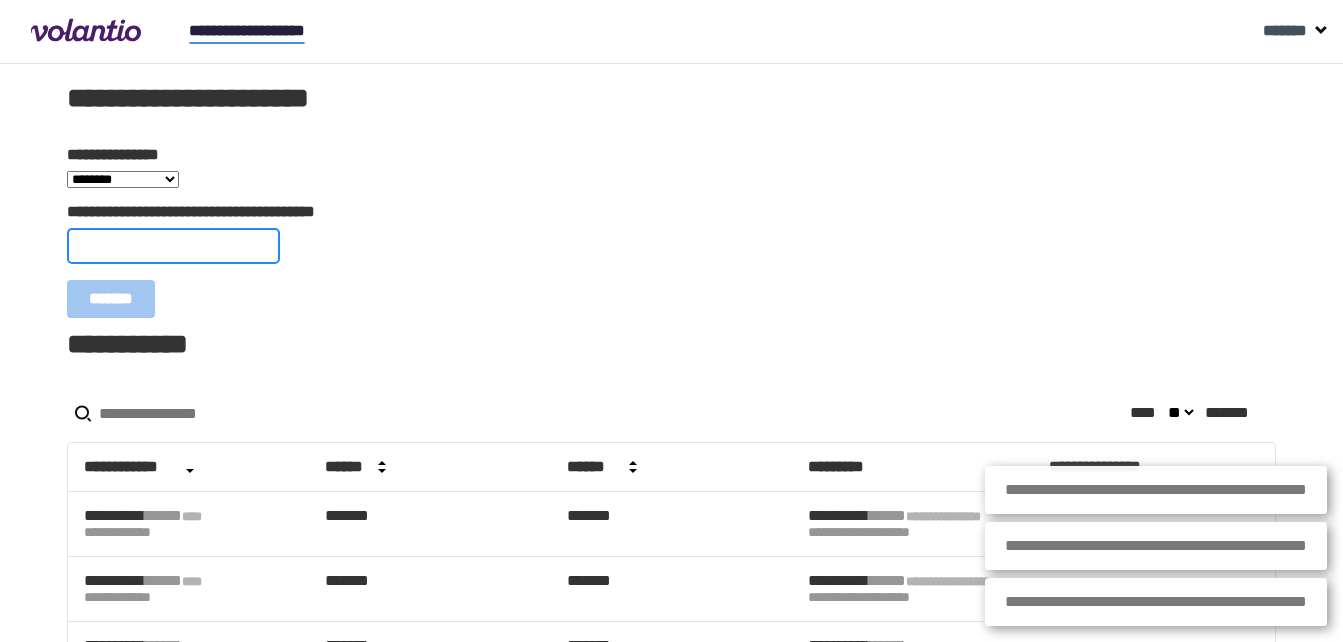 paste on "**********" 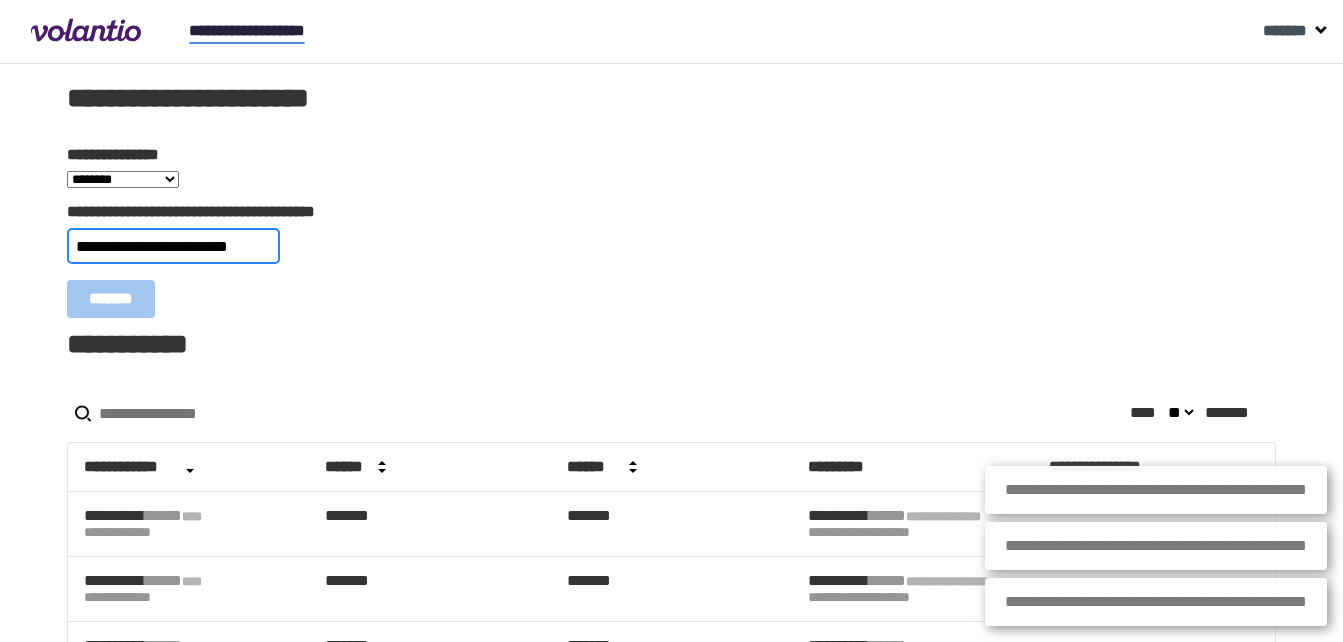 type on "**********" 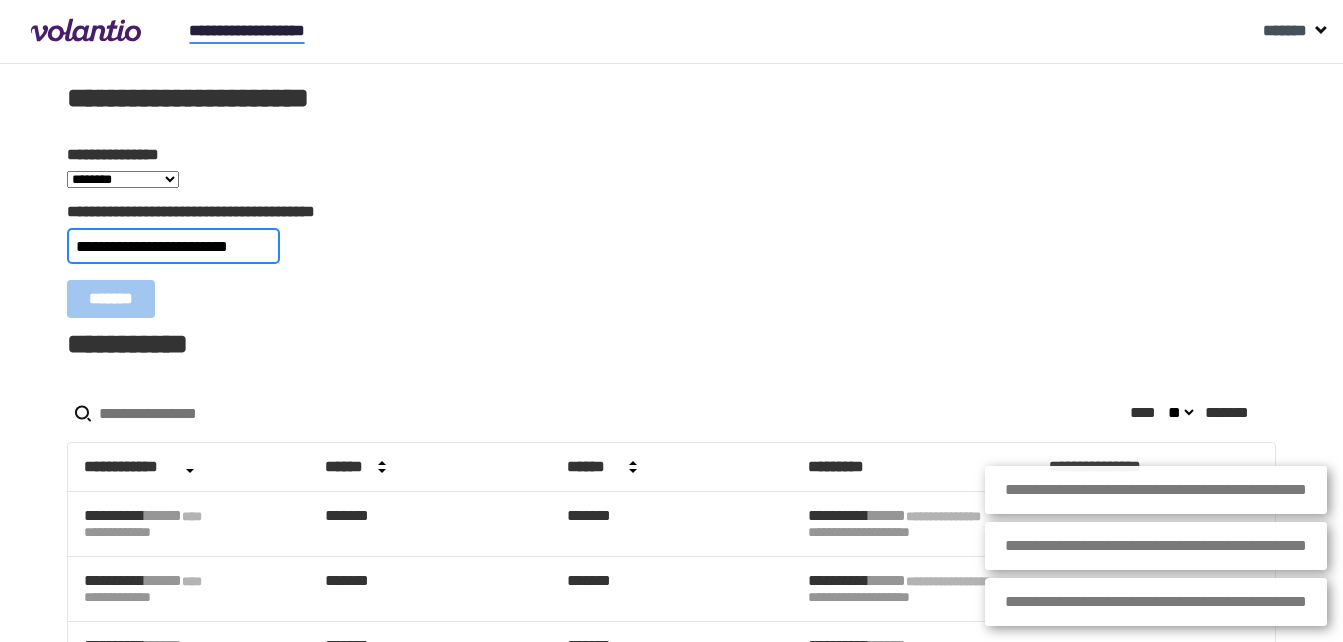 click on "*******" at bounding box center (111, 299) 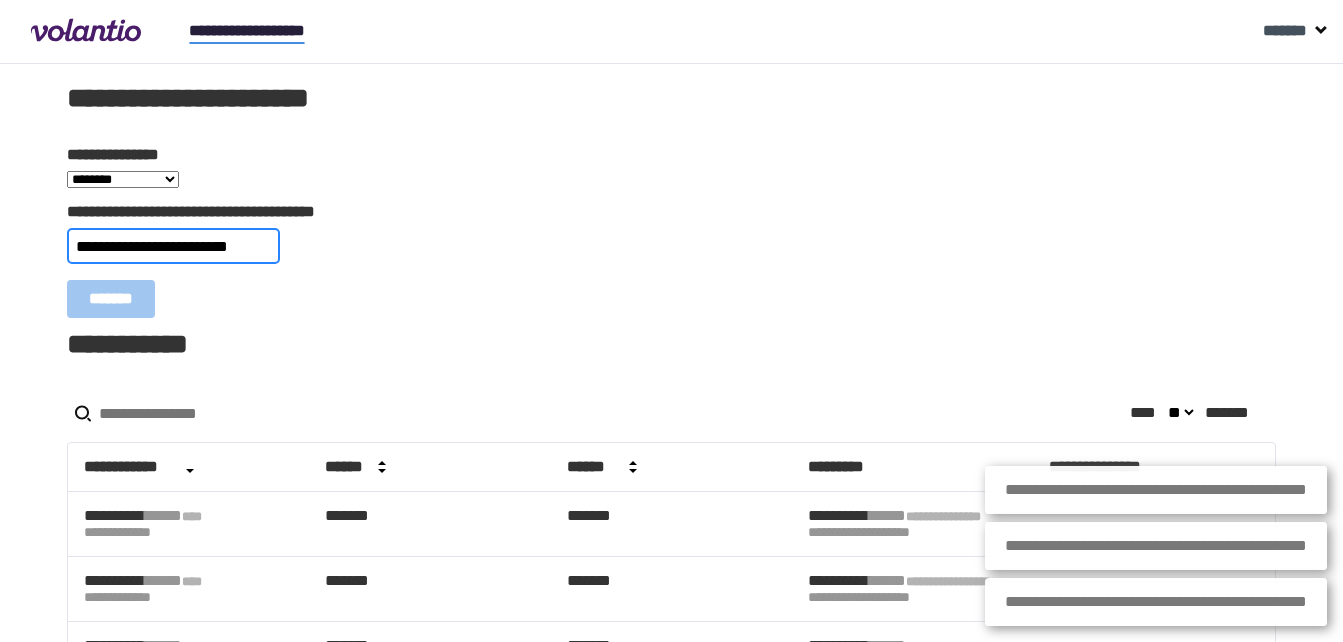 scroll, scrollTop: 0, scrollLeft: 0, axis: both 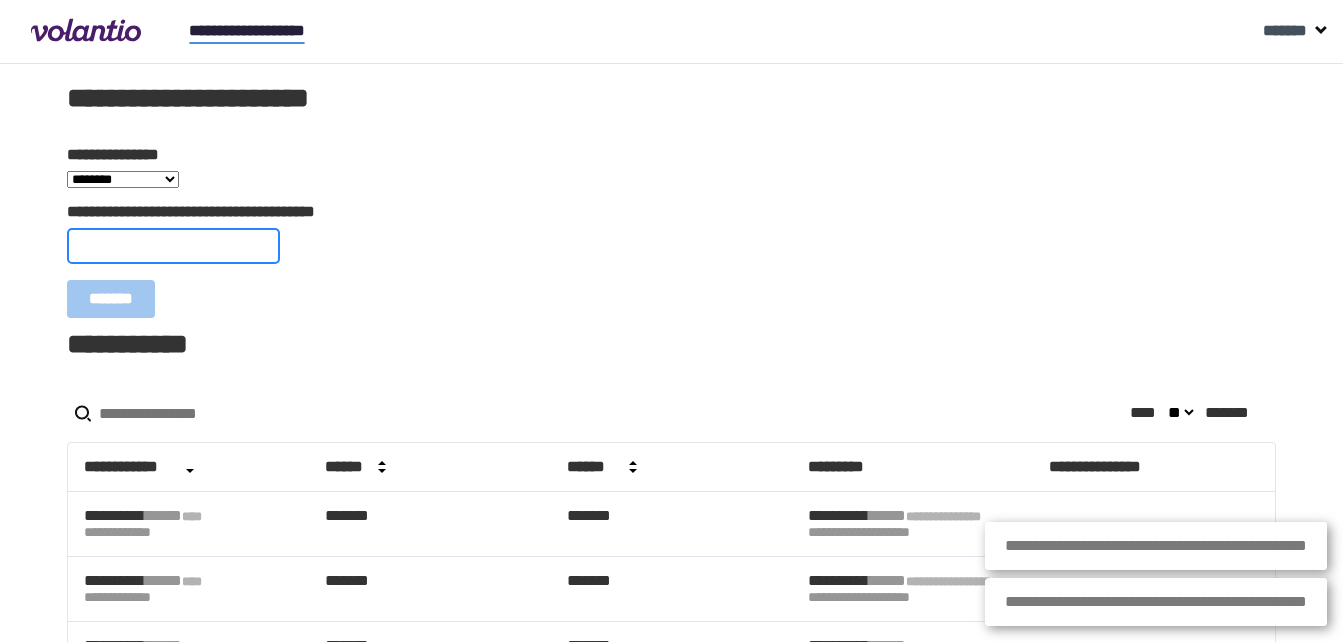 paste on "**********" 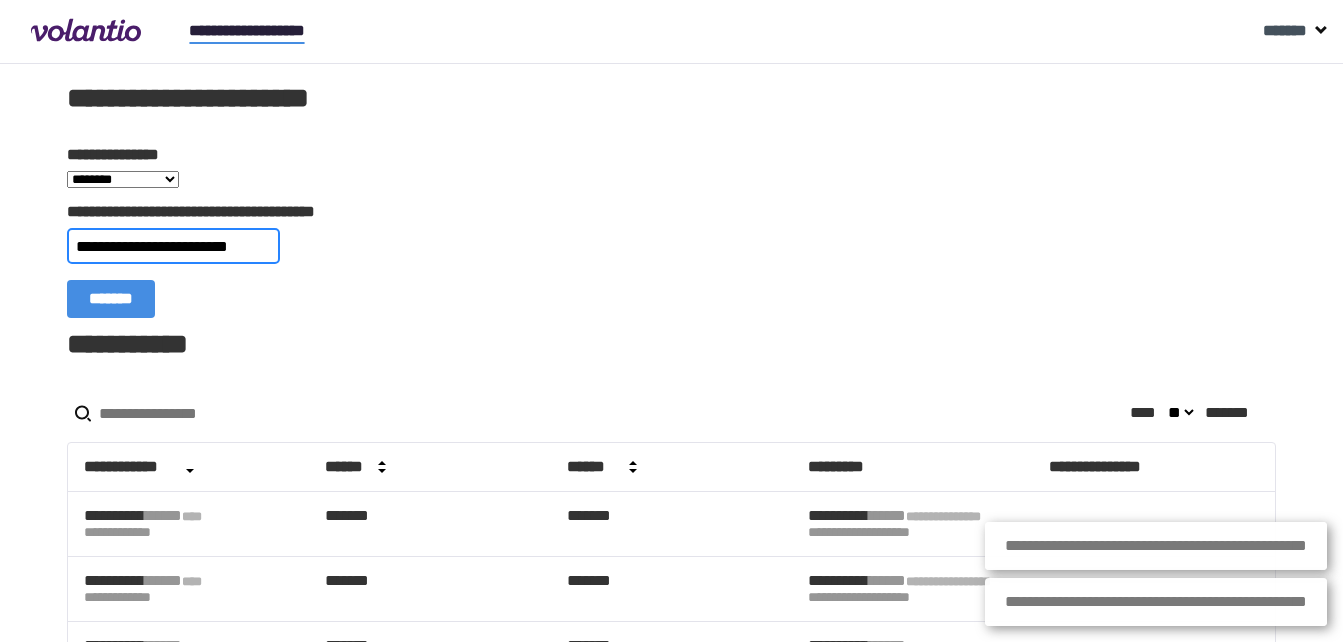 scroll, scrollTop: 0, scrollLeft: 24, axis: horizontal 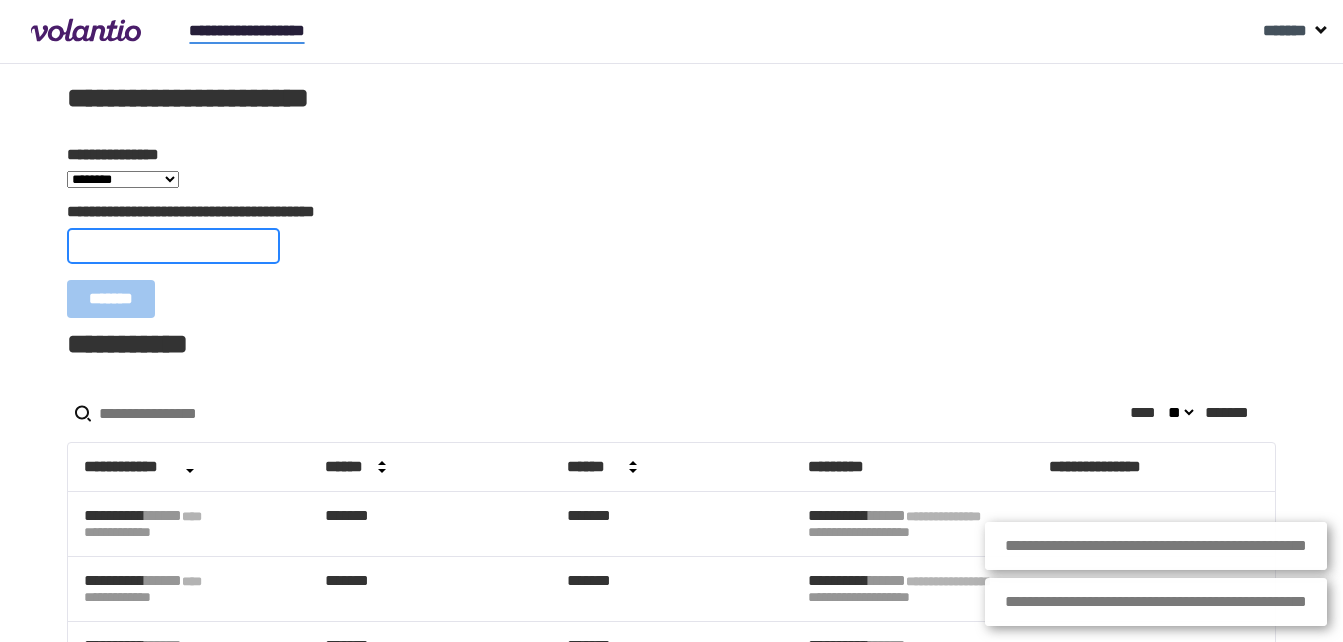 paste on "**********" 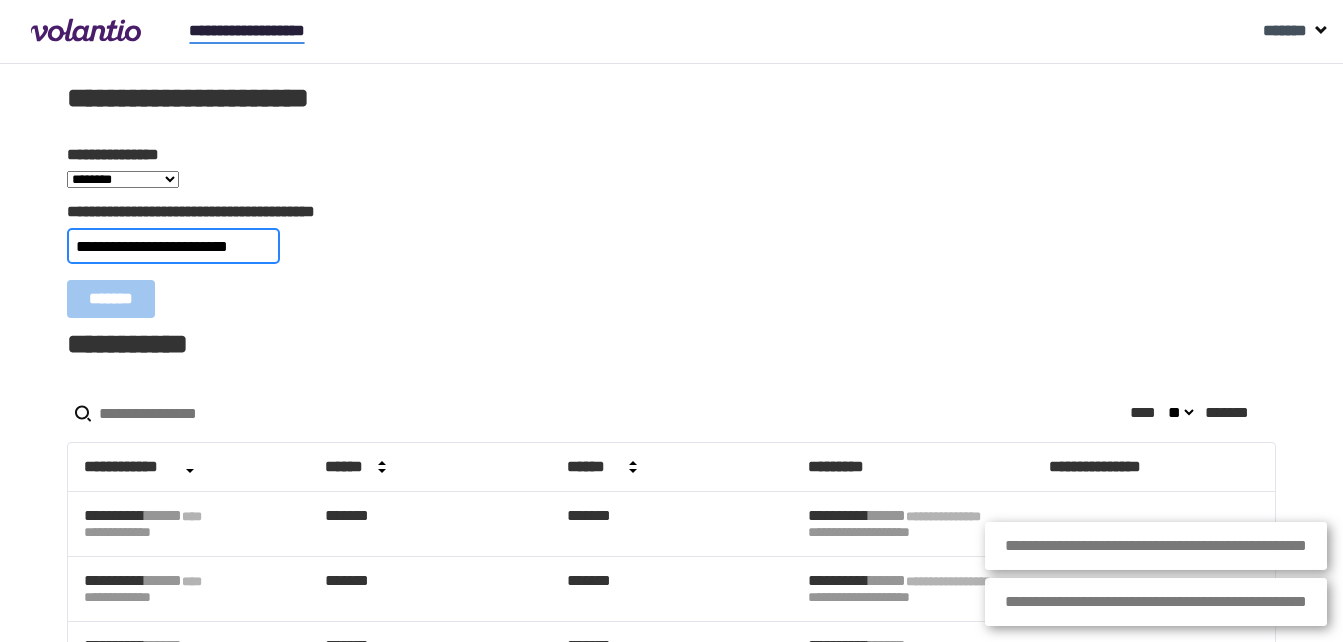 scroll, scrollTop: 0, scrollLeft: 16, axis: horizontal 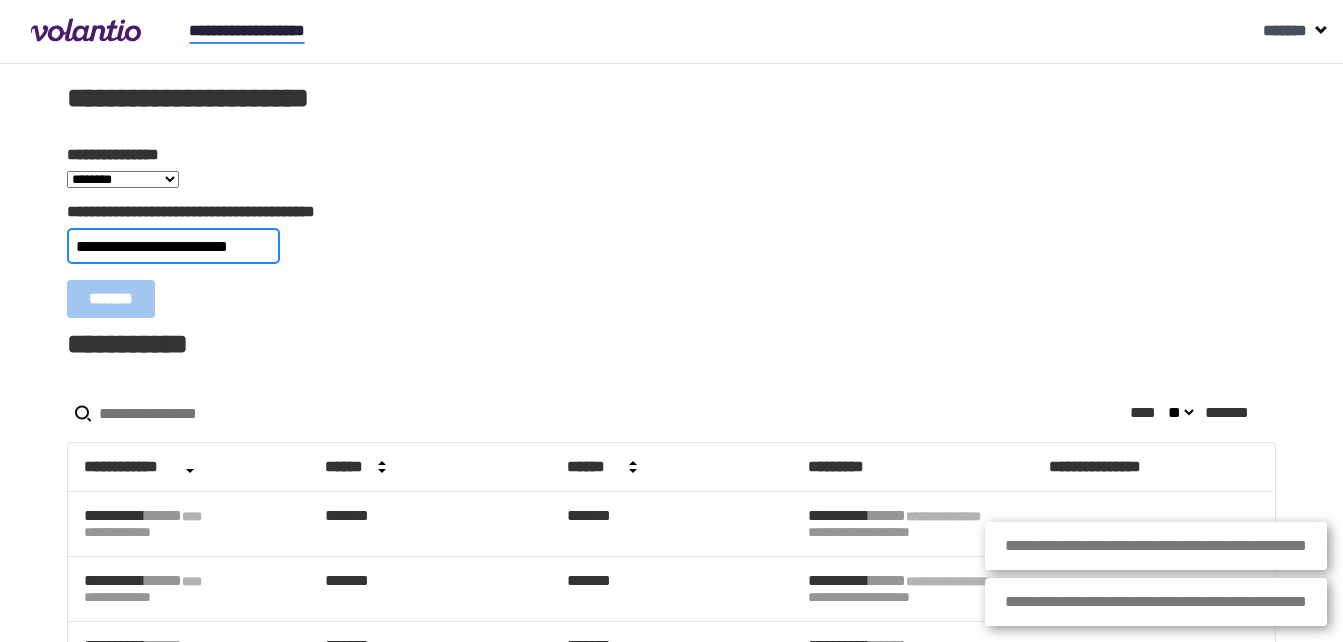 type on "**********" 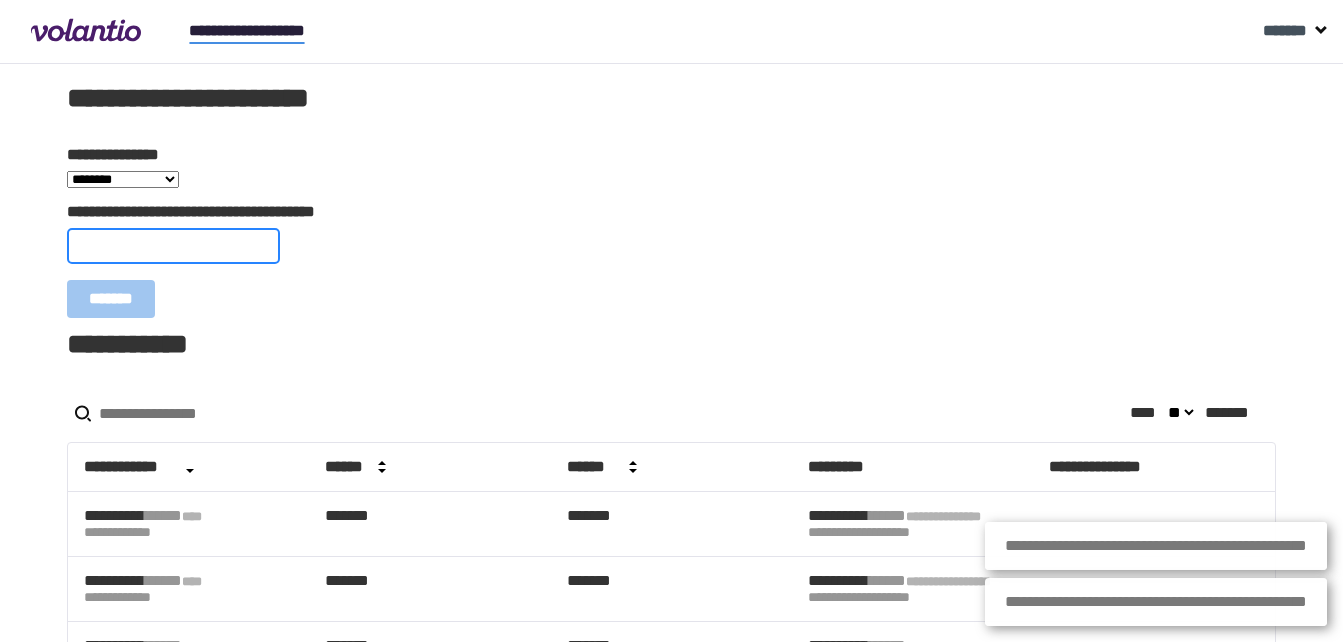 scroll, scrollTop: 0, scrollLeft: 0, axis: both 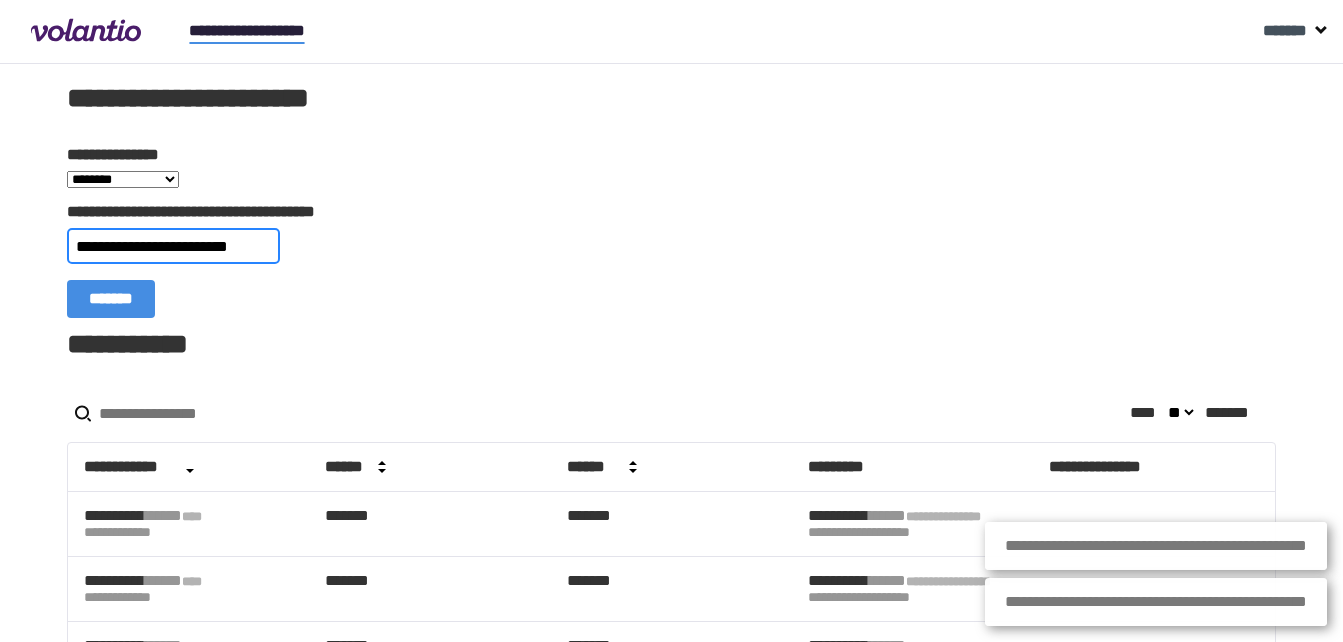 type on "**********" 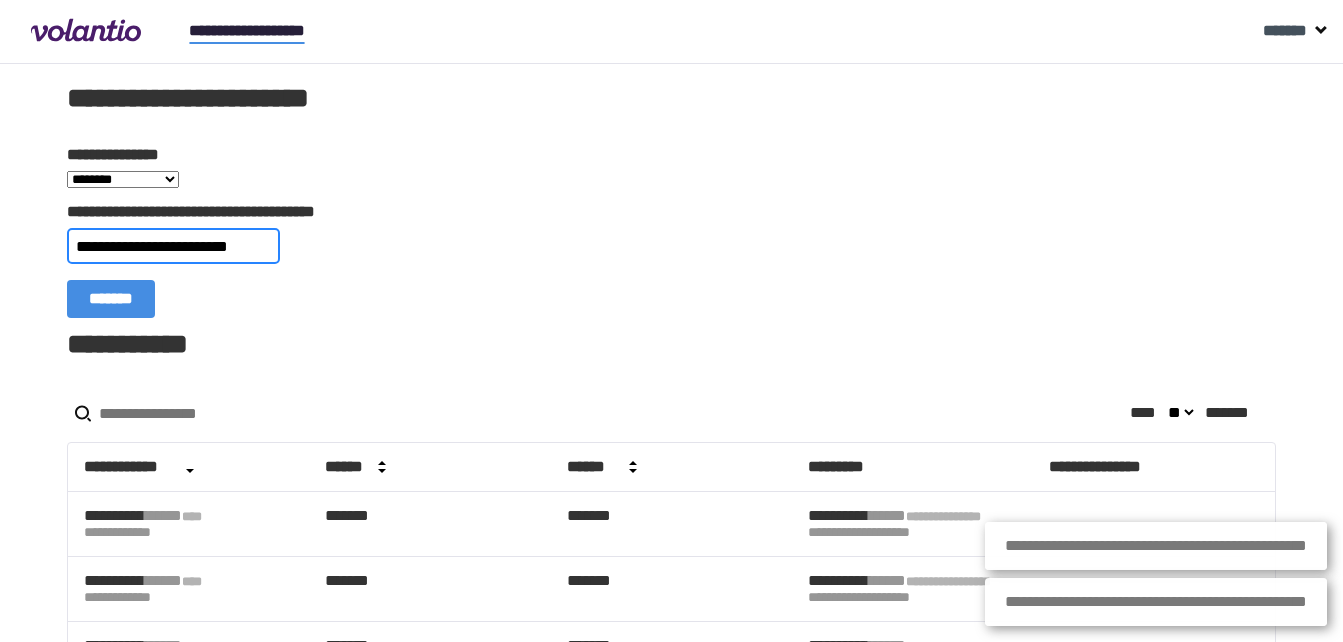 scroll, scrollTop: 0, scrollLeft: 0, axis: both 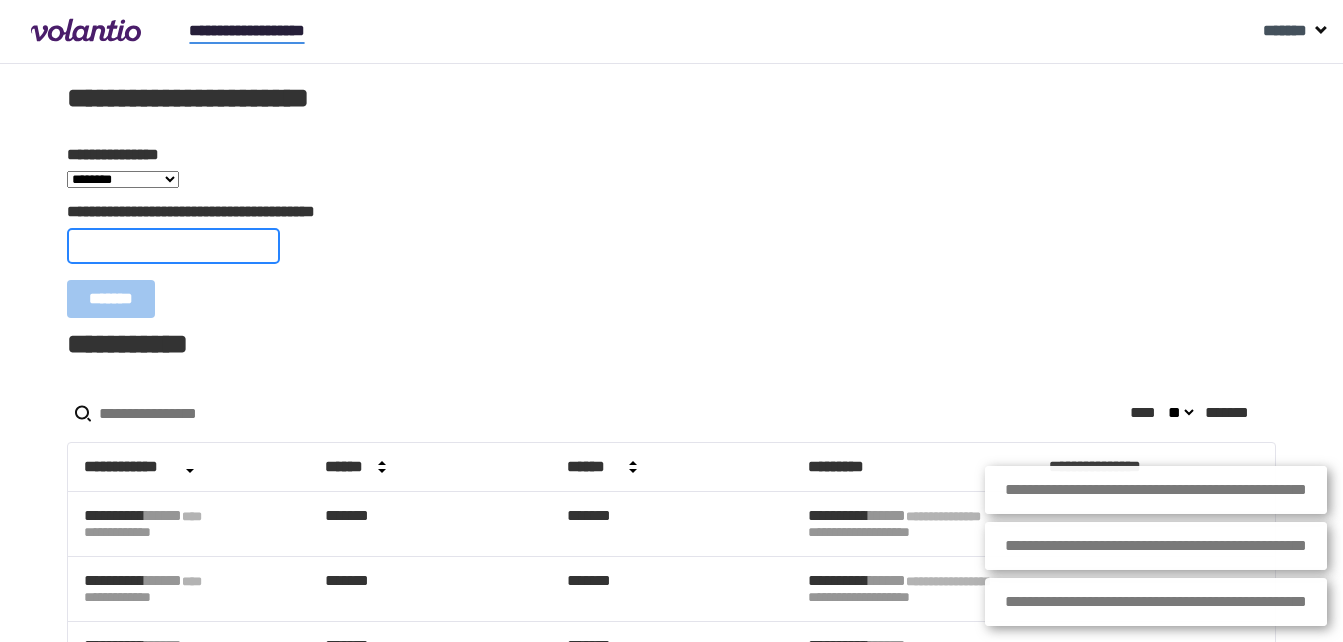 paste on "**********" 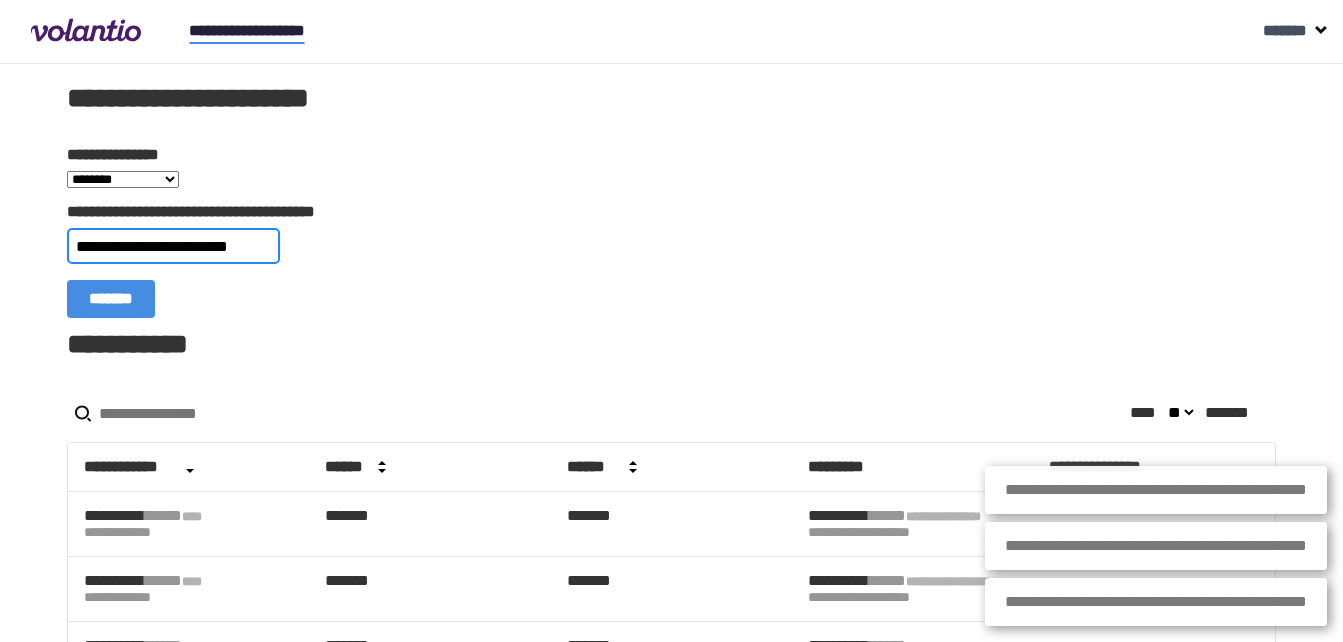 type on "**********" 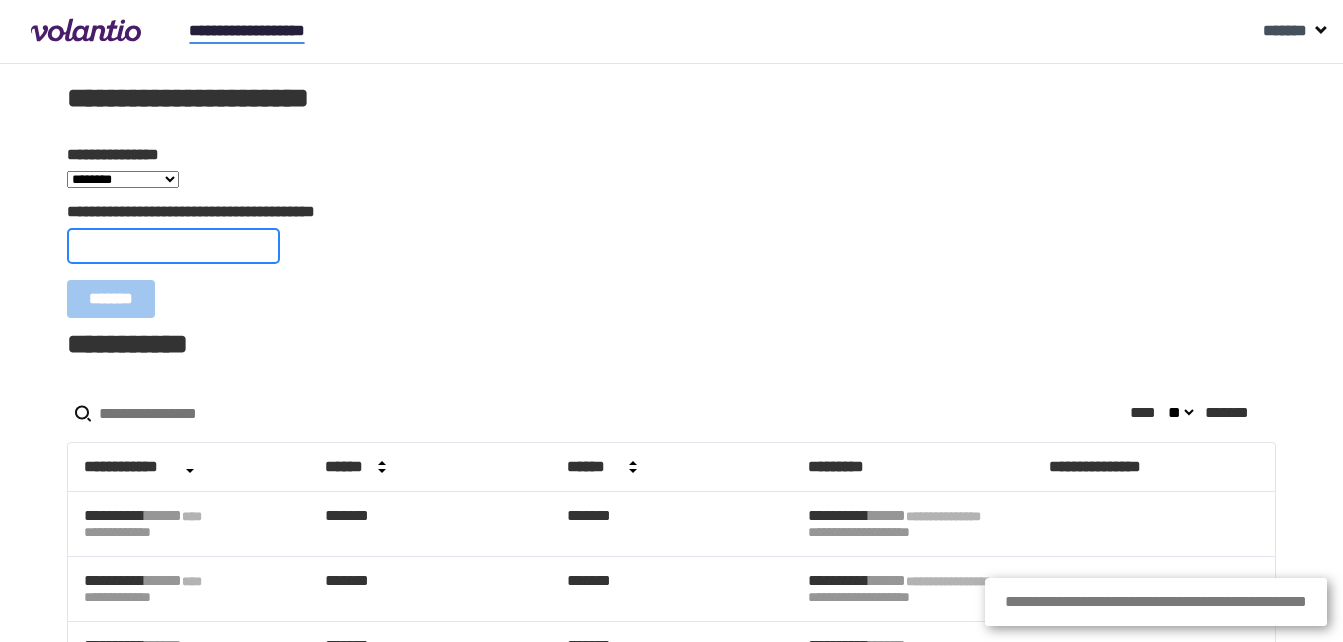paste on "**********" 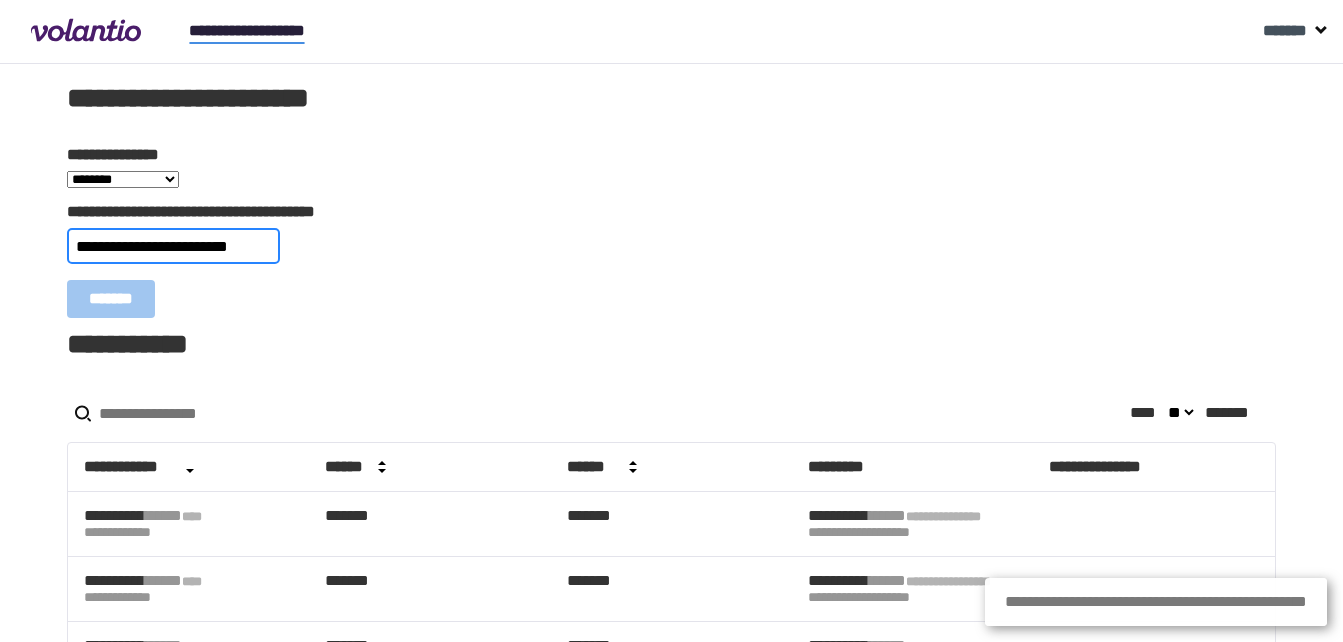 scroll, scrollTop: 0, scrollLeft: 23, axis: horizontal 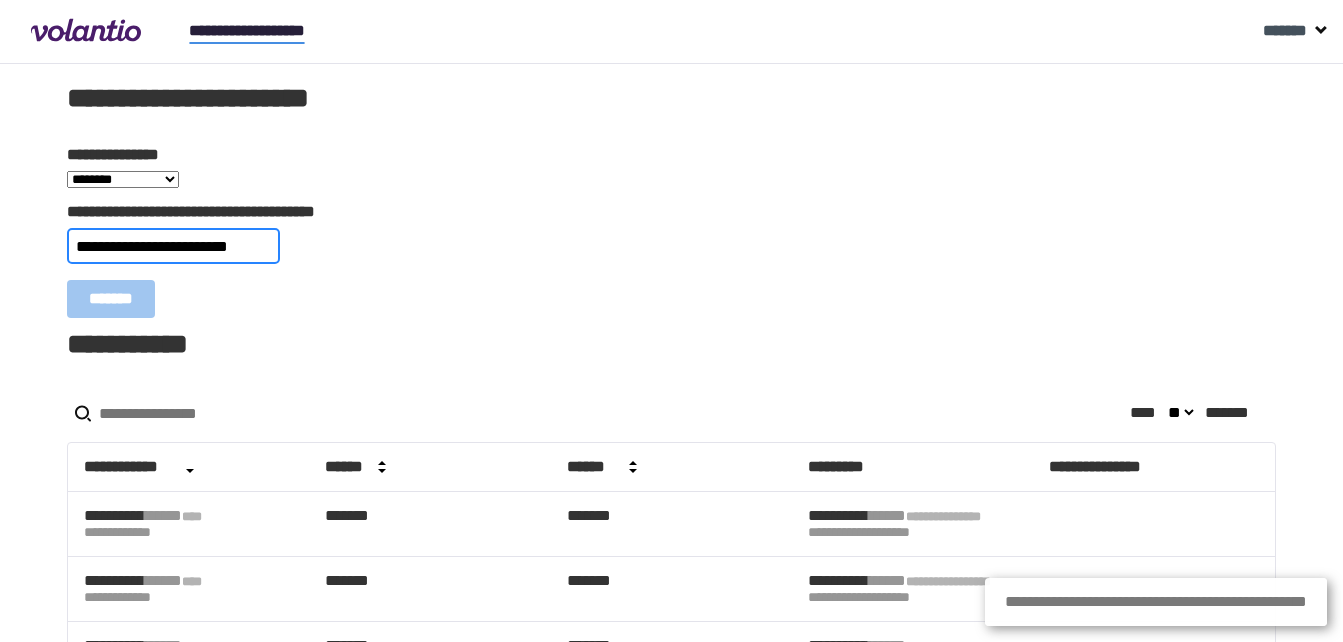 type on "**********" 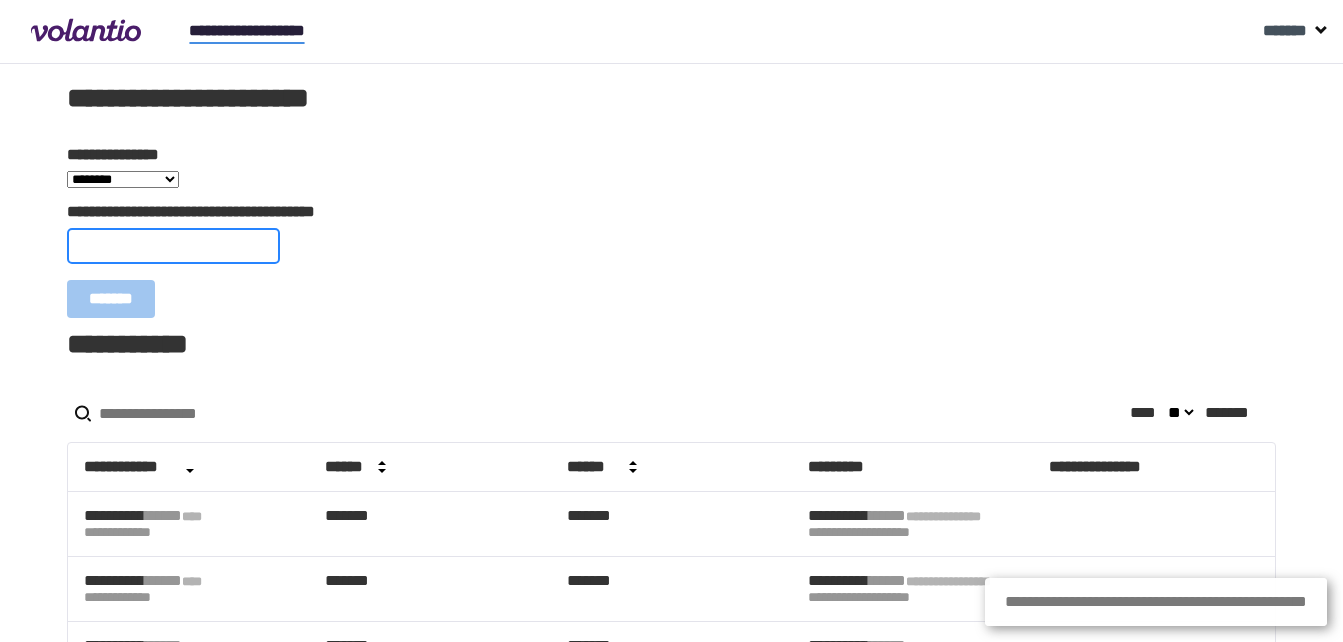 scroll, scrollTop: 0, scrollLeft: 0, axis: both 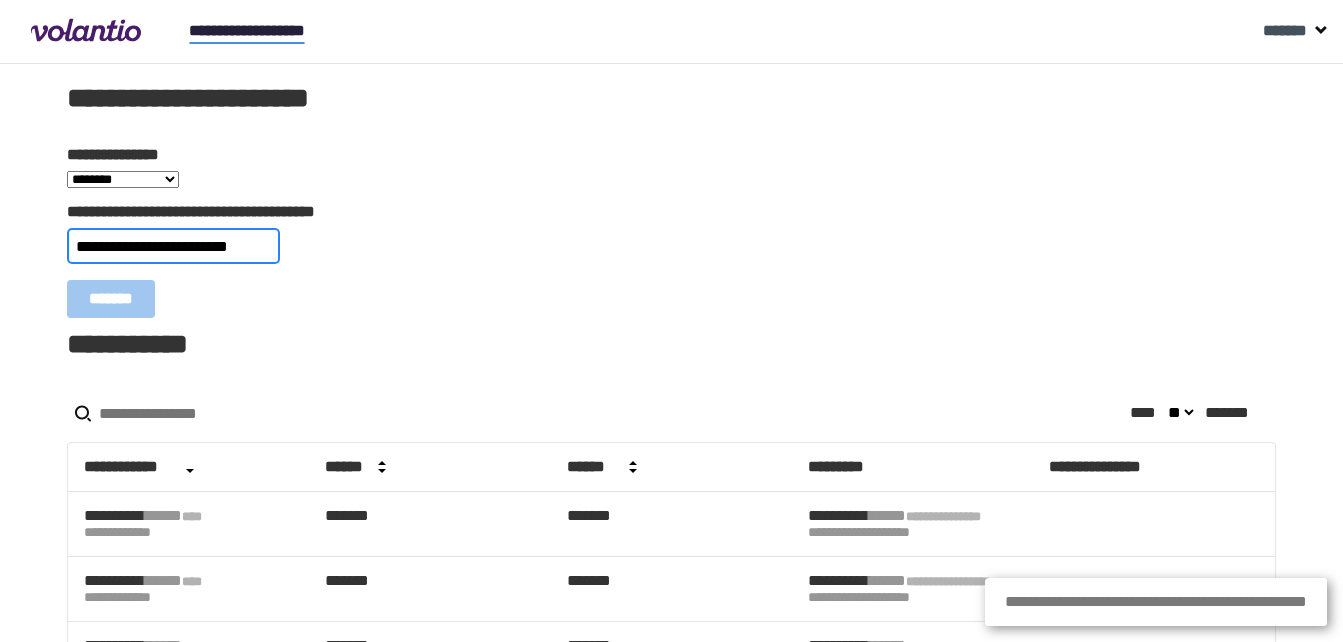 type on "**********" 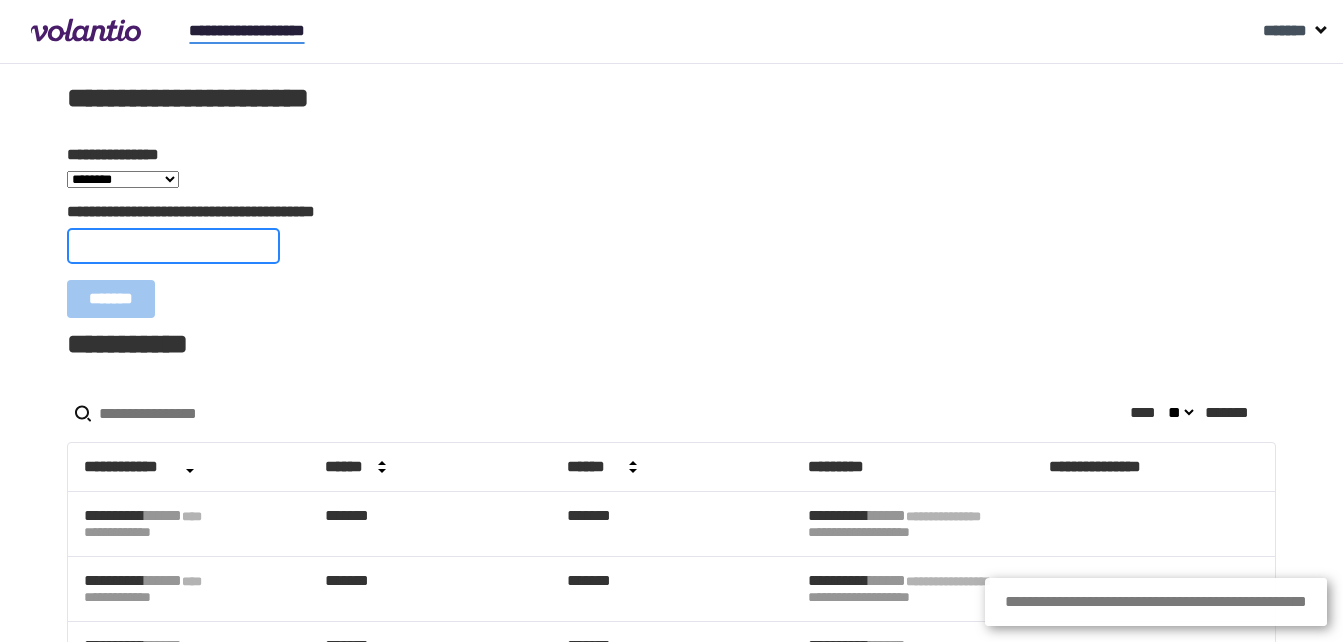 scroll, scrollTop: 0, scrollLeft: 0, axis: both 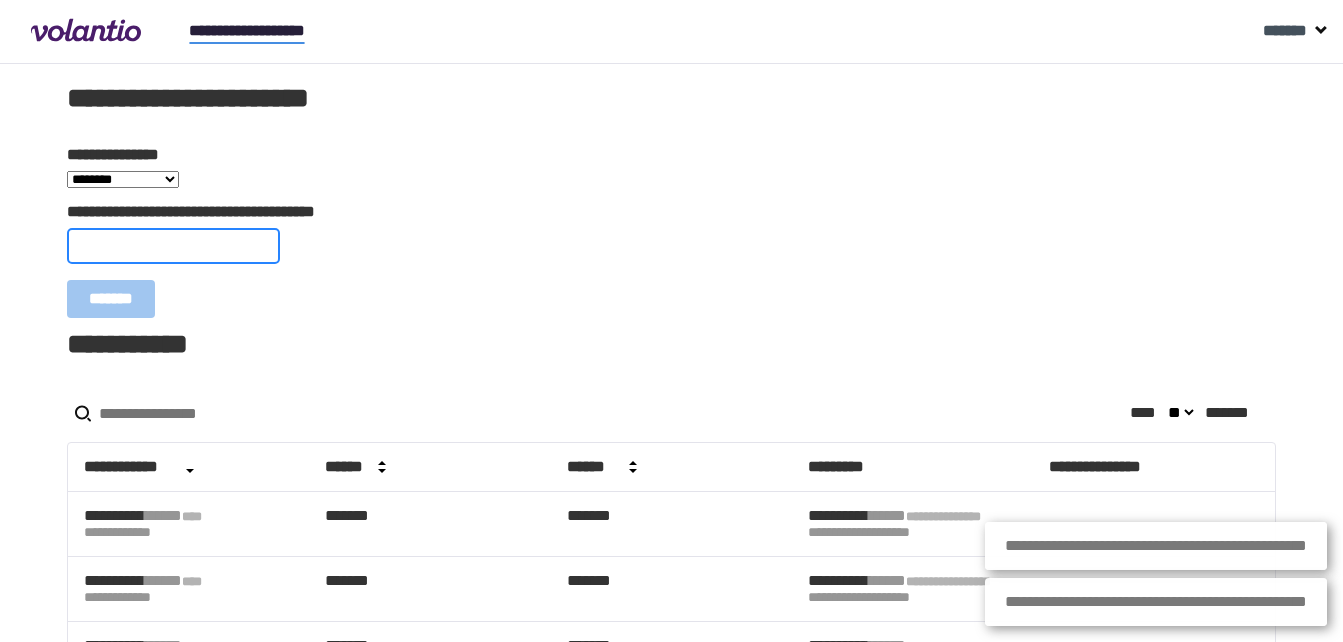 paste on "**********" 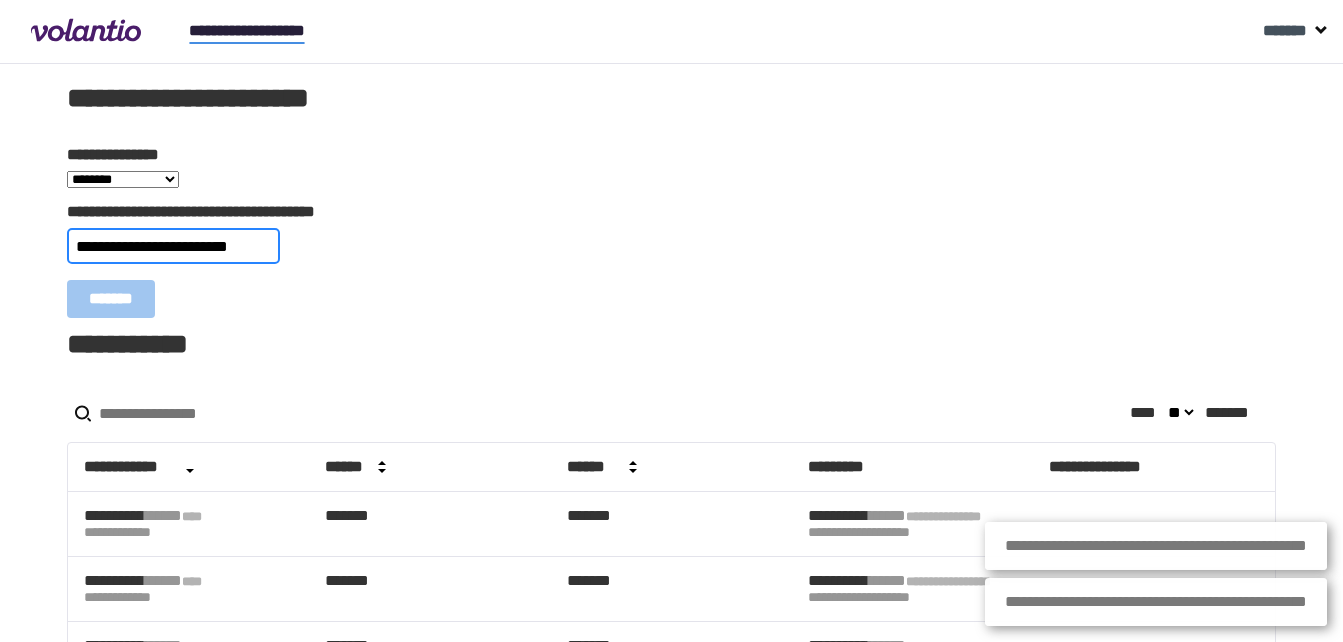type on "**********" 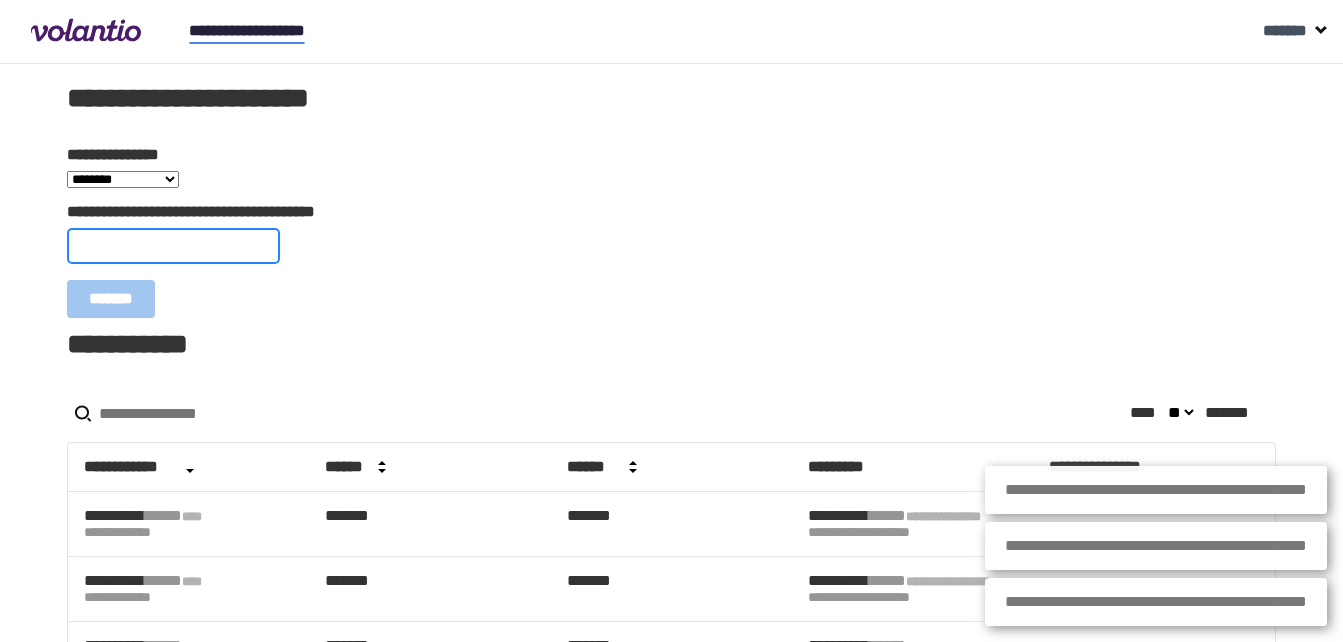 paste on "**********" 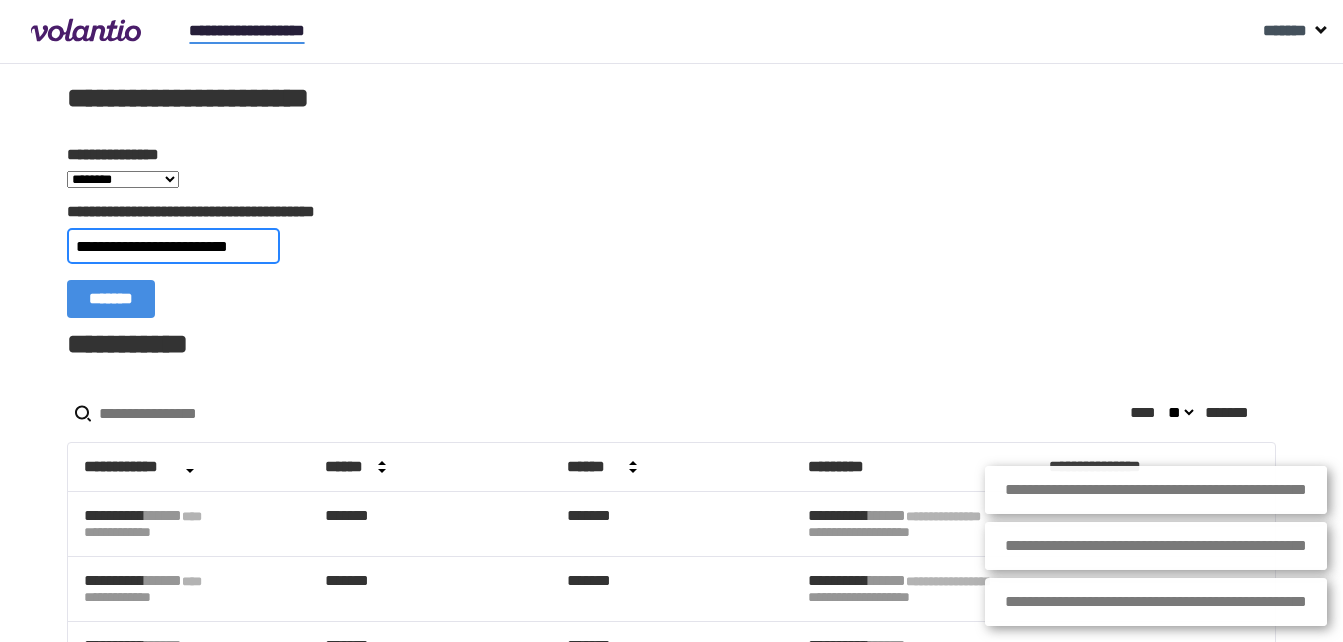scroll, scrollTop: 0, scrollLeft: 22, axis: horizontal 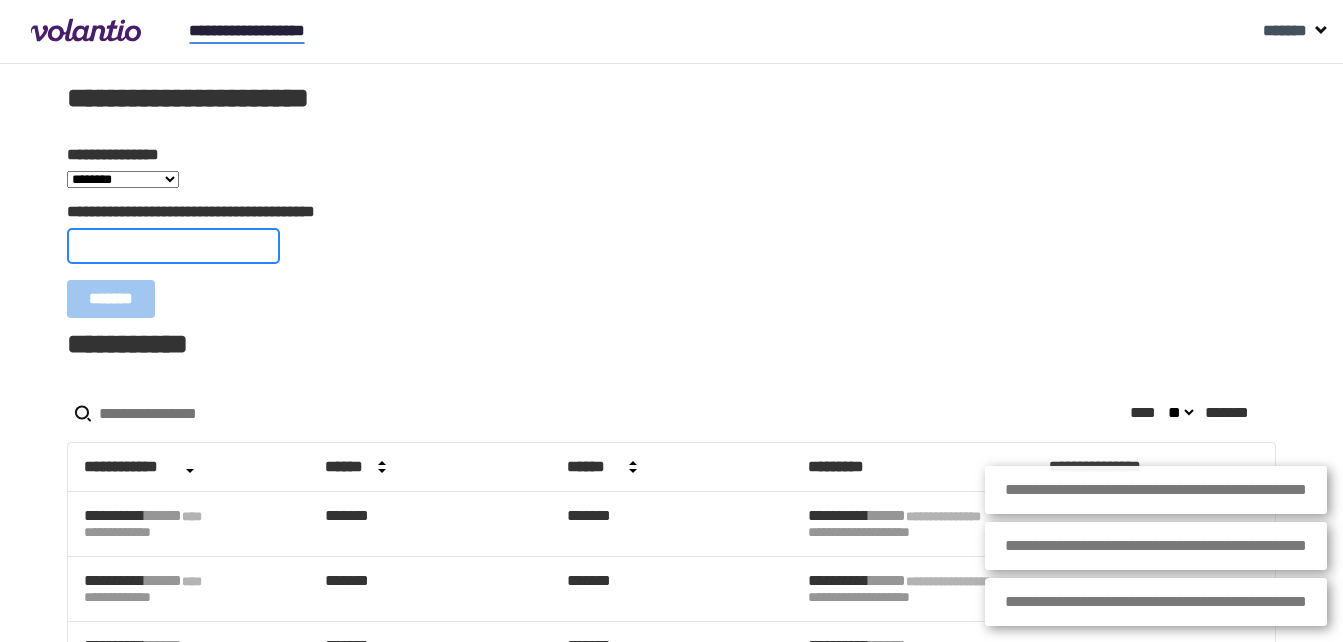 paste on "**********" 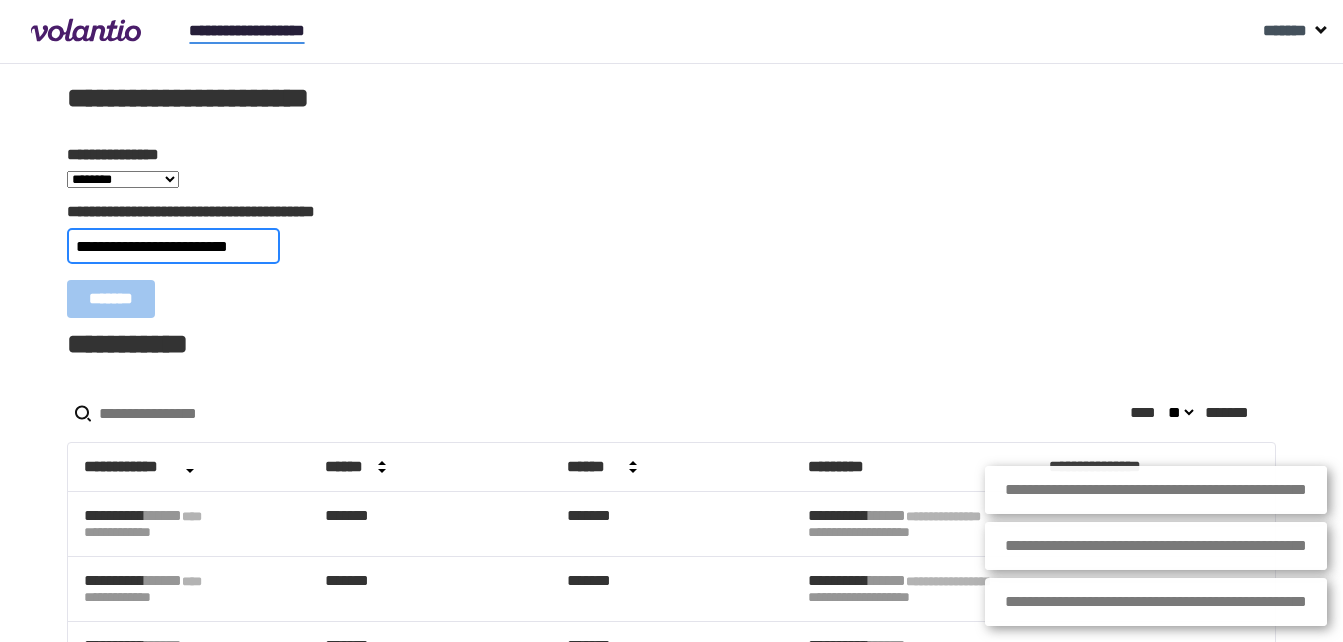 scroll 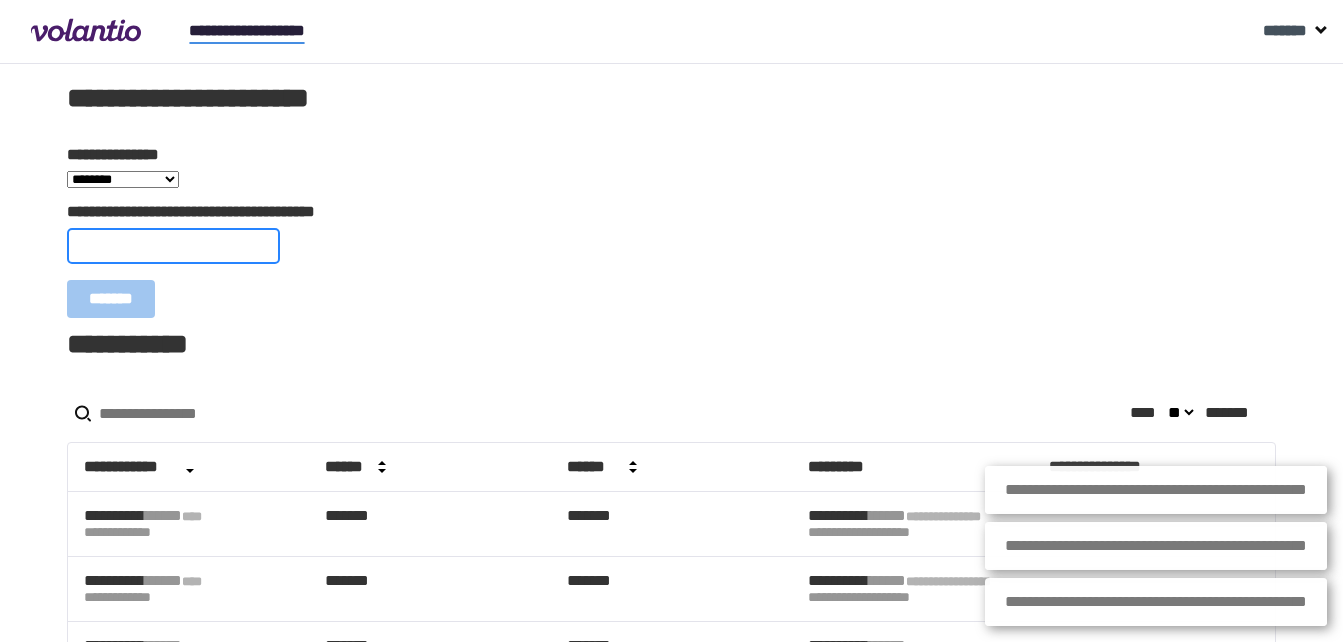 paste on "**********" 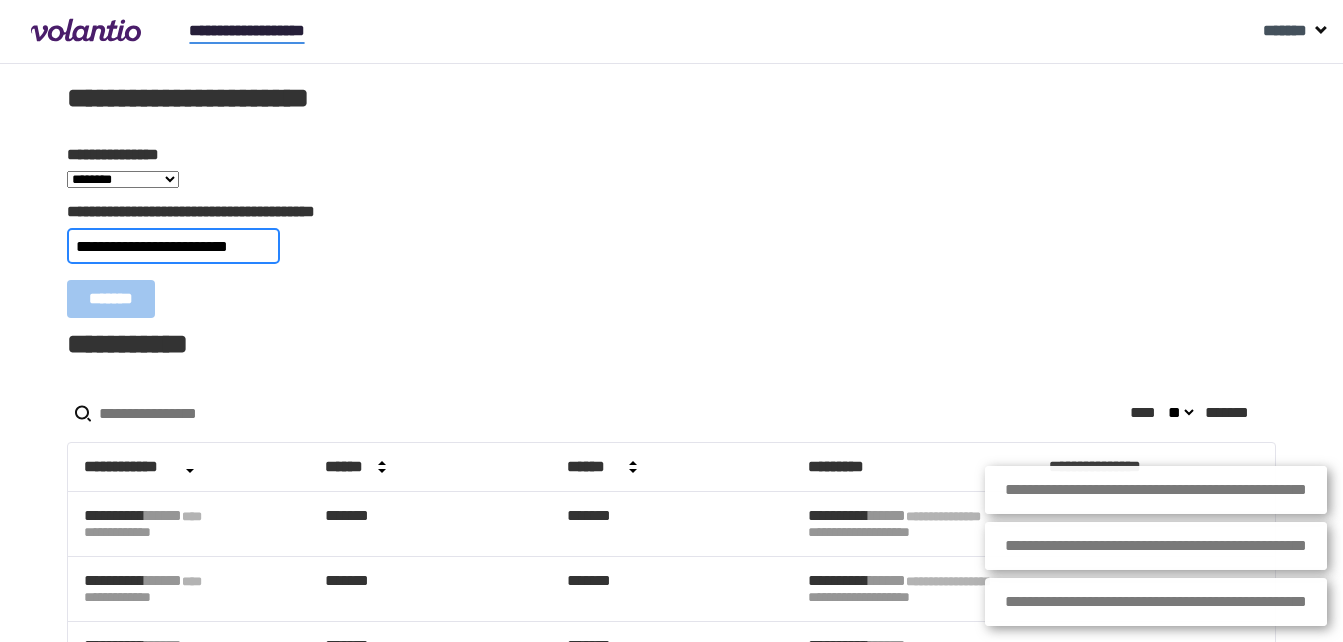 type on "**********" 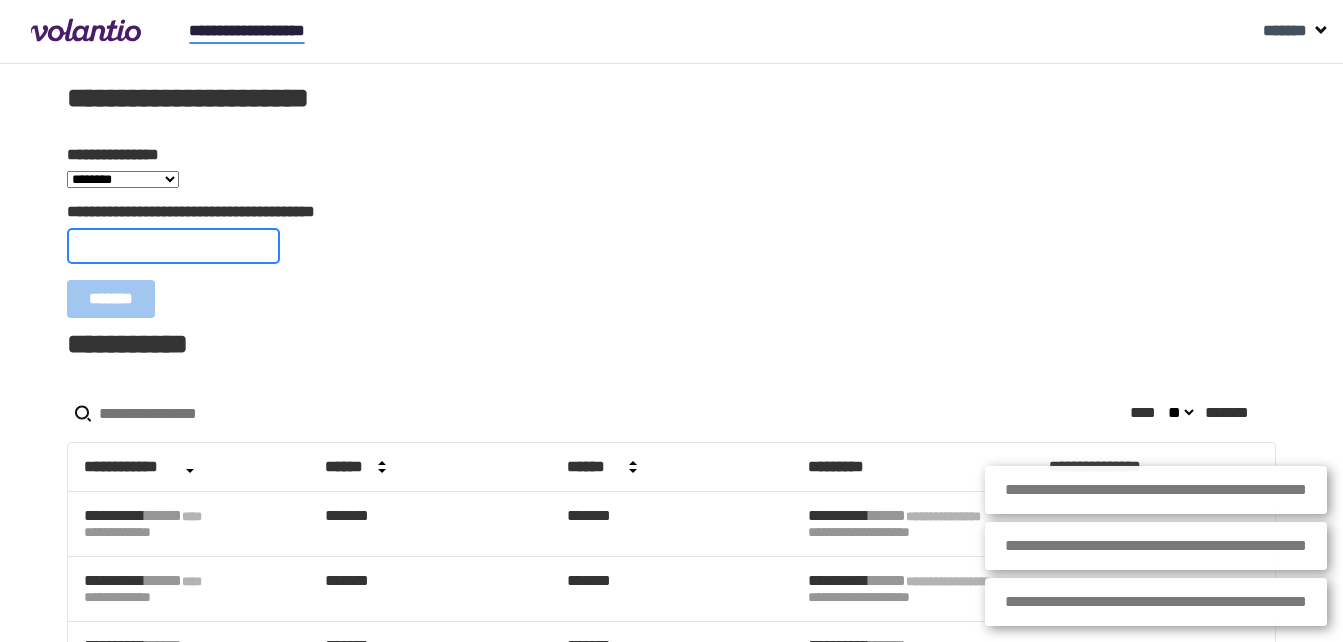 paste on "**********" 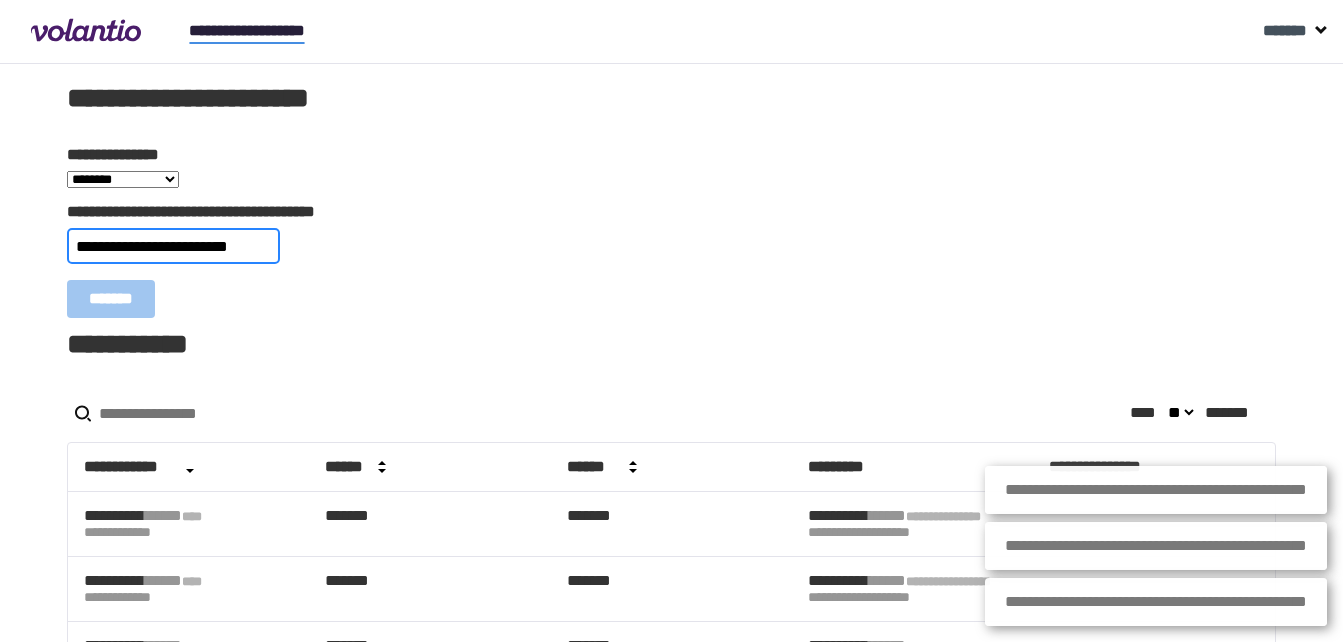 type on "**********" 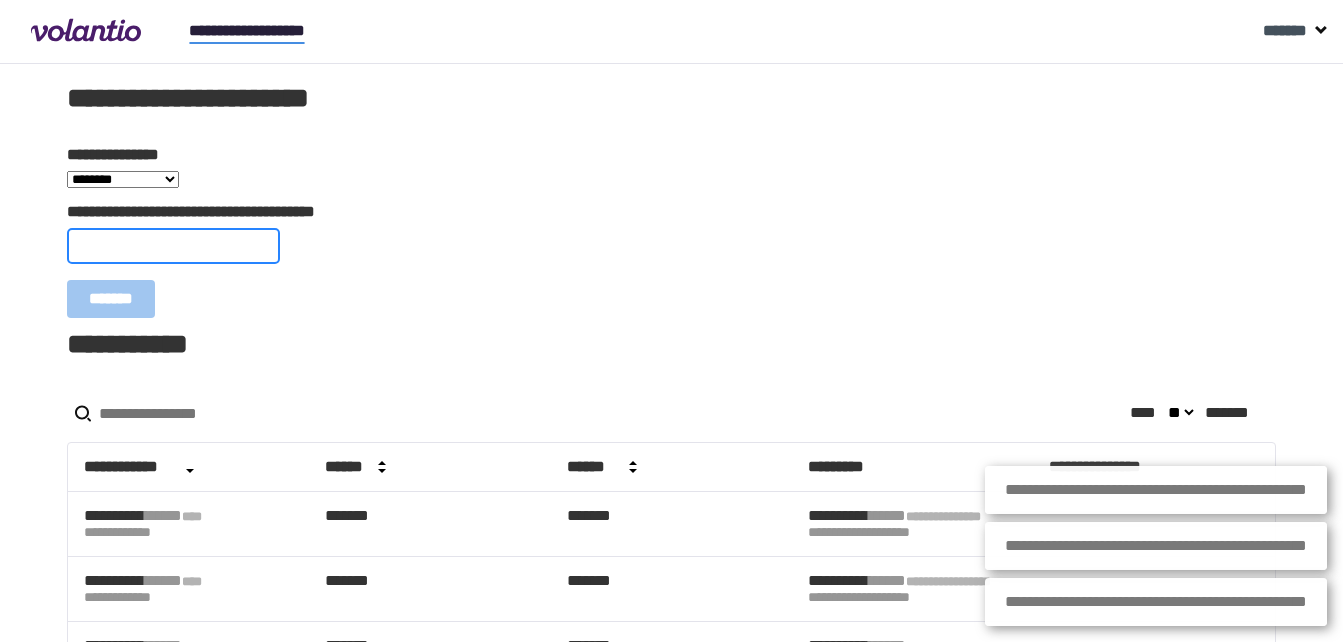paste on "**********" 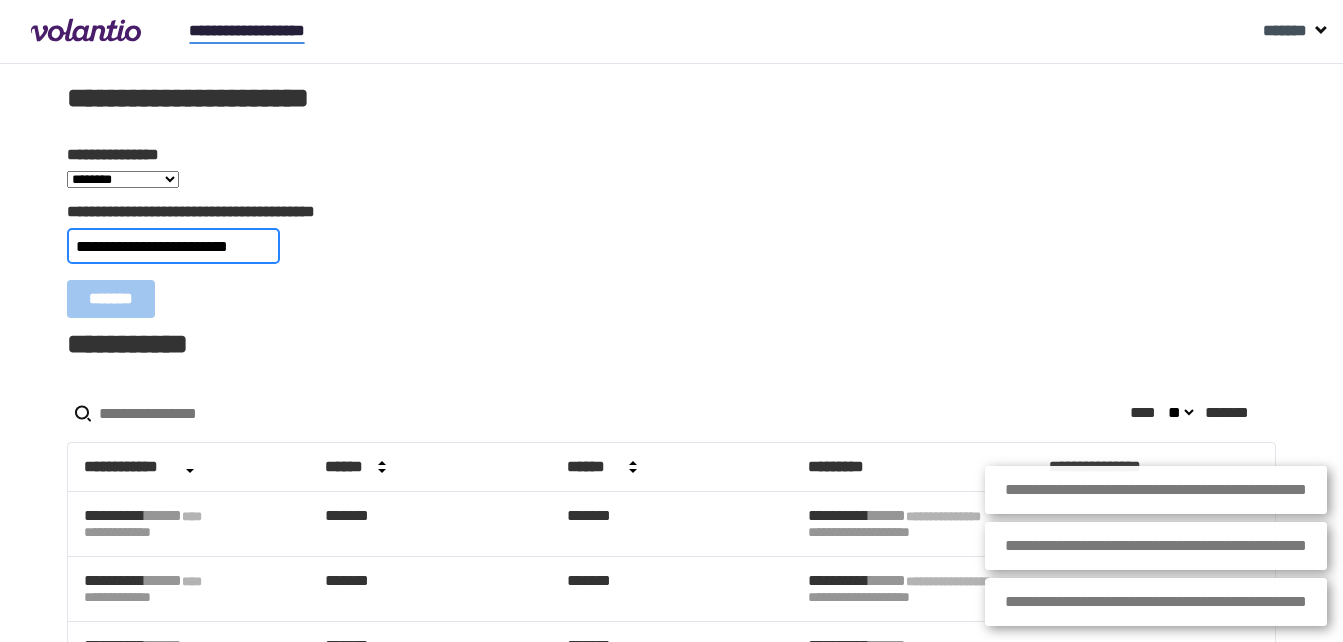 type on "**********" 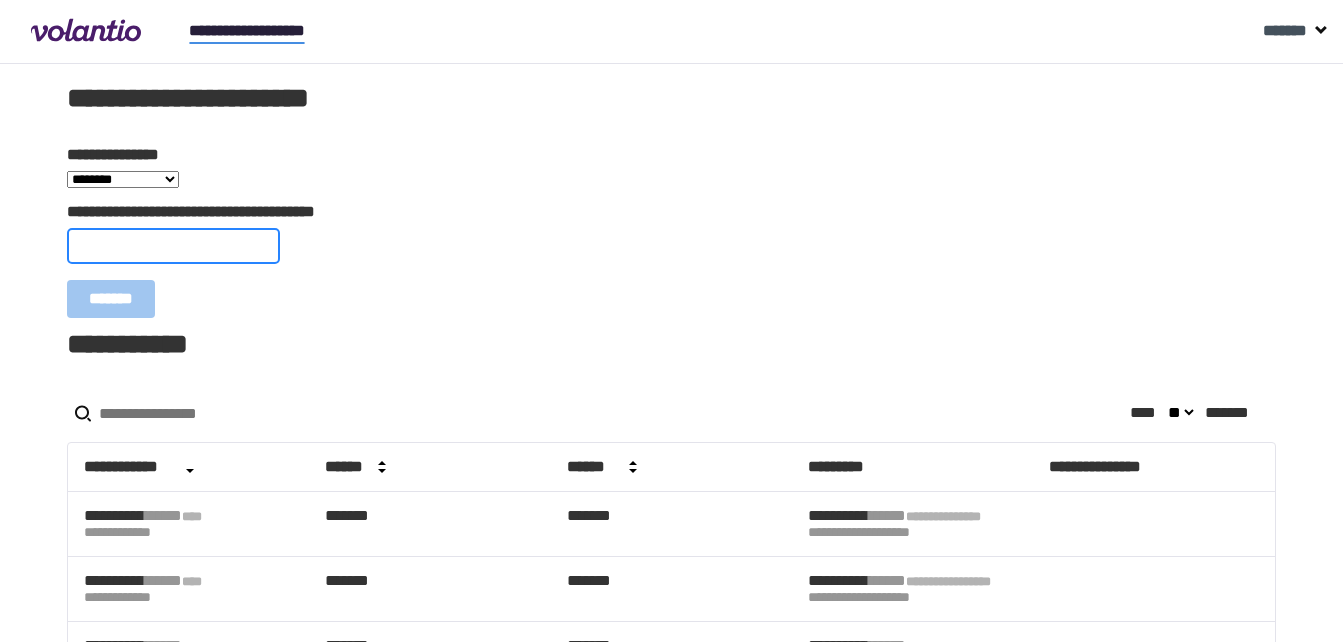 paste on "**********" 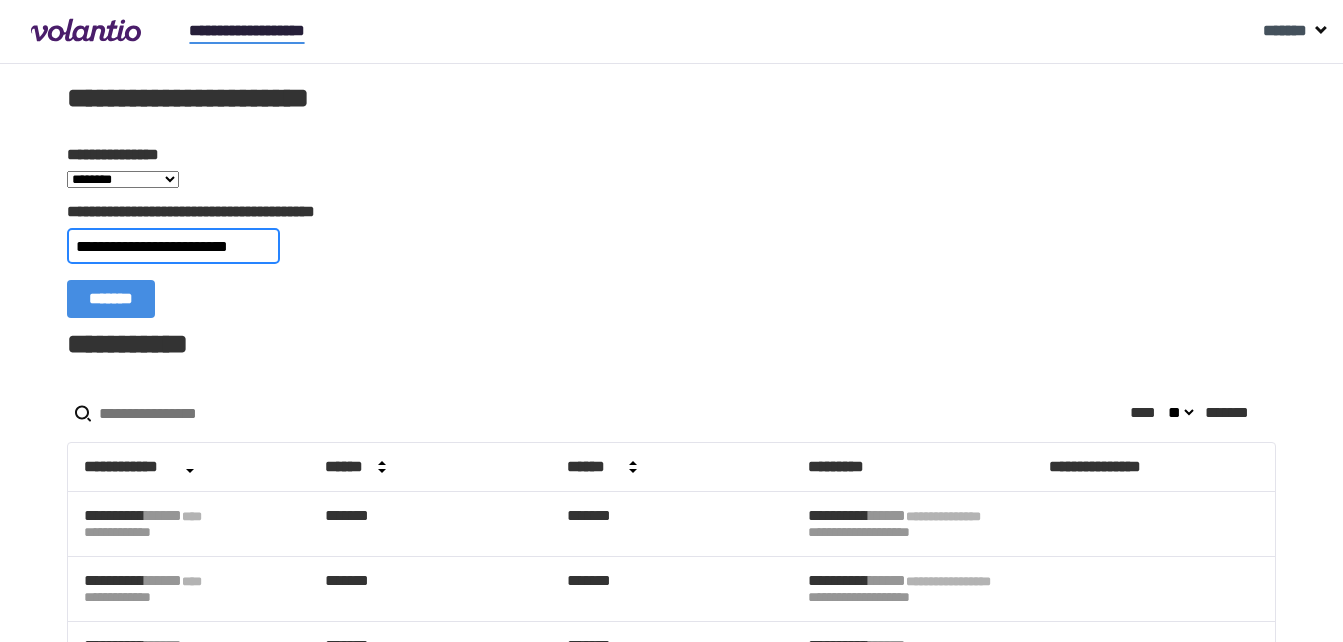 type on "**********" 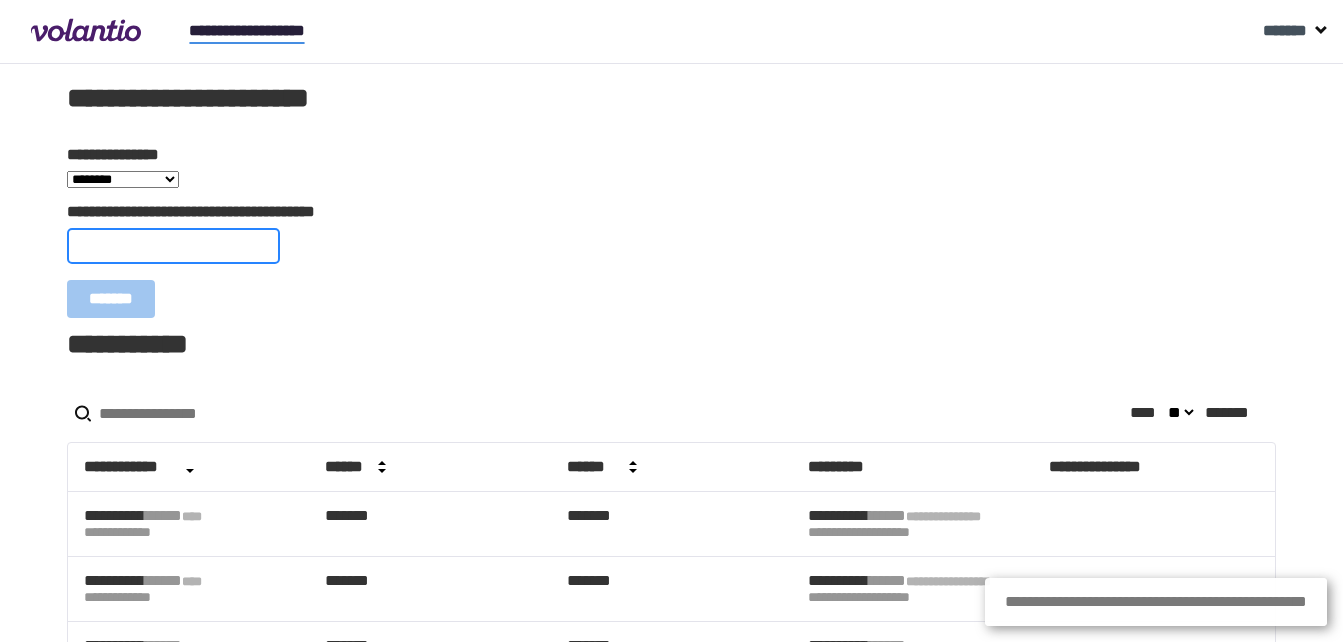 paste on "**********" 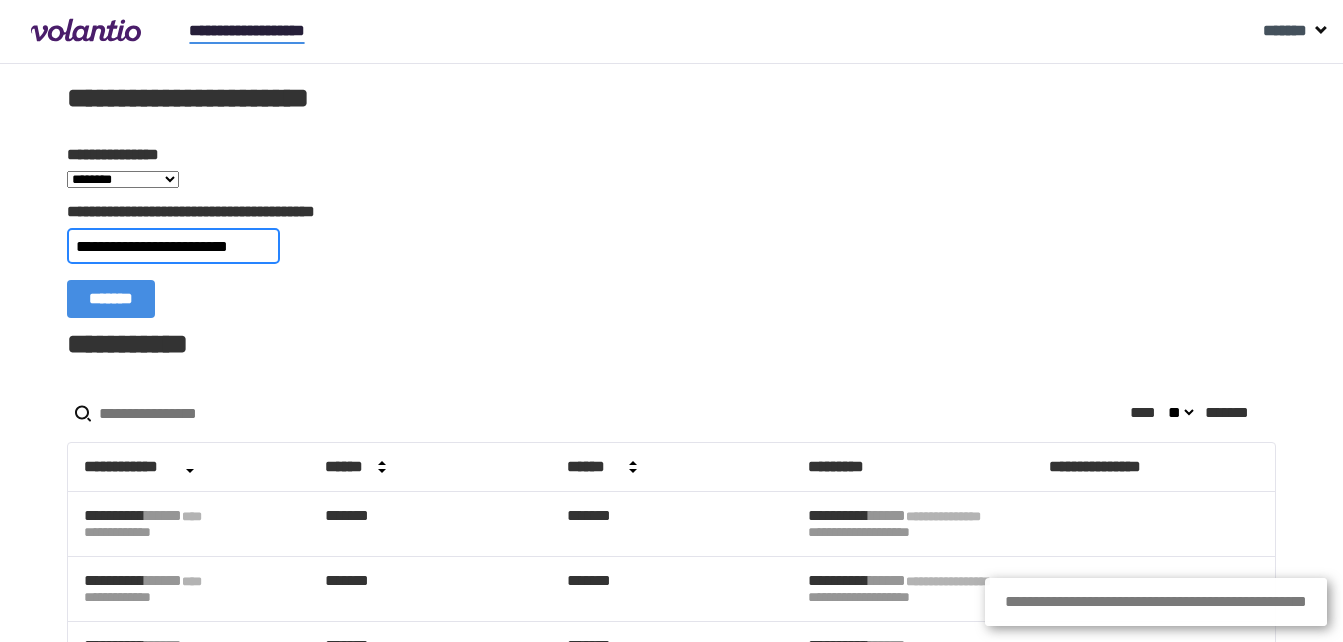 type on "**********" 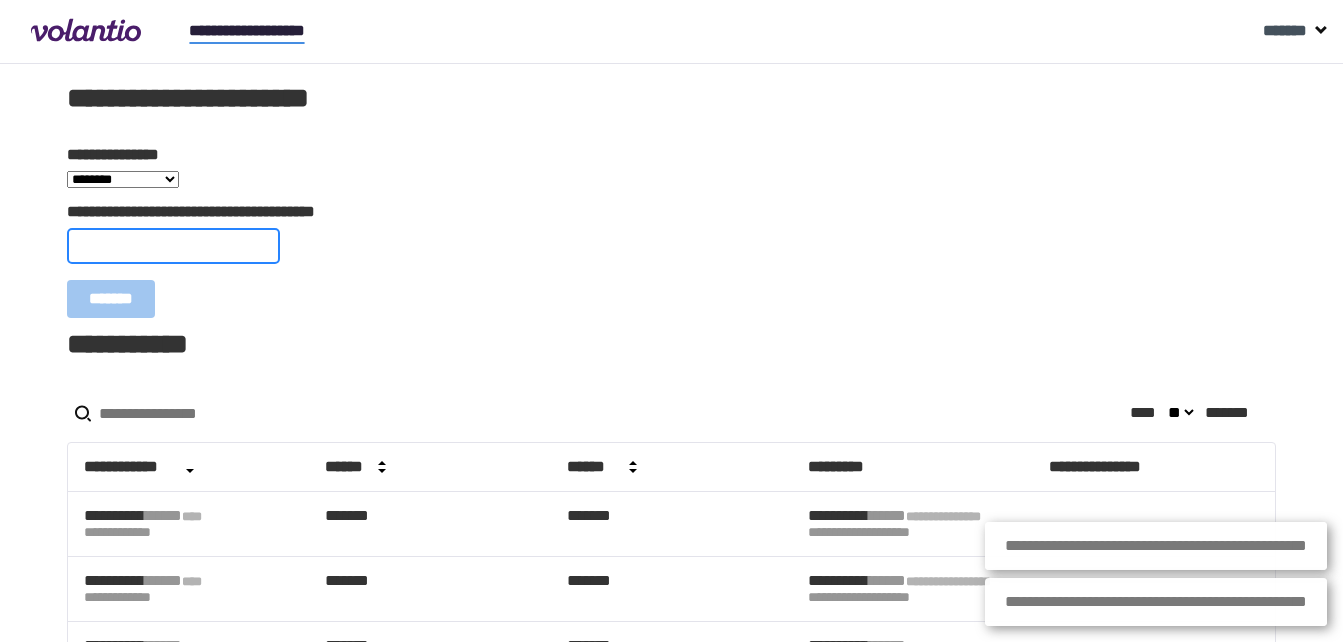 paste on "**********" 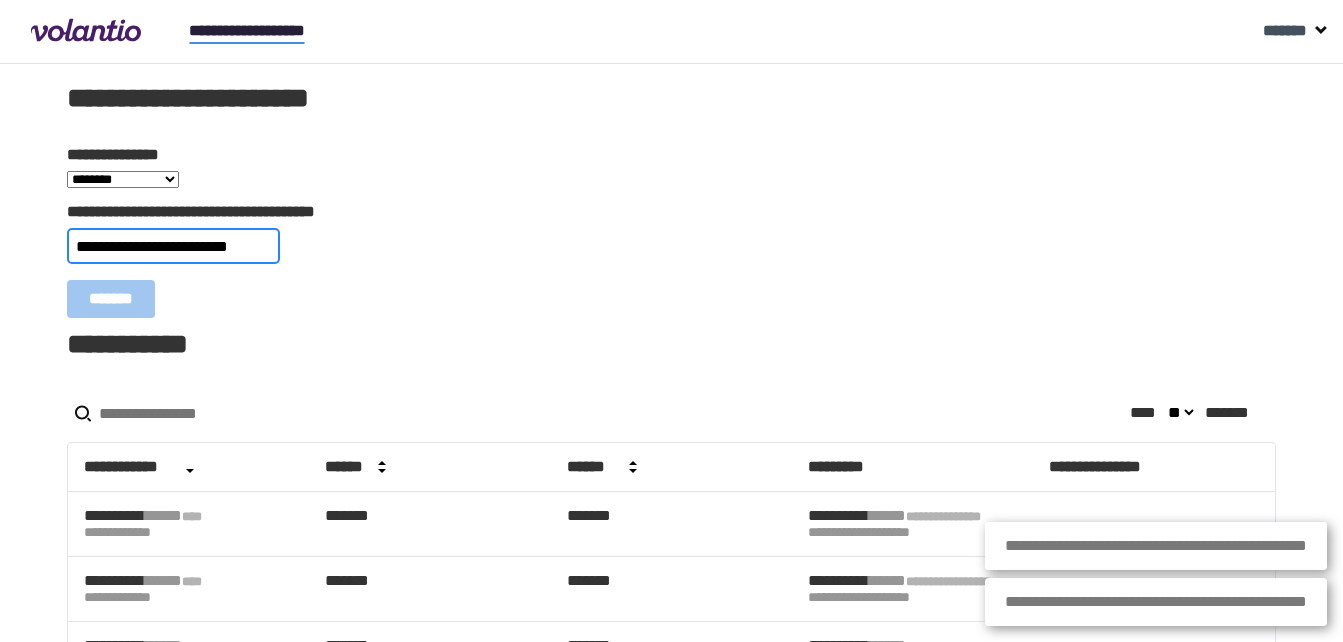 type on "**********" 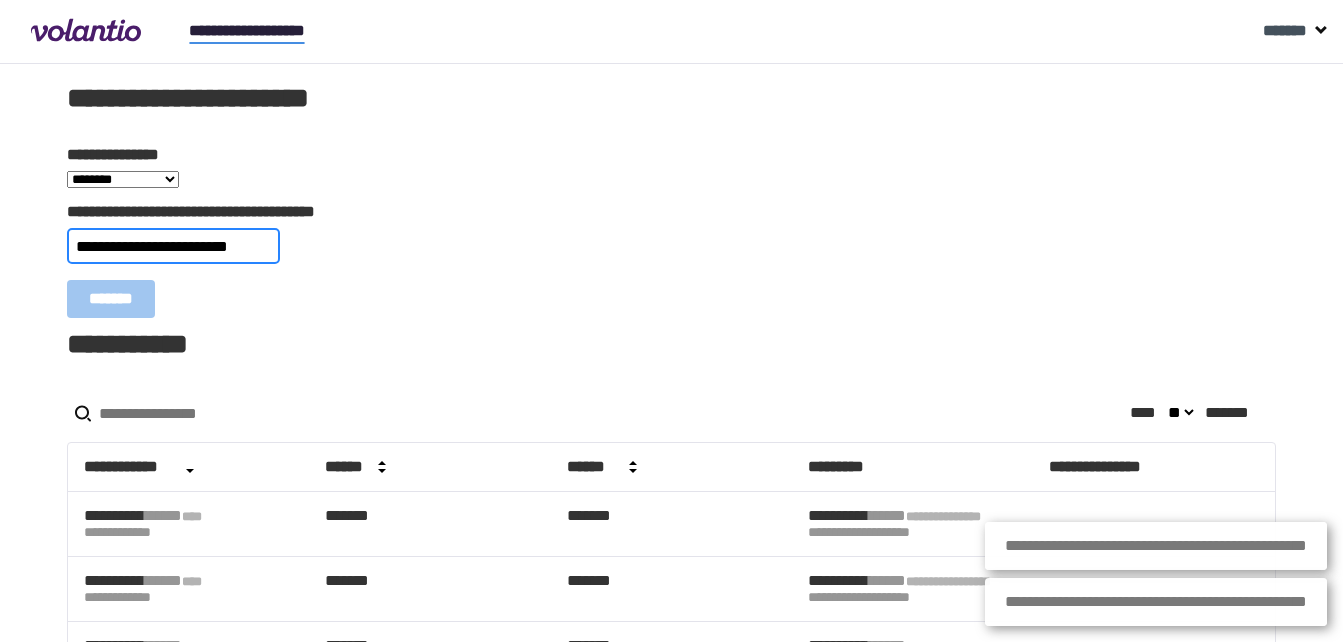 click on "*******" at bounding box center (111, 299) 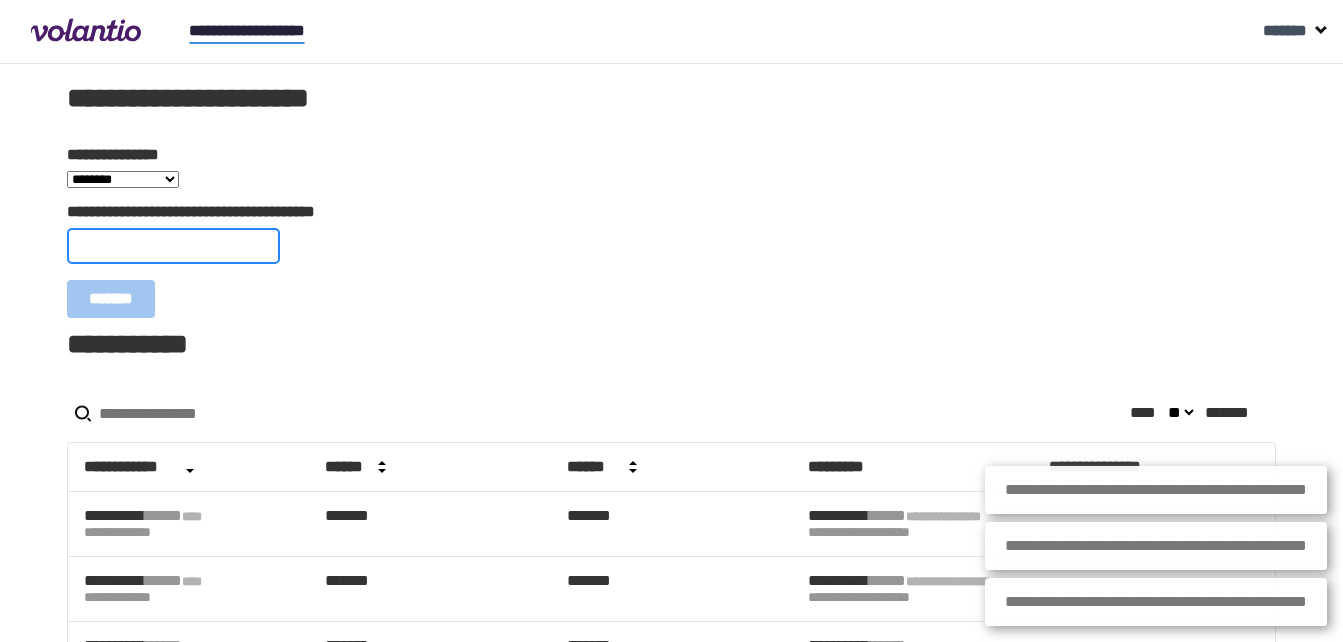 paste on "**********" 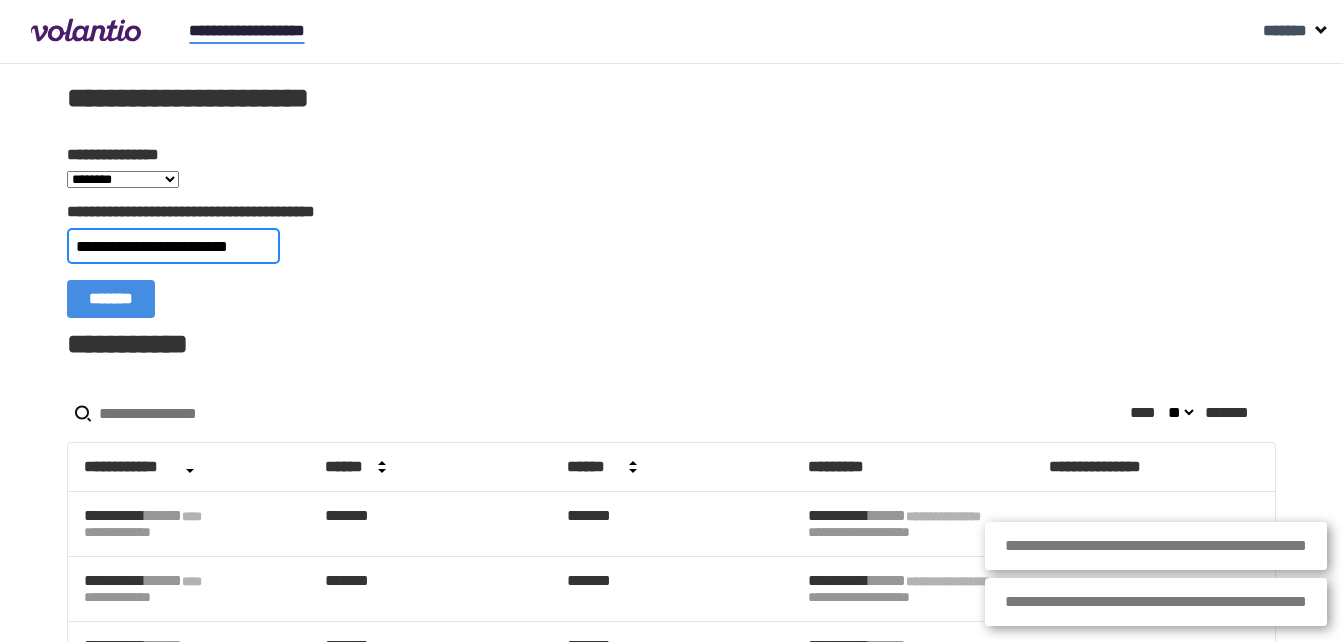 type on "**********" 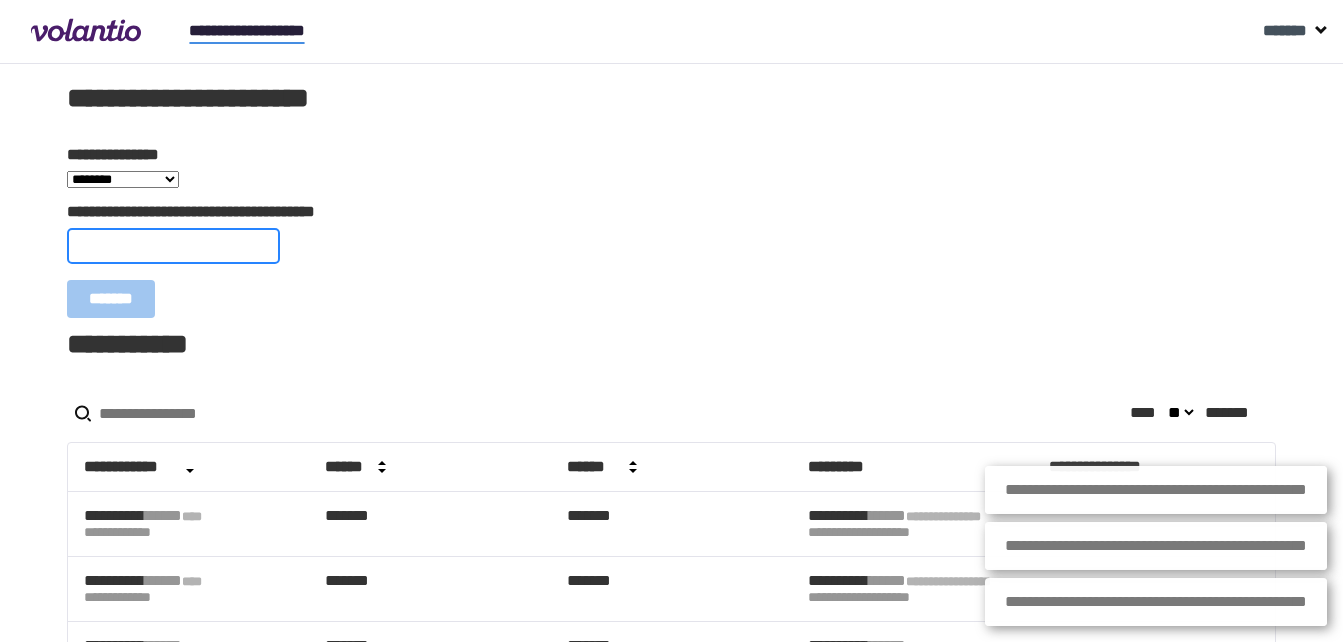 paste on "**********" 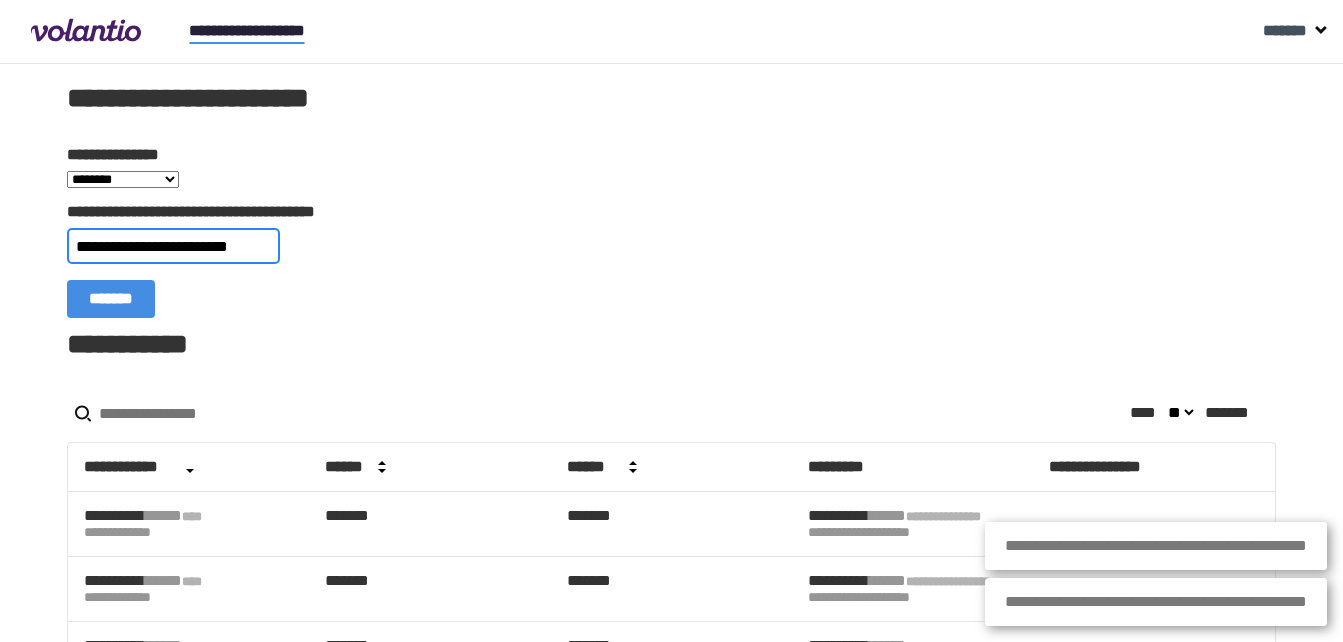 type on "**********" 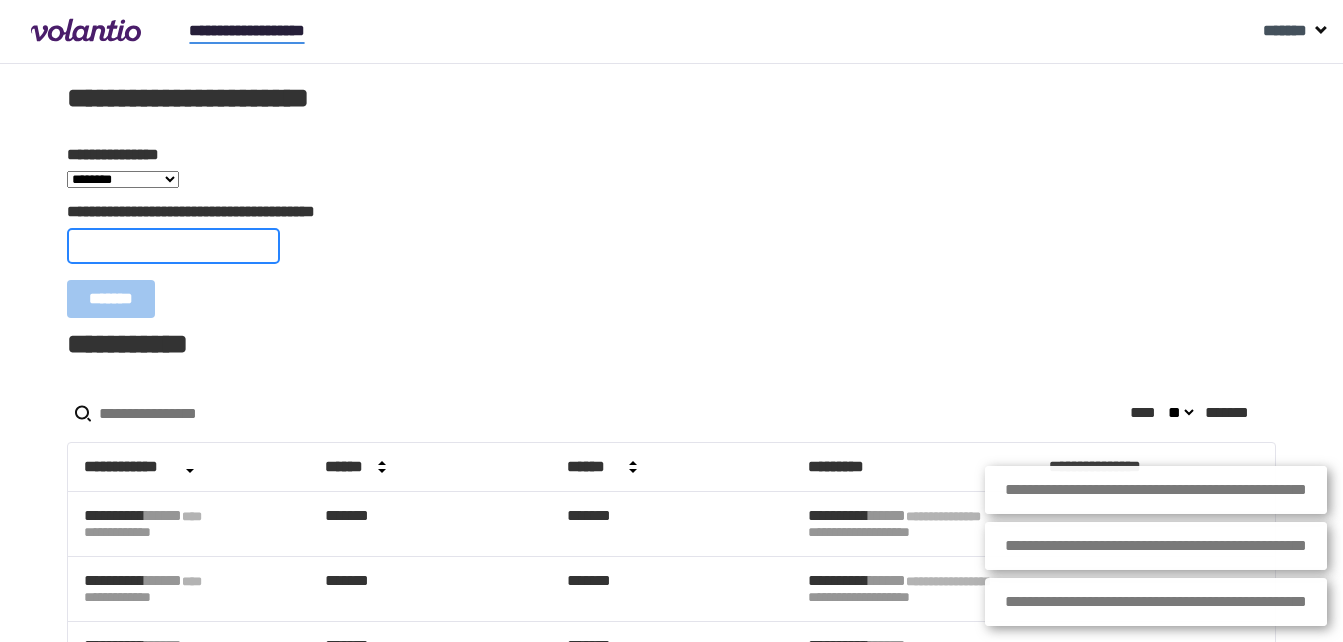paste on "**********" 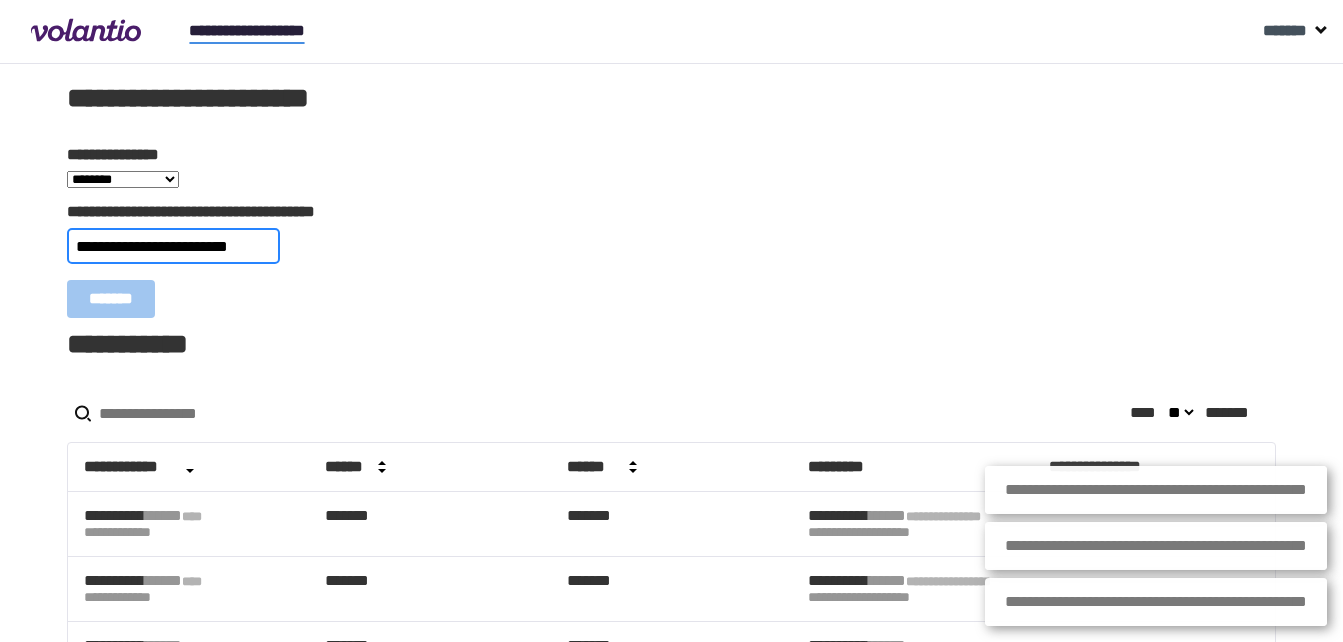 type on "**********" 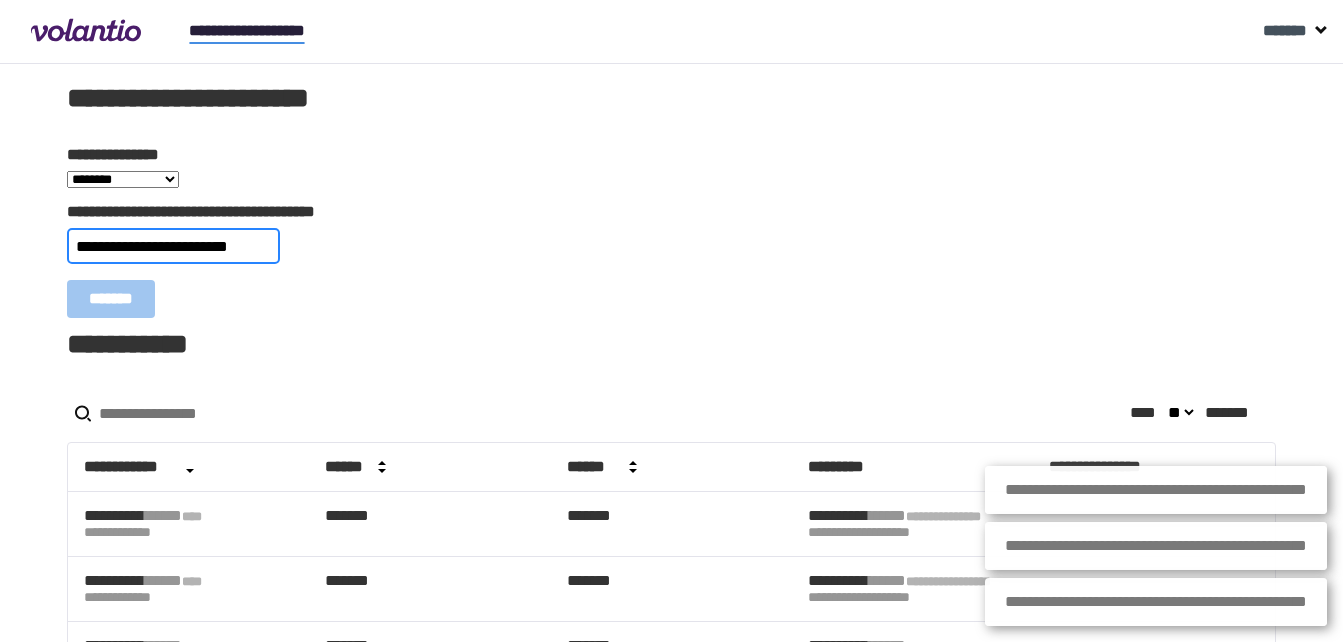 click on "*******" at bounding box center [111, 299] 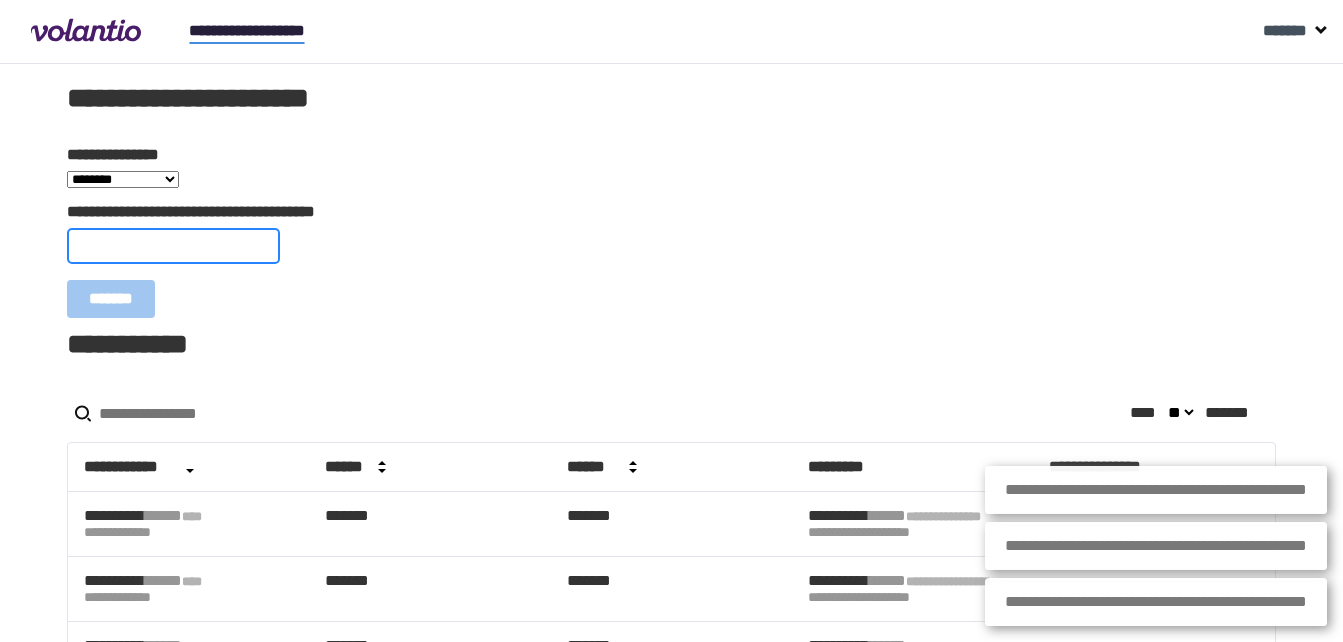 paste on "**********" 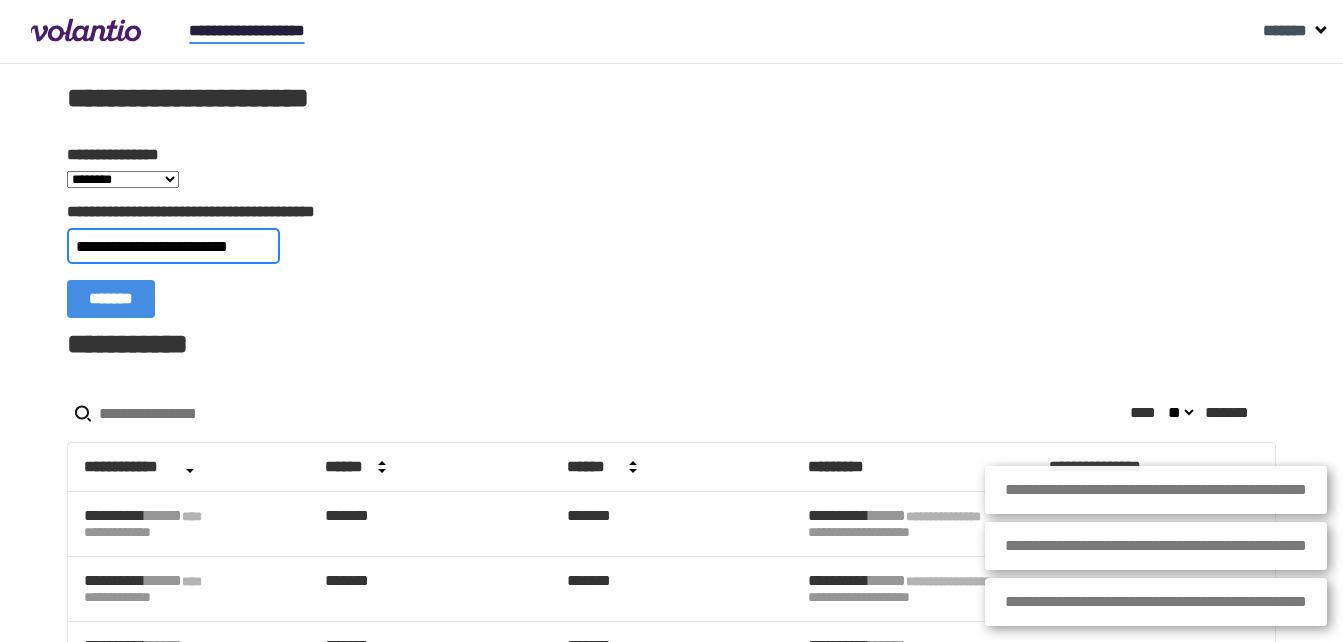 type on "**********" 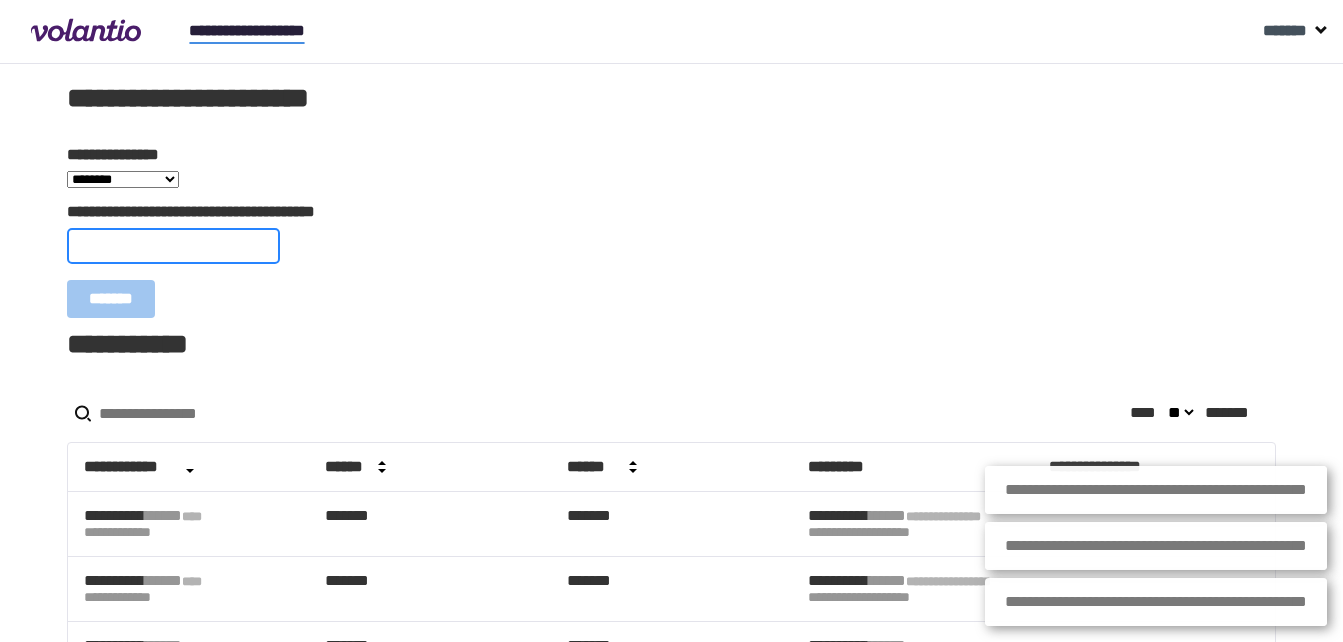 paste on "**********" 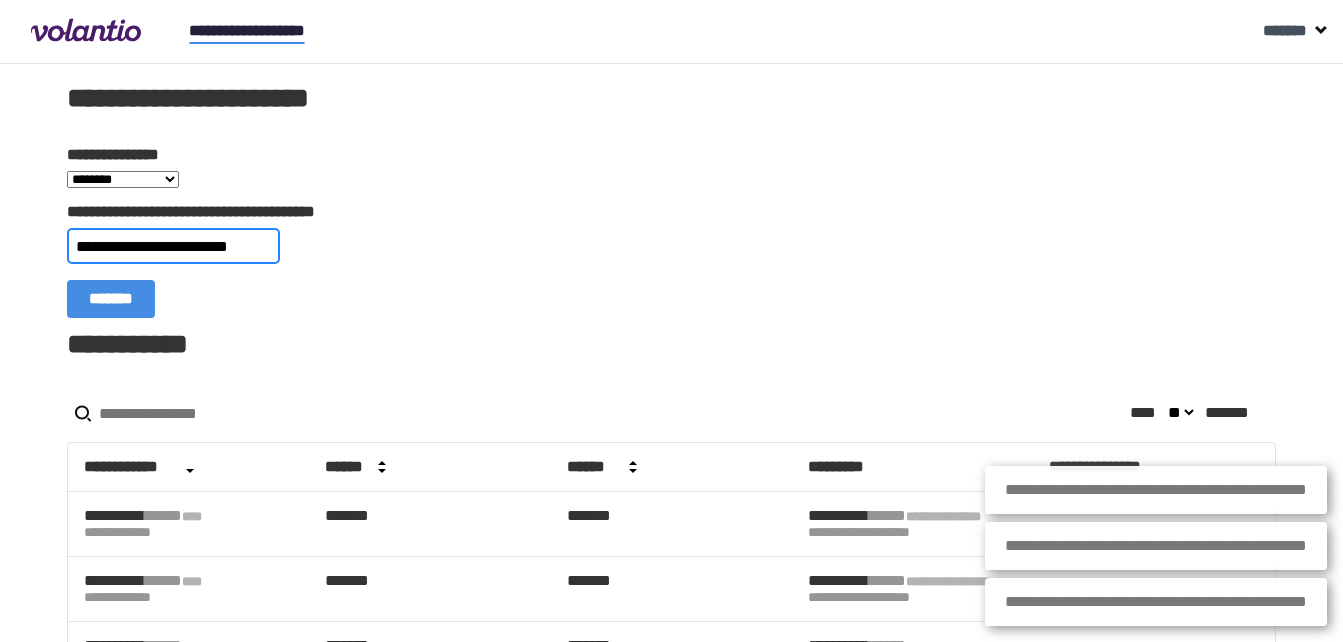 type on "**********" 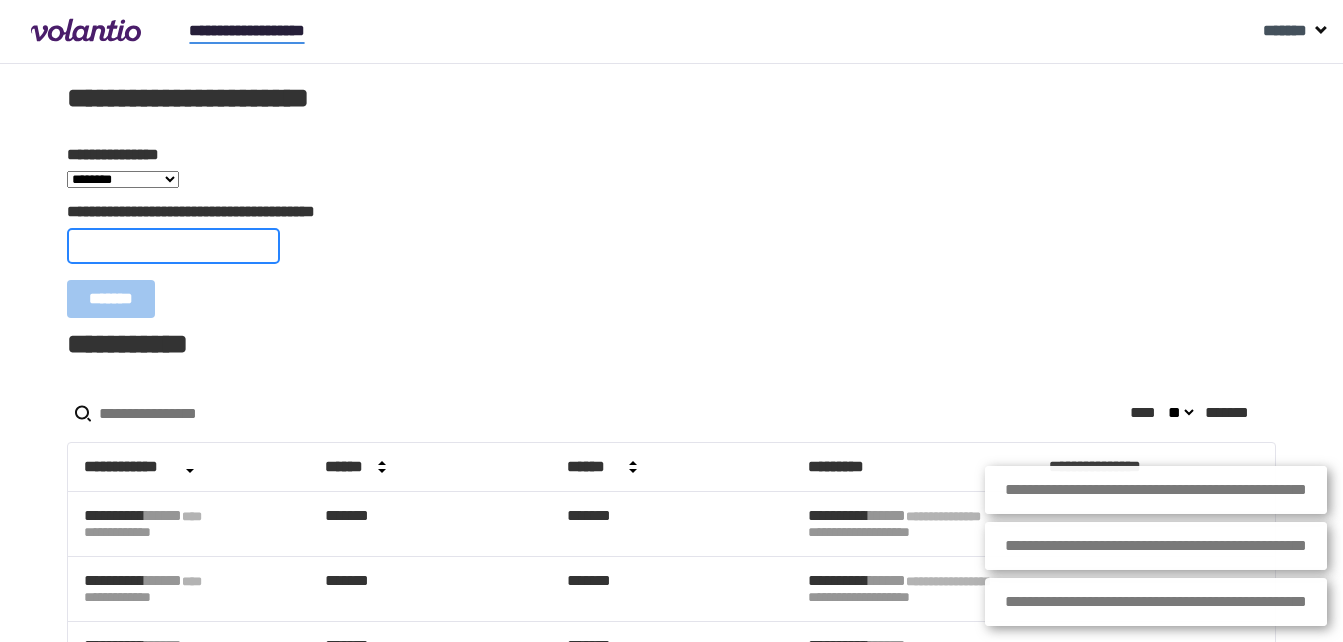 paste on "**********" 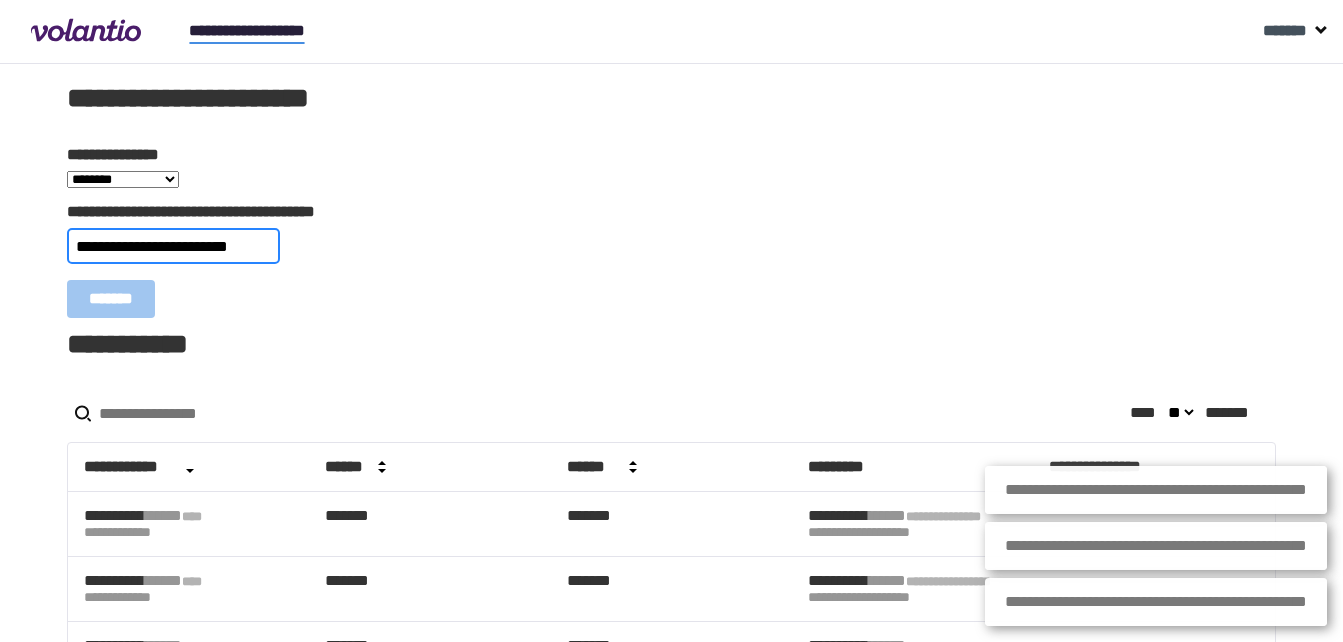 type on "**********" 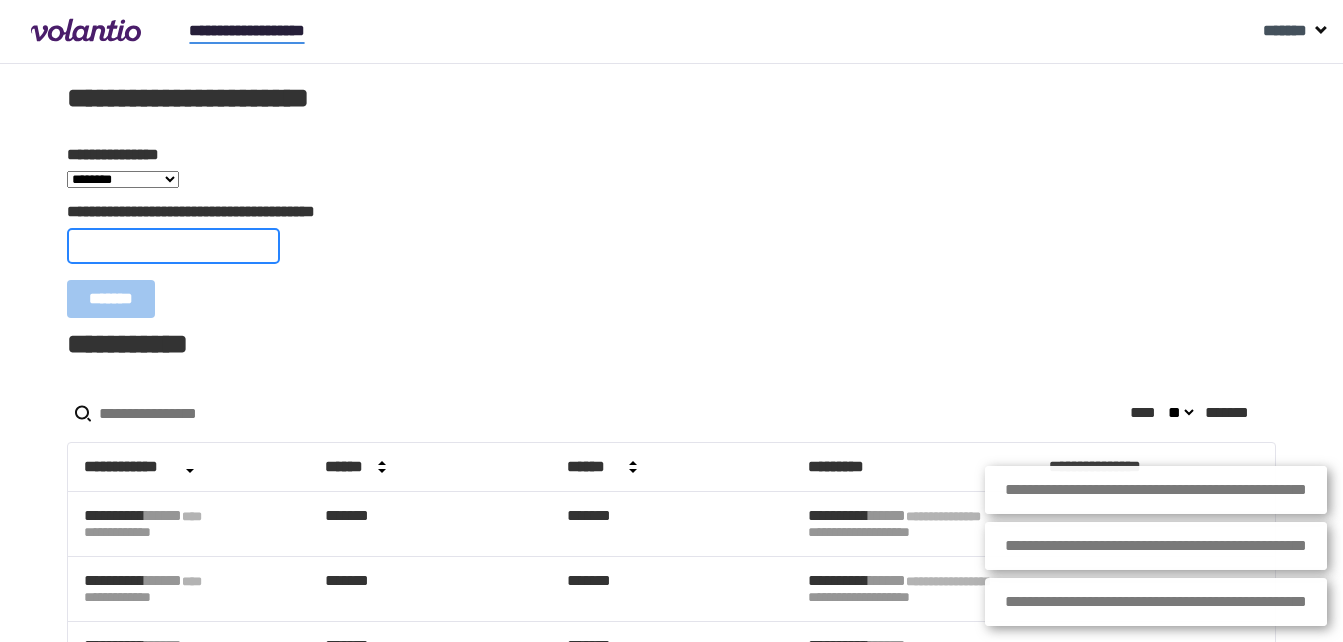paste on "**********" 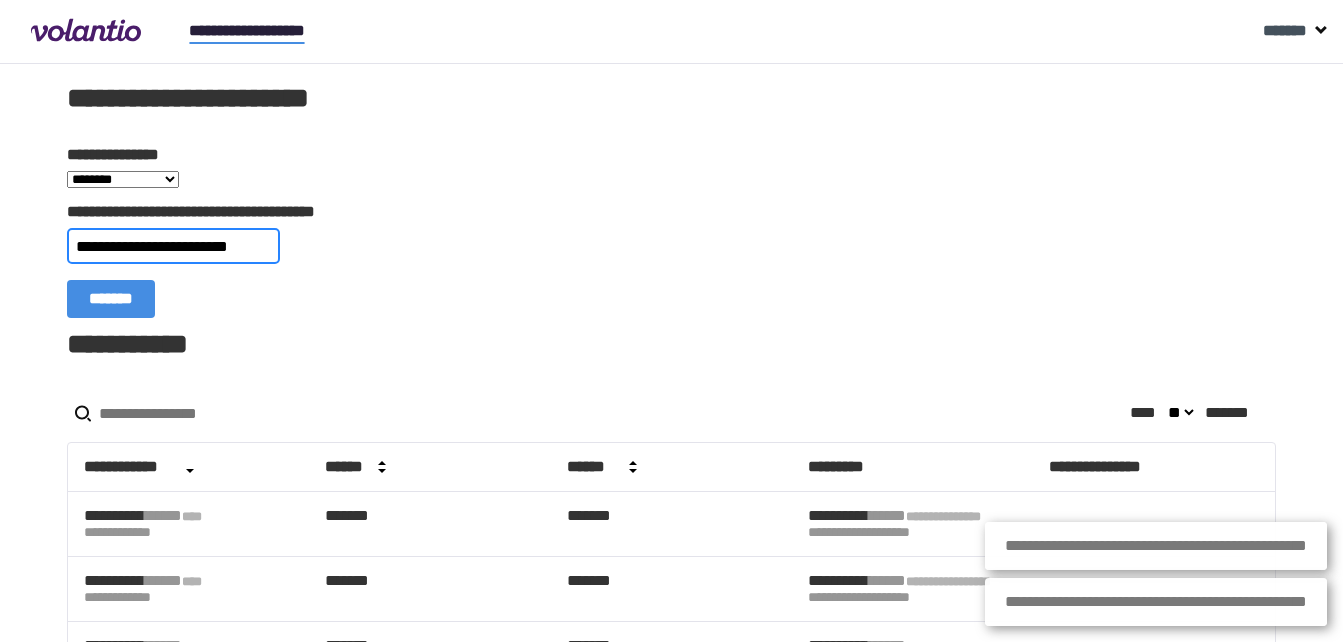 type on "**********" 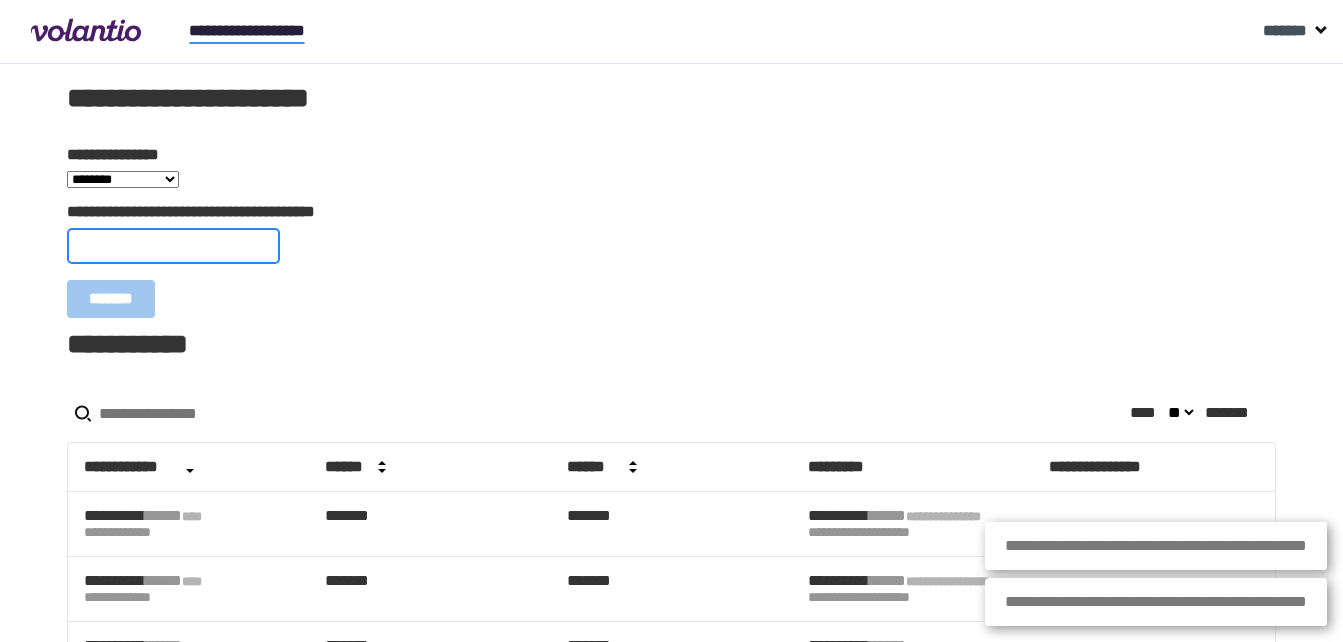 paste on "**********" 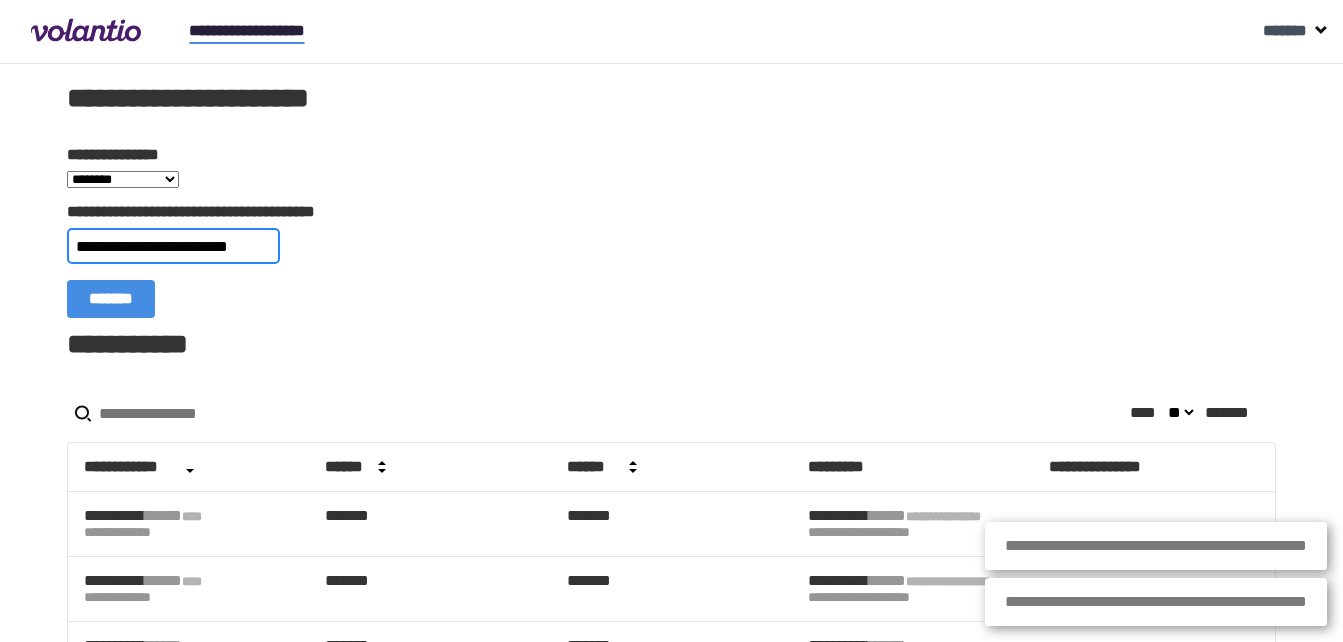 type on "**********" 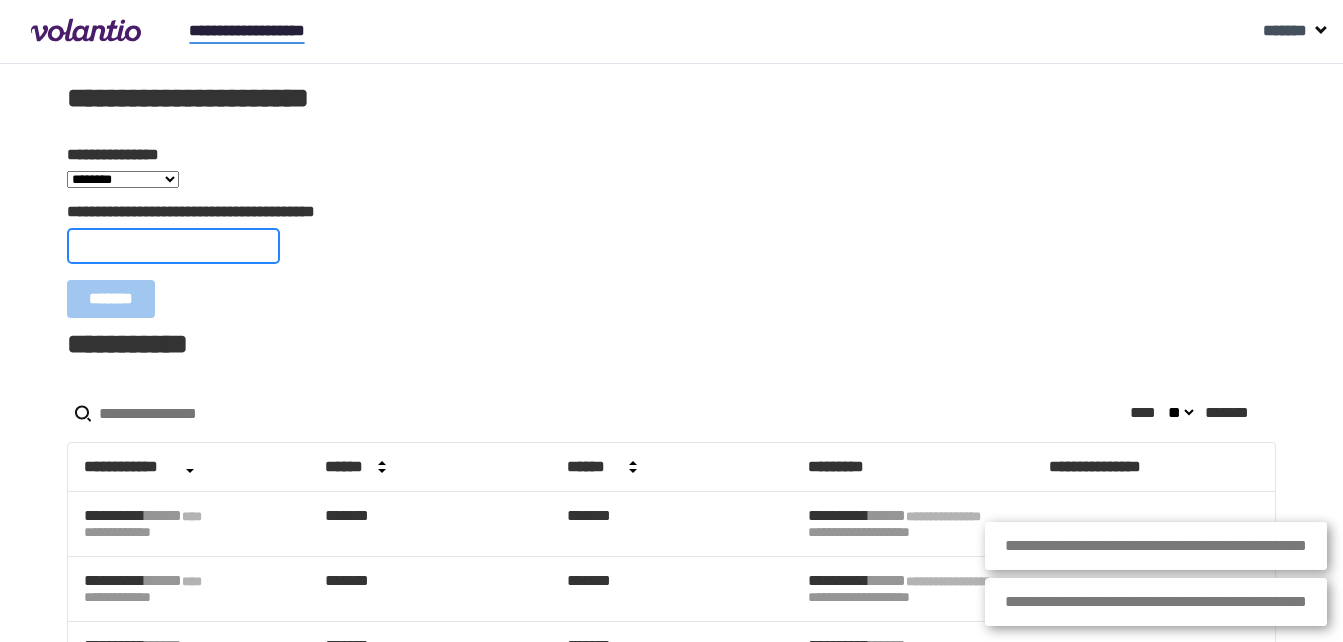 paste on "**********" 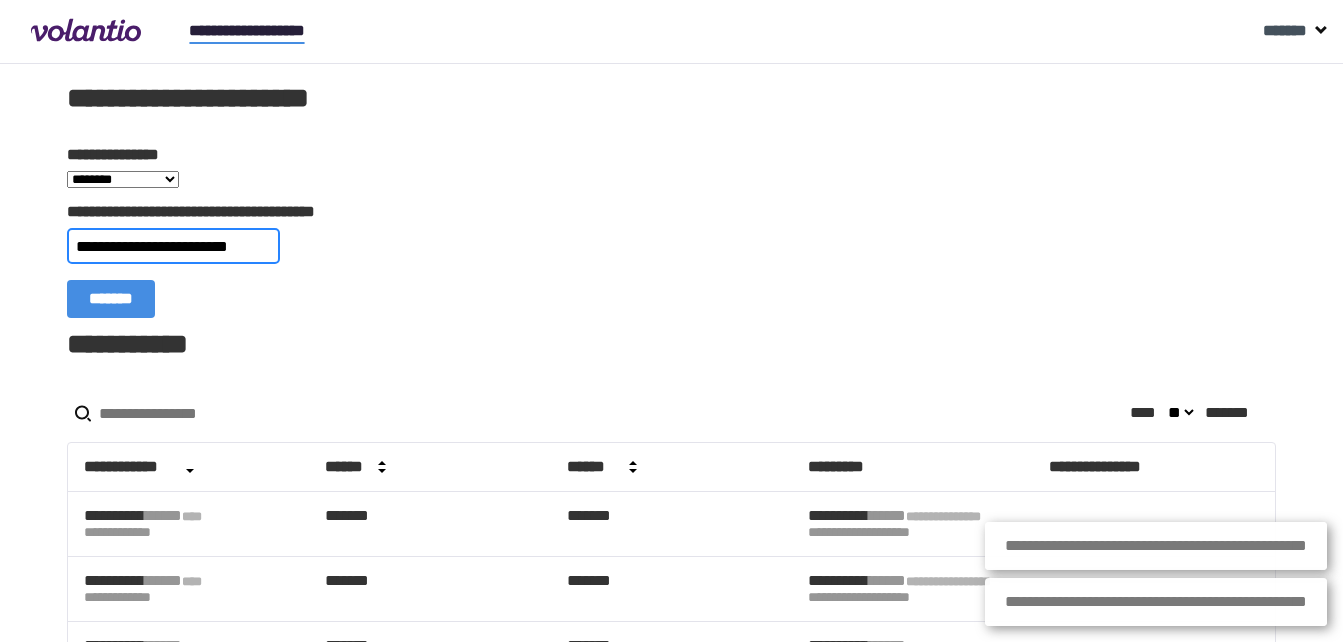 type on "**********" 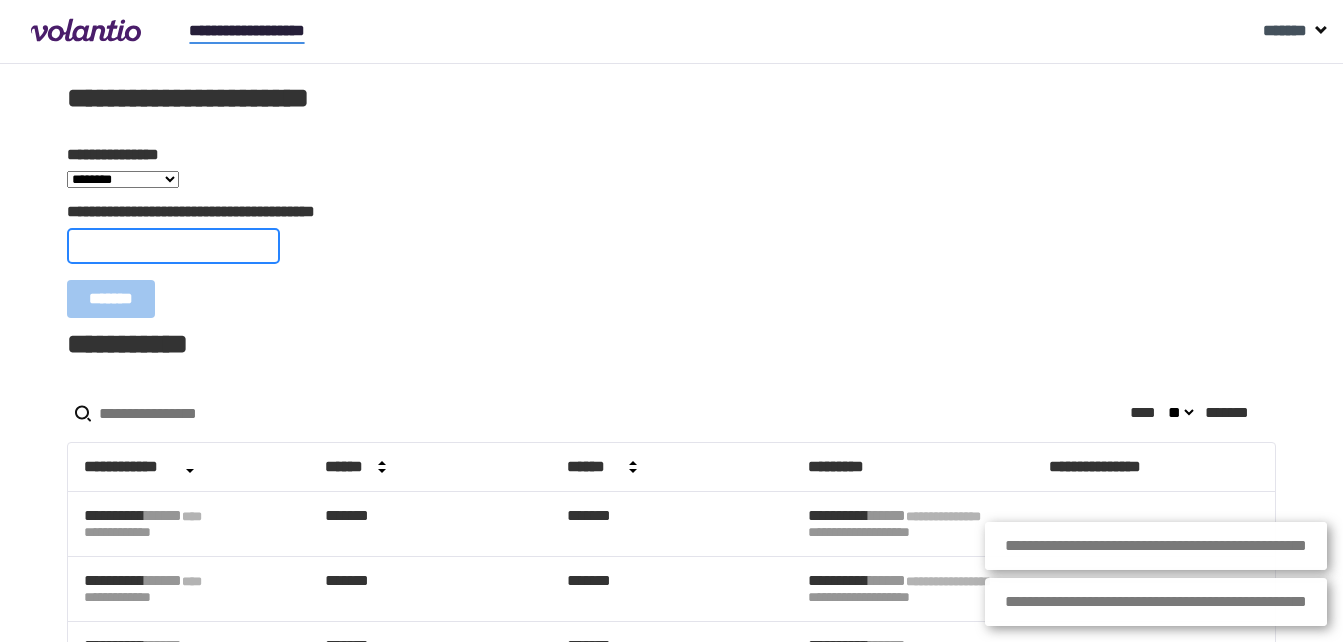 paste on "**********" 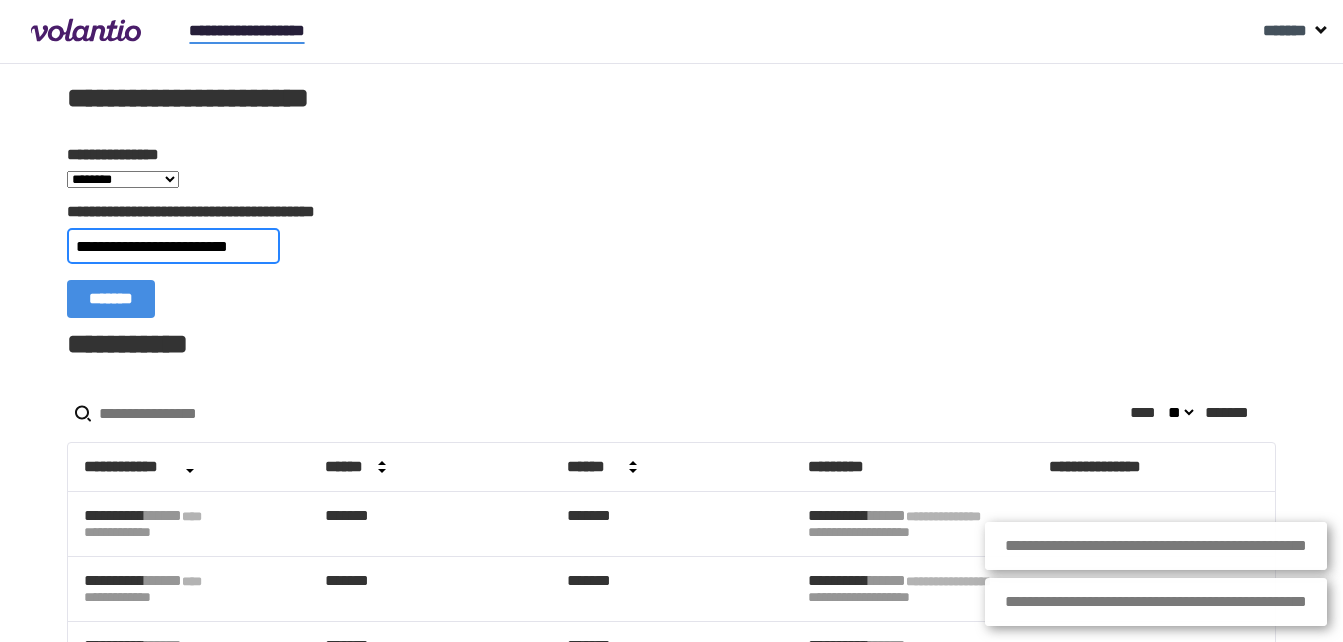 type on "**********" 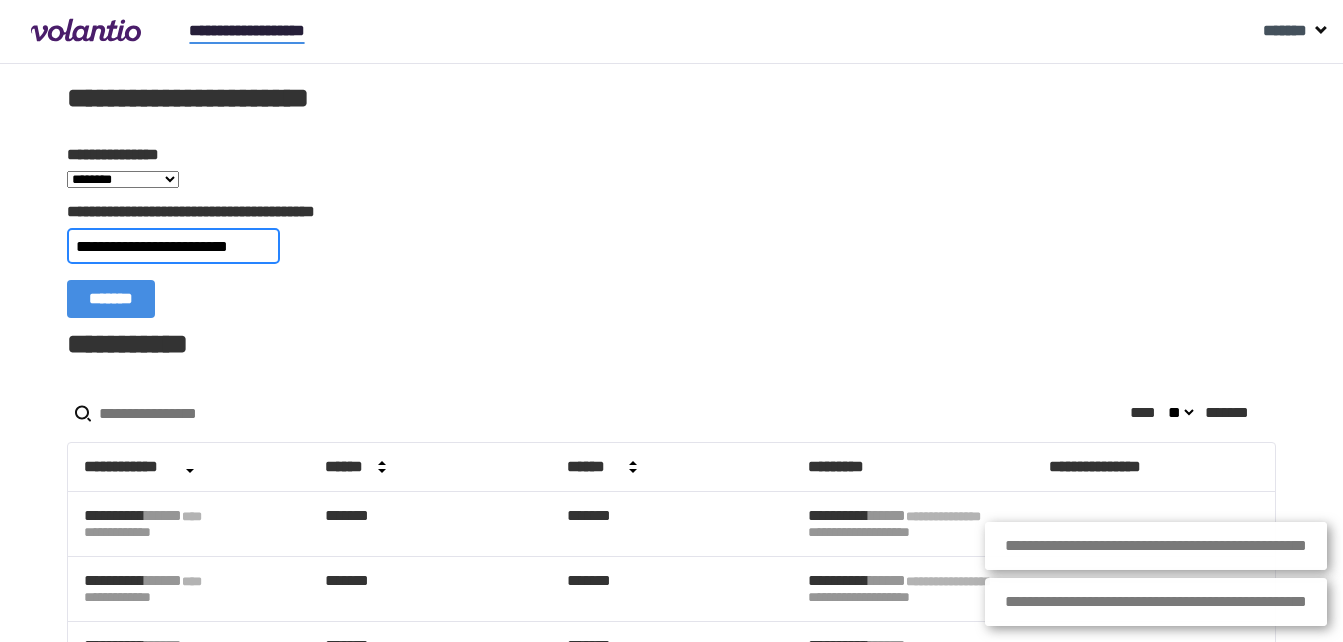 click on "*******" at bounding box center [111, 299] 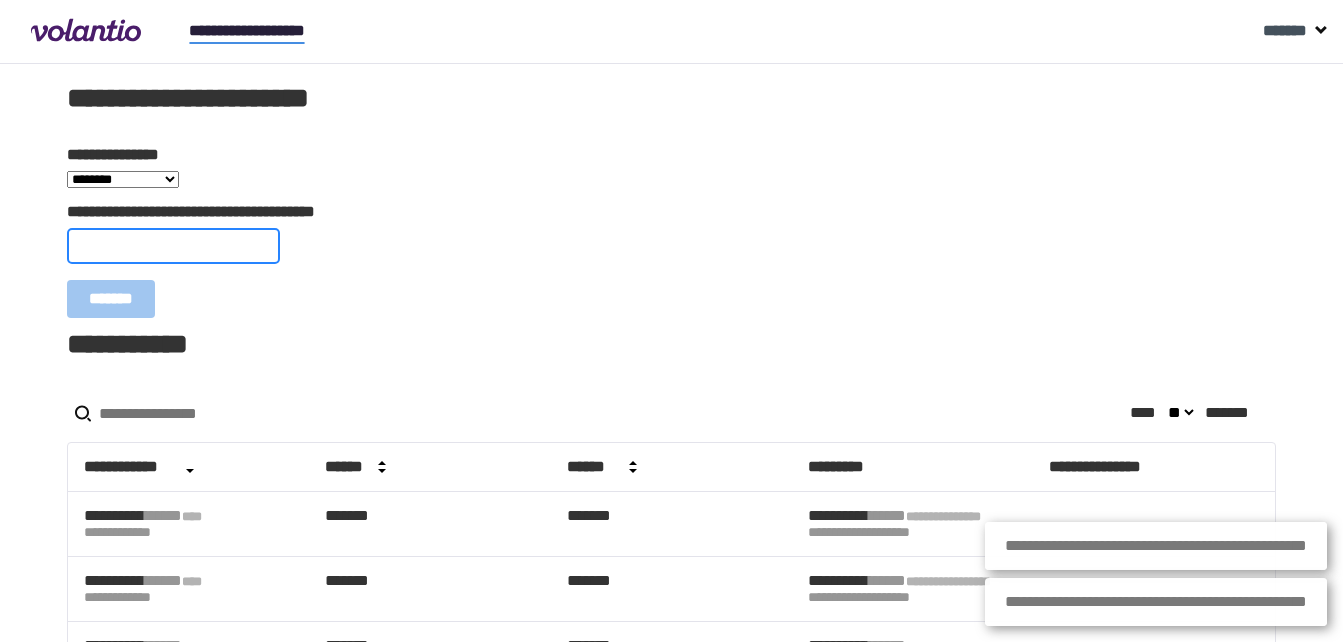 paste on "**********" 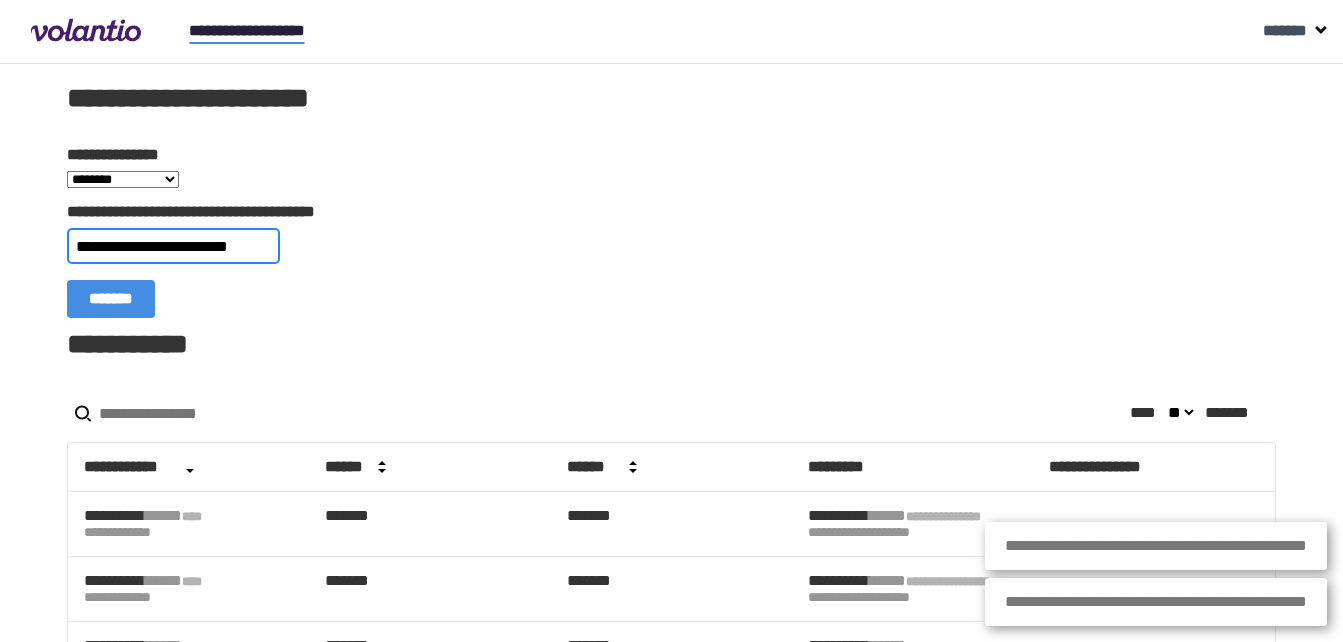 type on "**********" 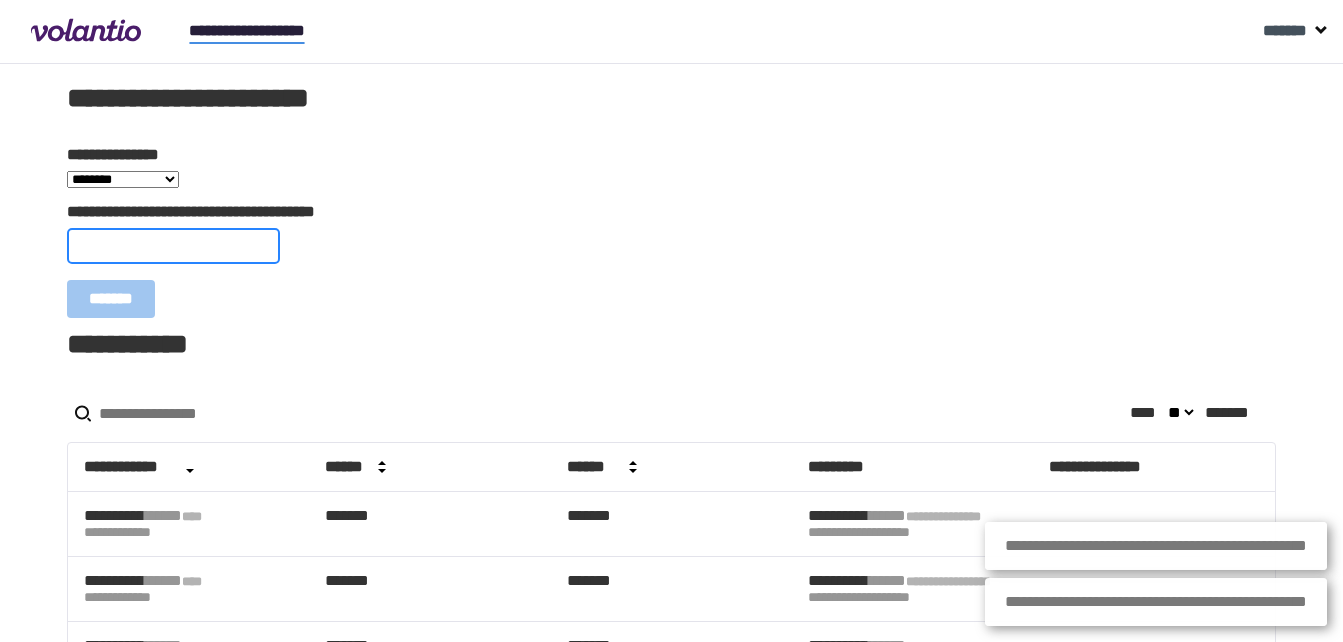 paste on "**********" 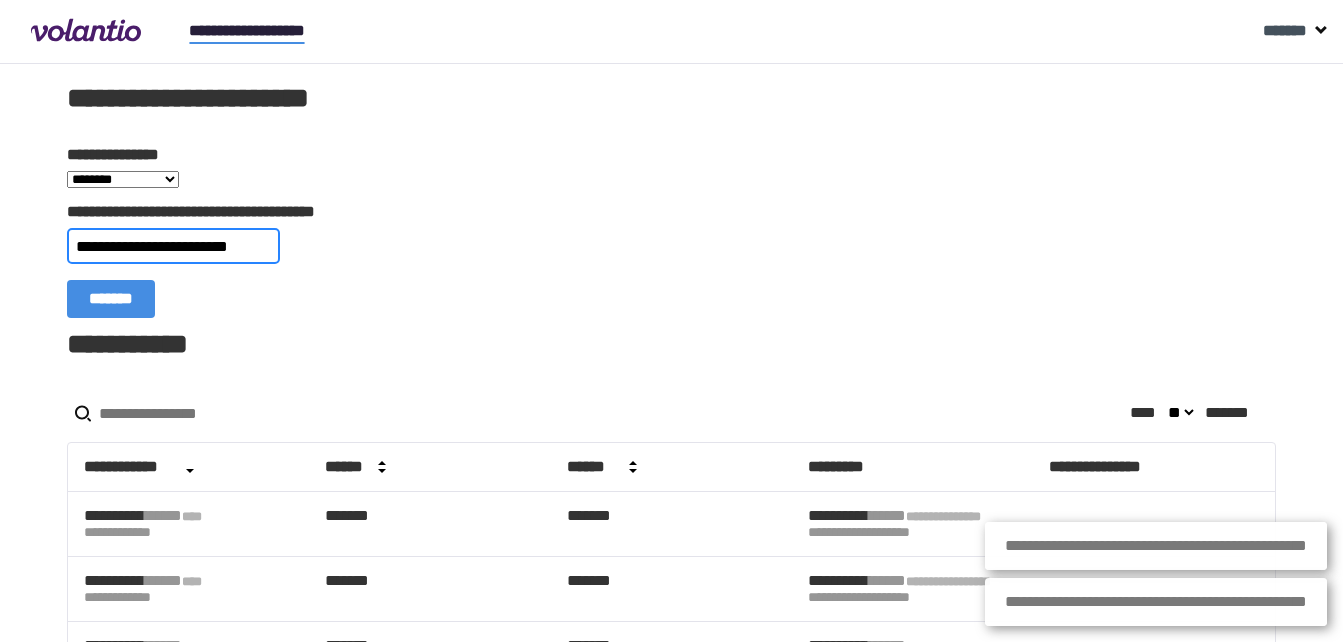 type on "**********" 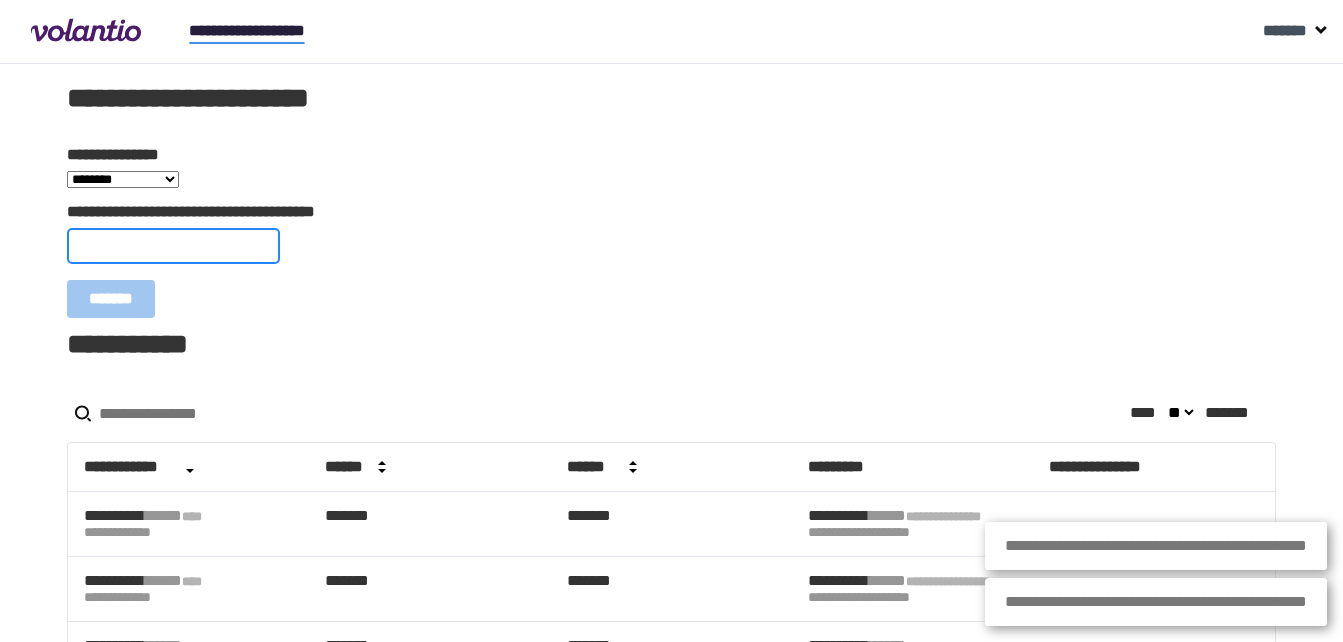 paste on "**********" 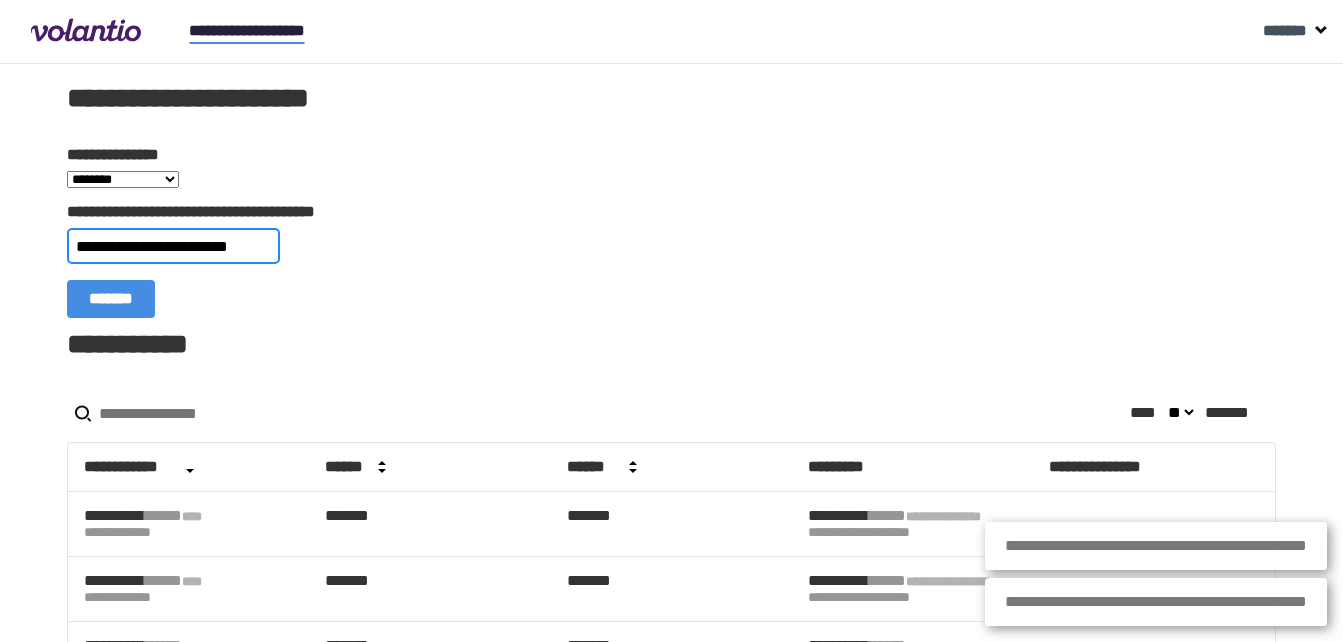 type on "**********" 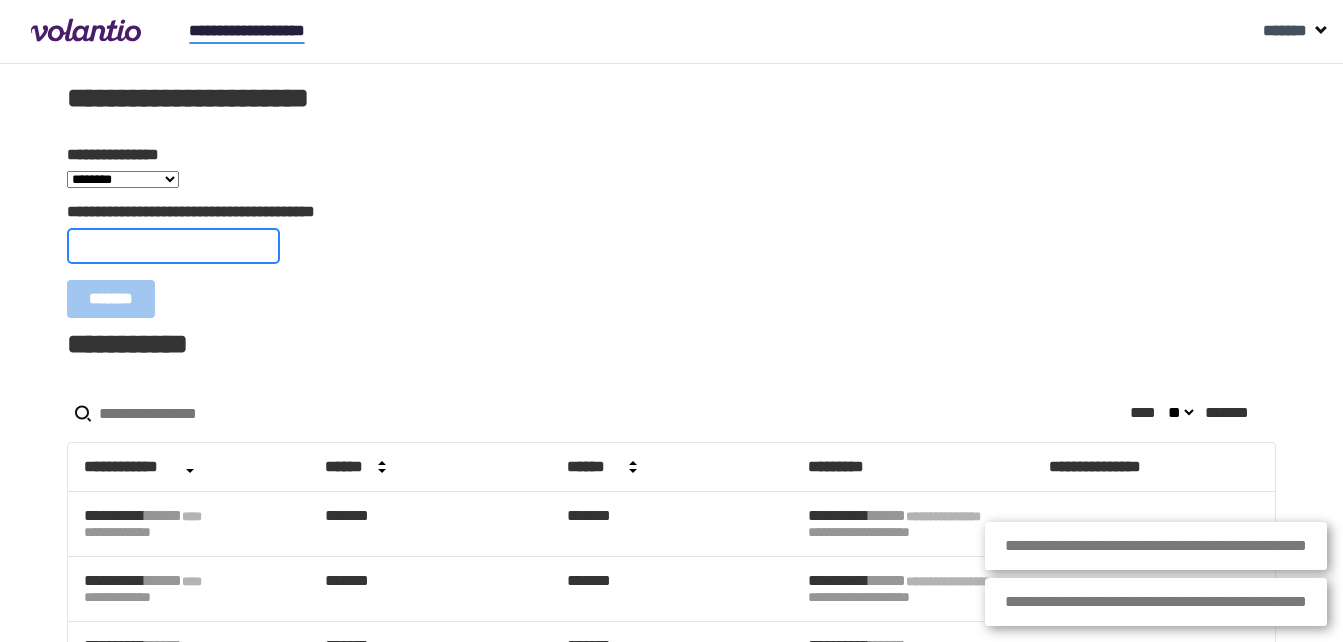 paste on "**********" 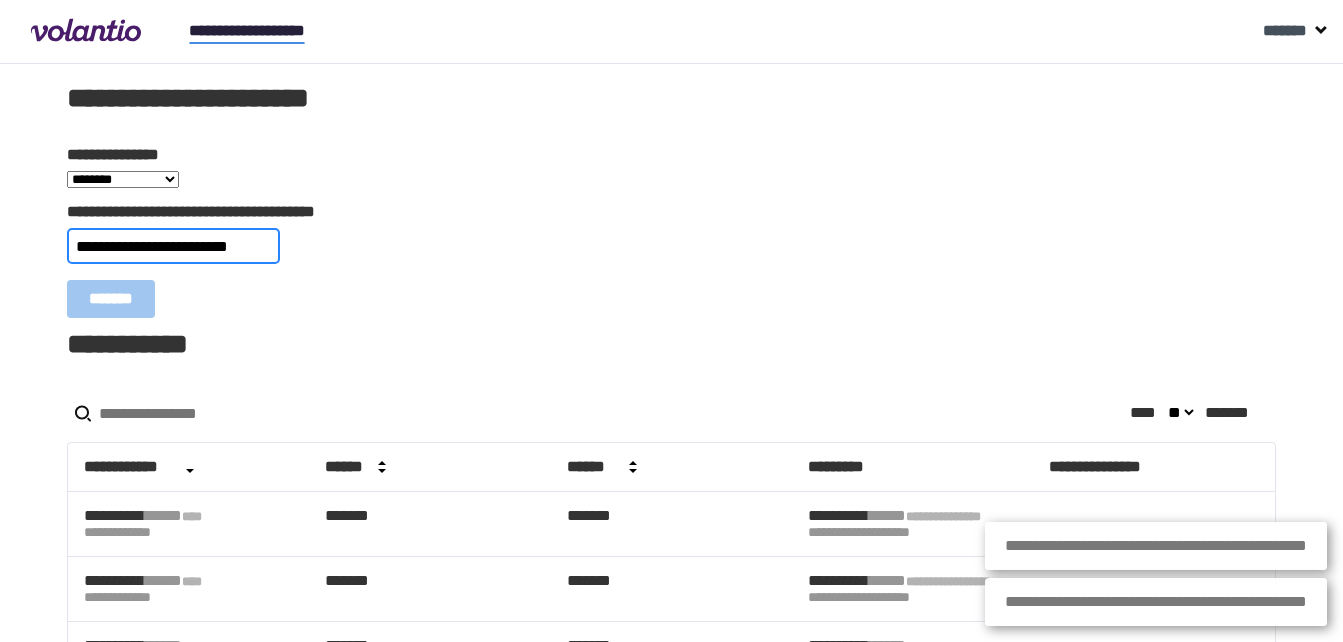 type on "**********" 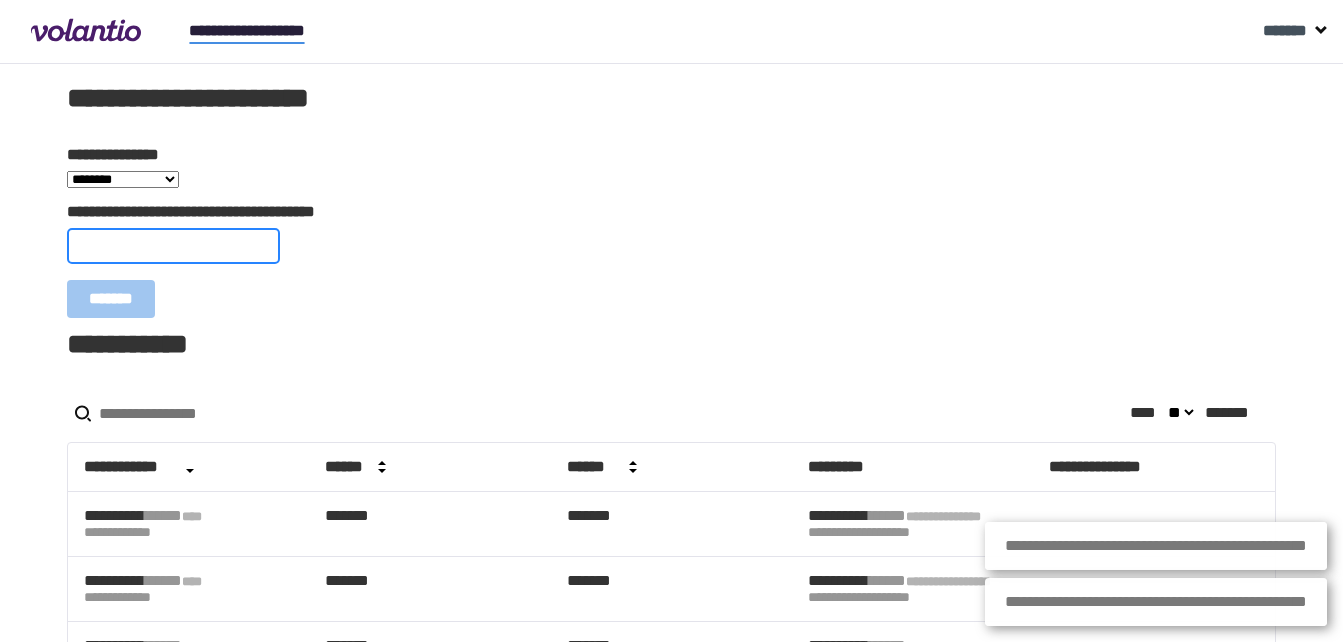 paste on "**********" 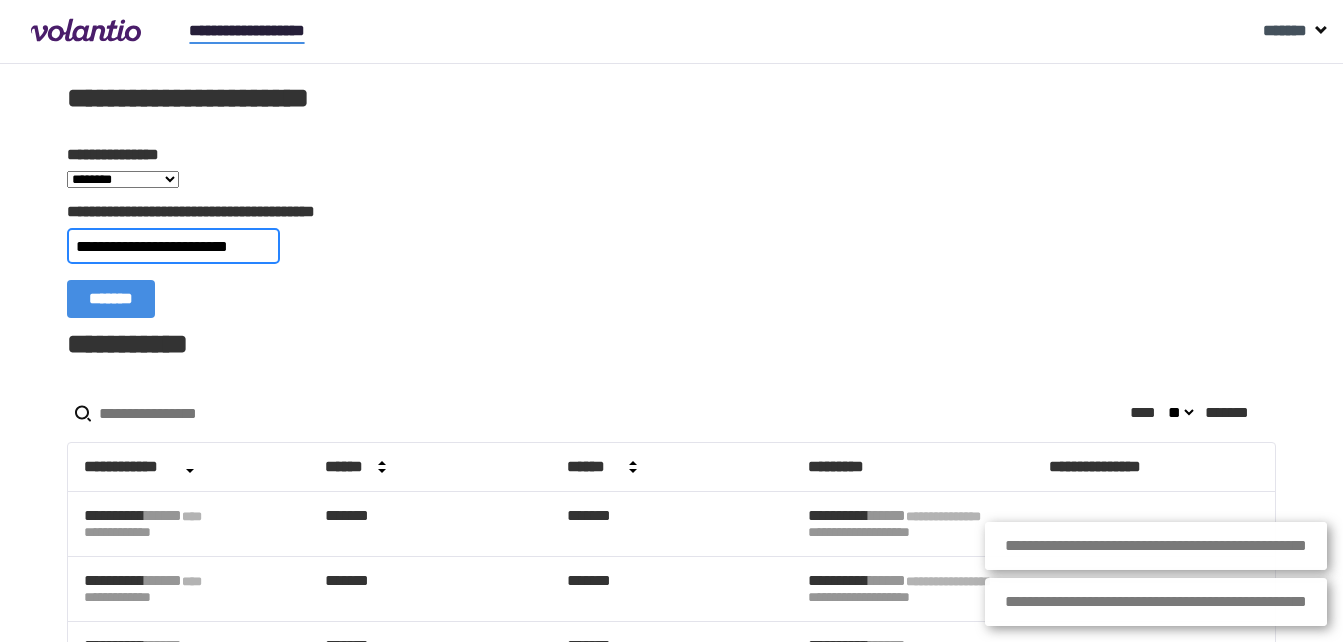 type on "**********" 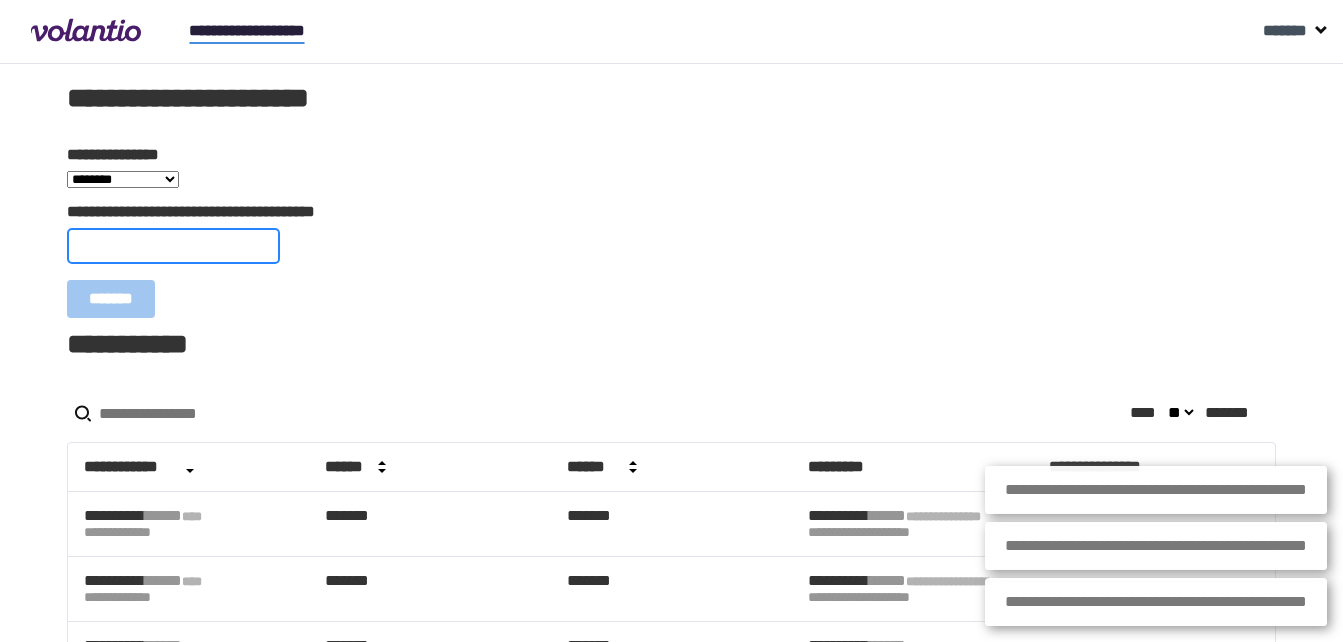 paste on "**********" 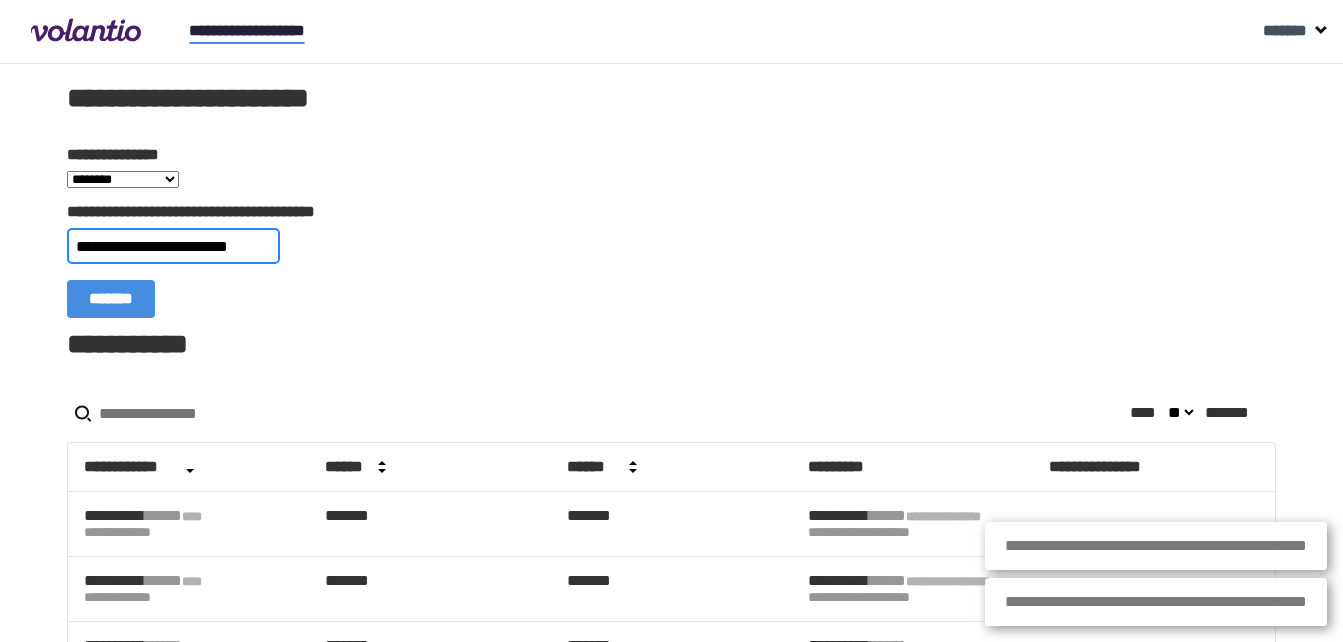 type on "**********" 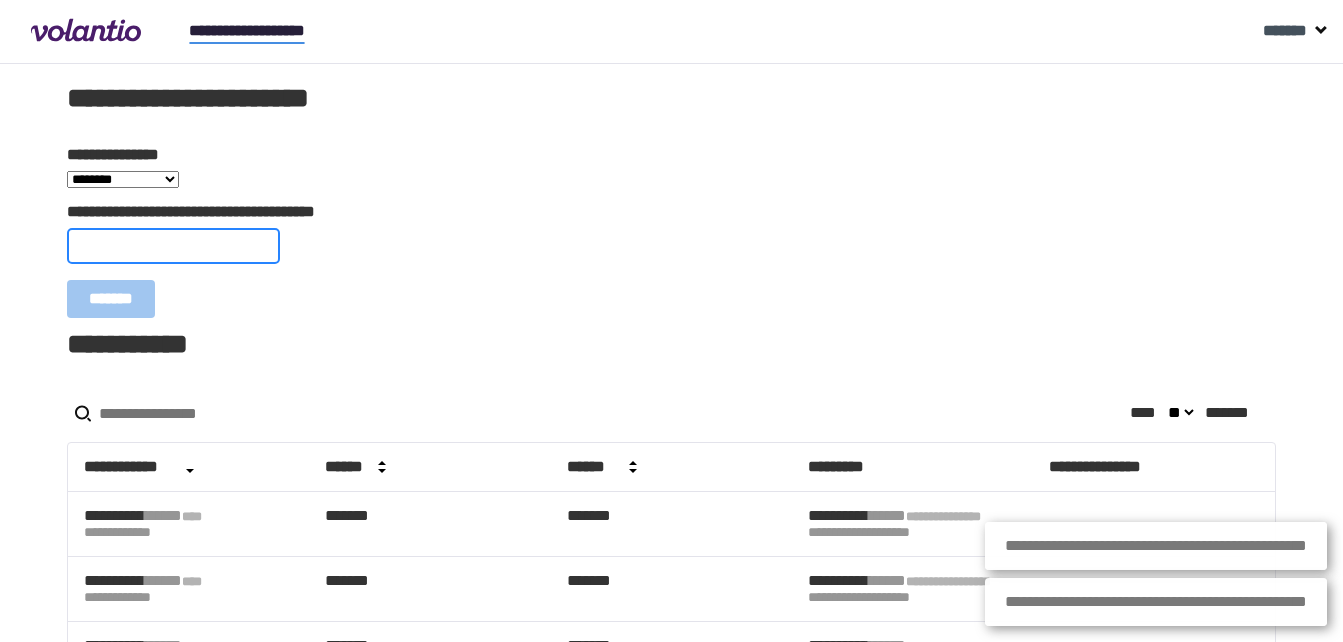 paste on "**********" 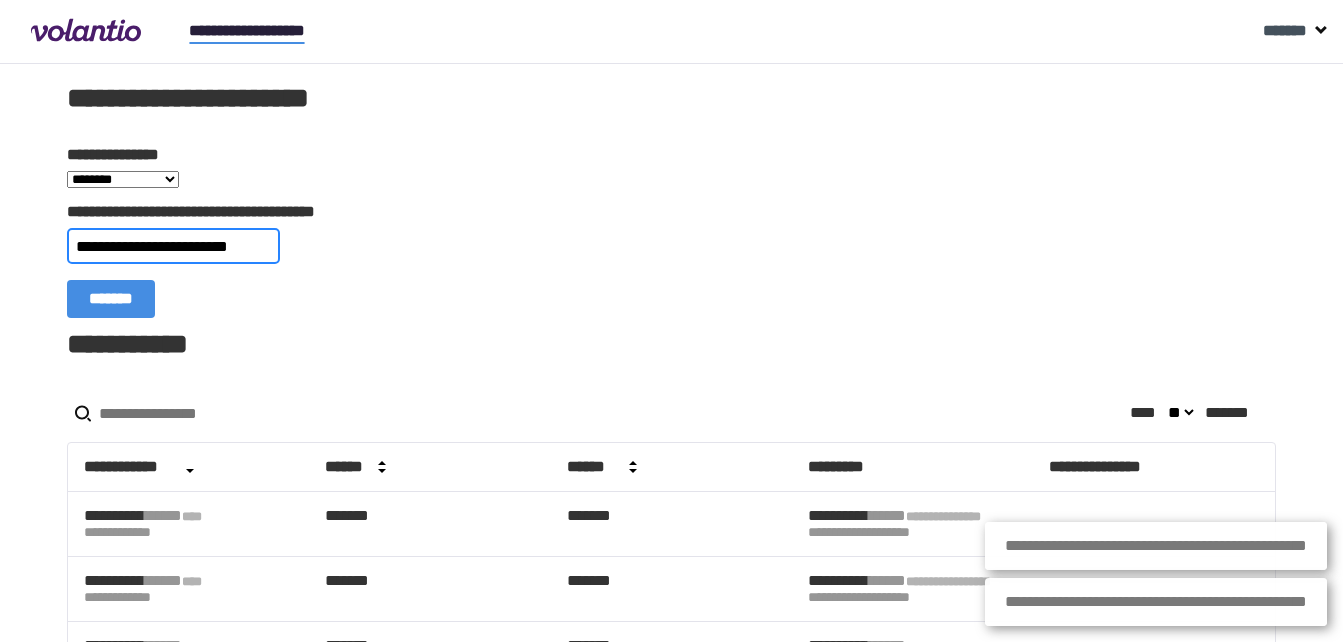 type on "**********" 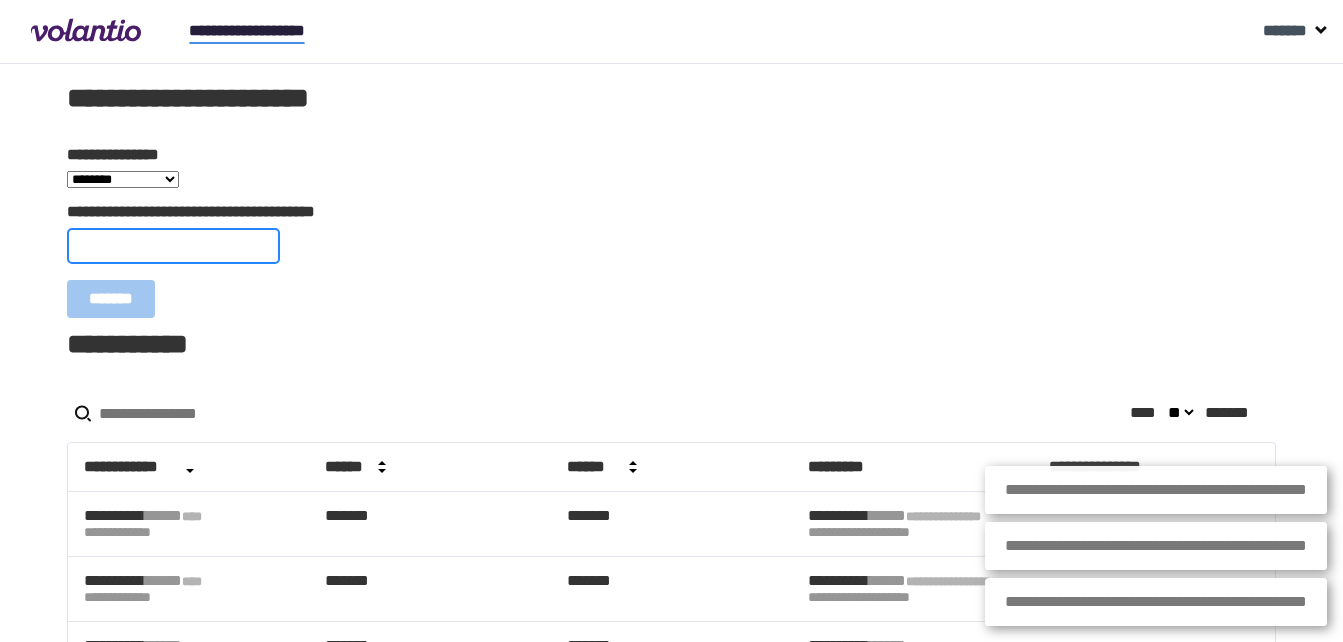paste on "**********" 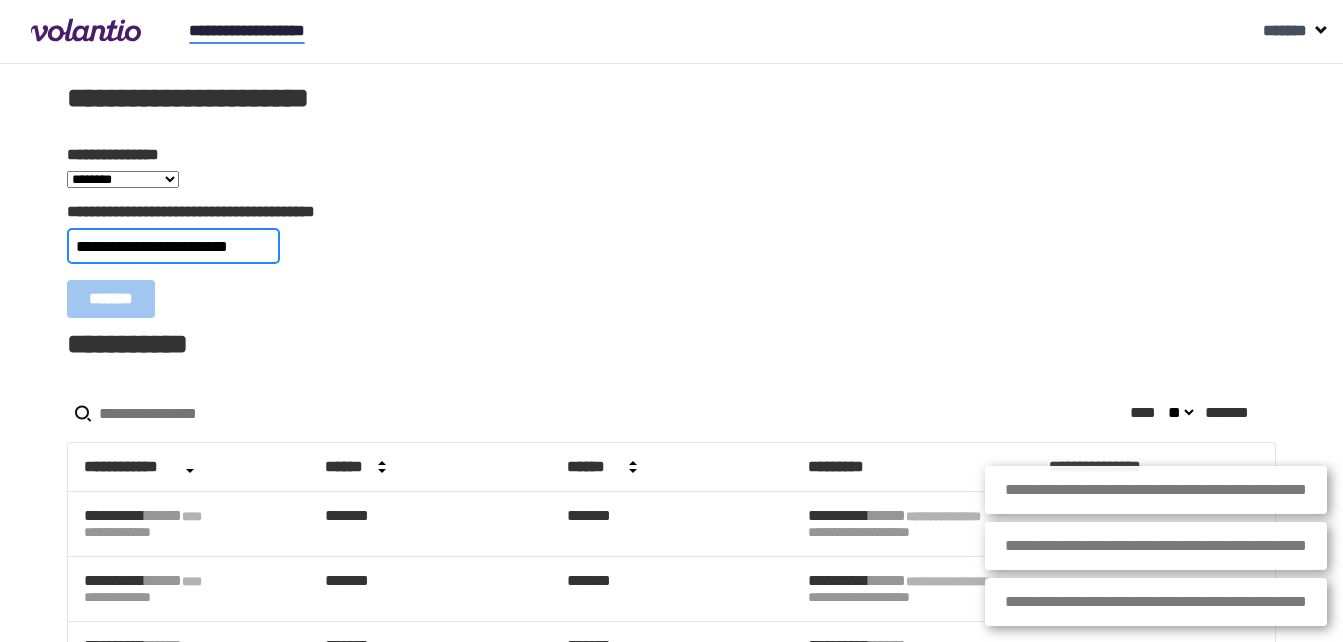 type on "**********" 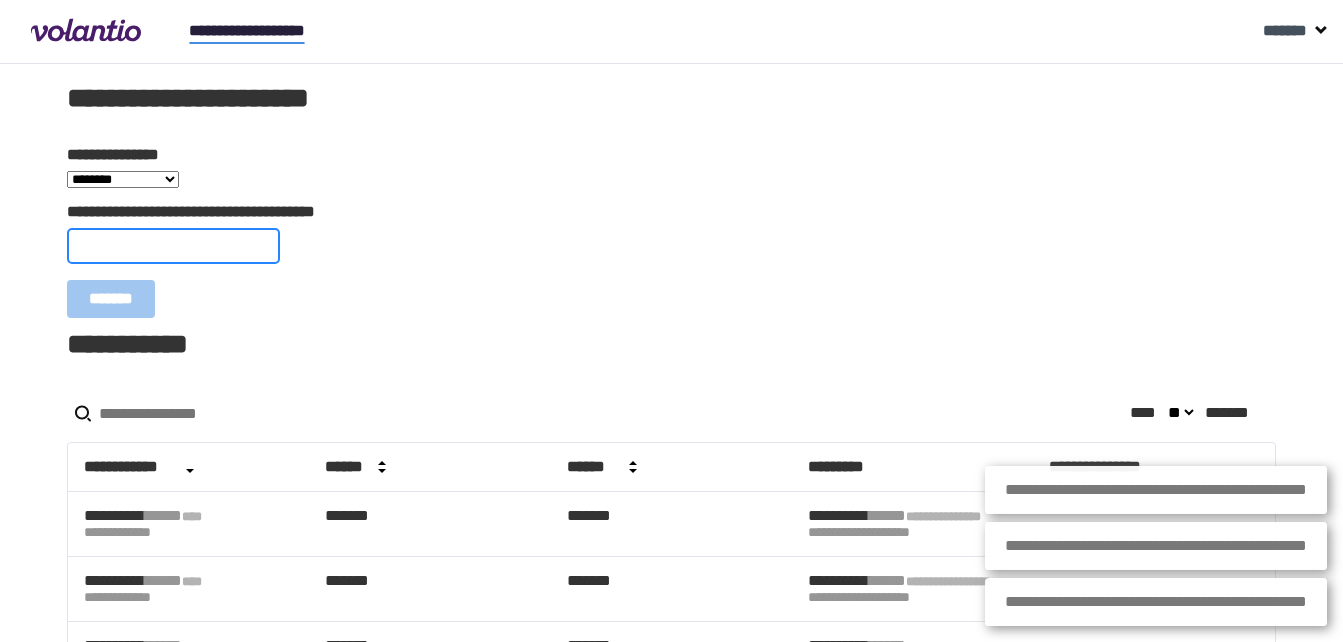 paste on "**********" 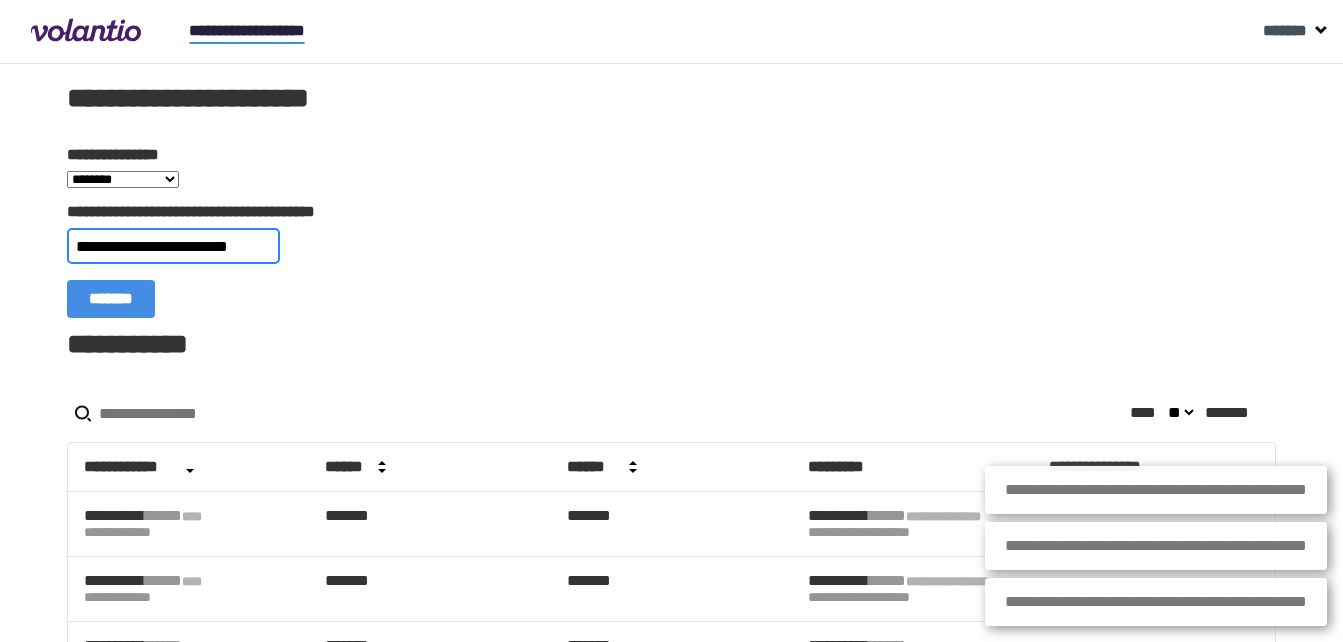 type on "**********" 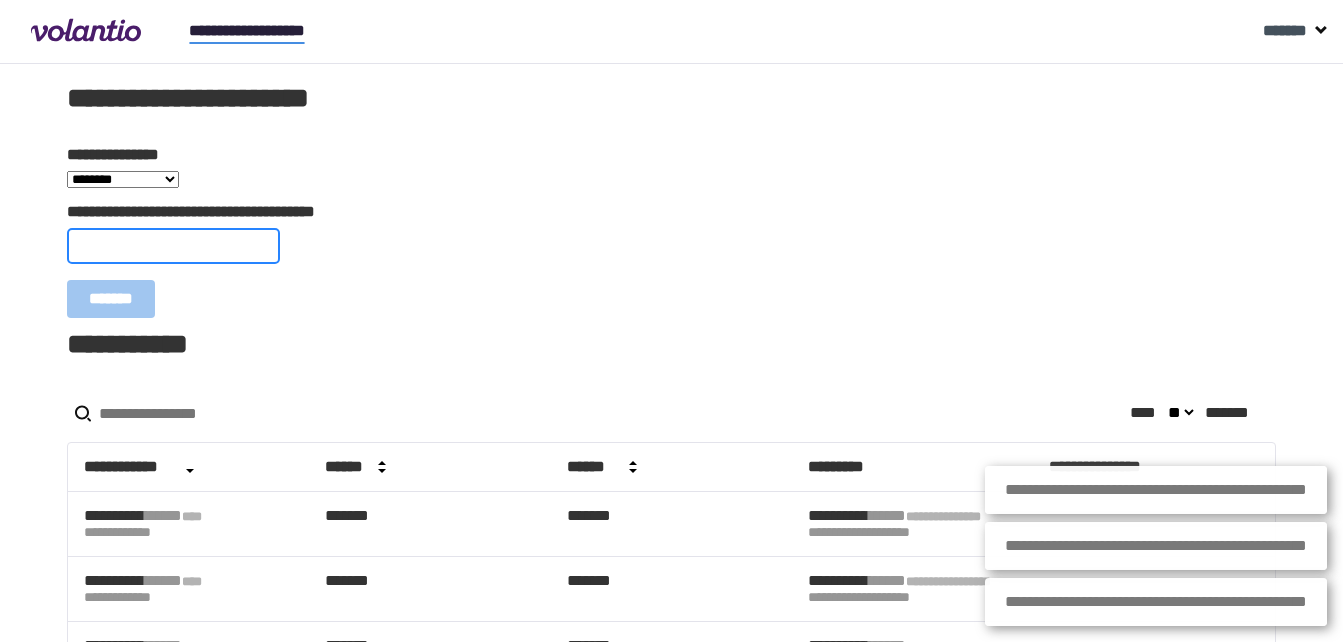 paste on "**********" 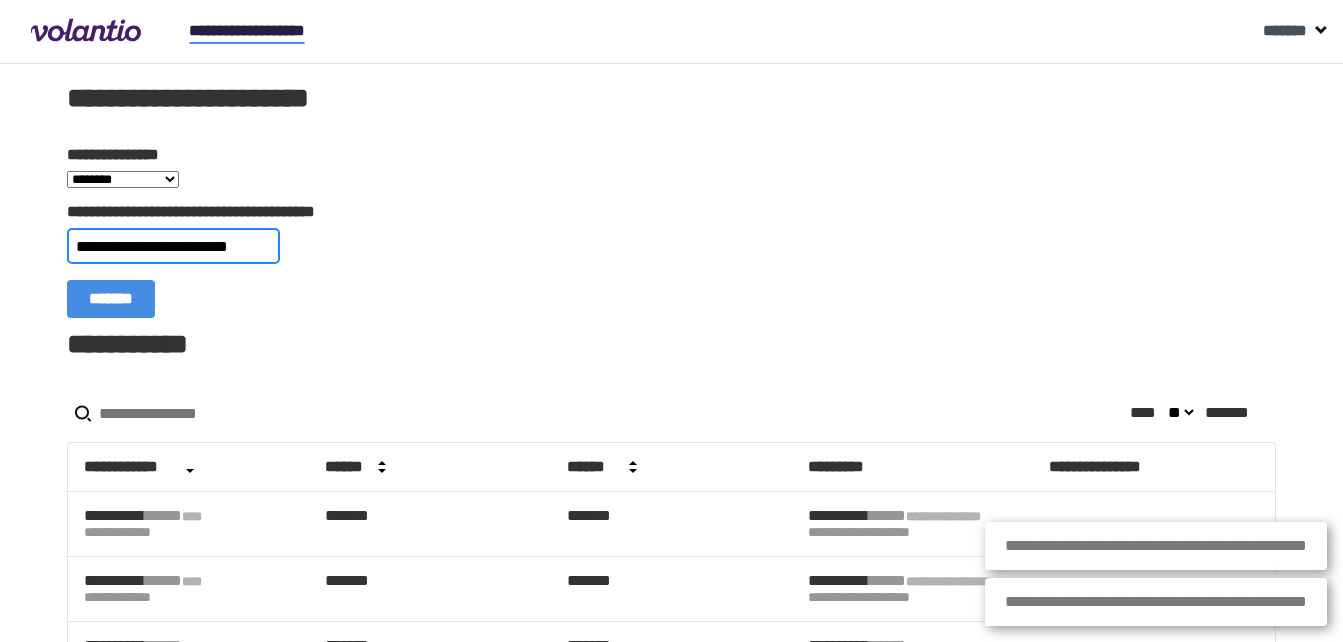 type on "**********" 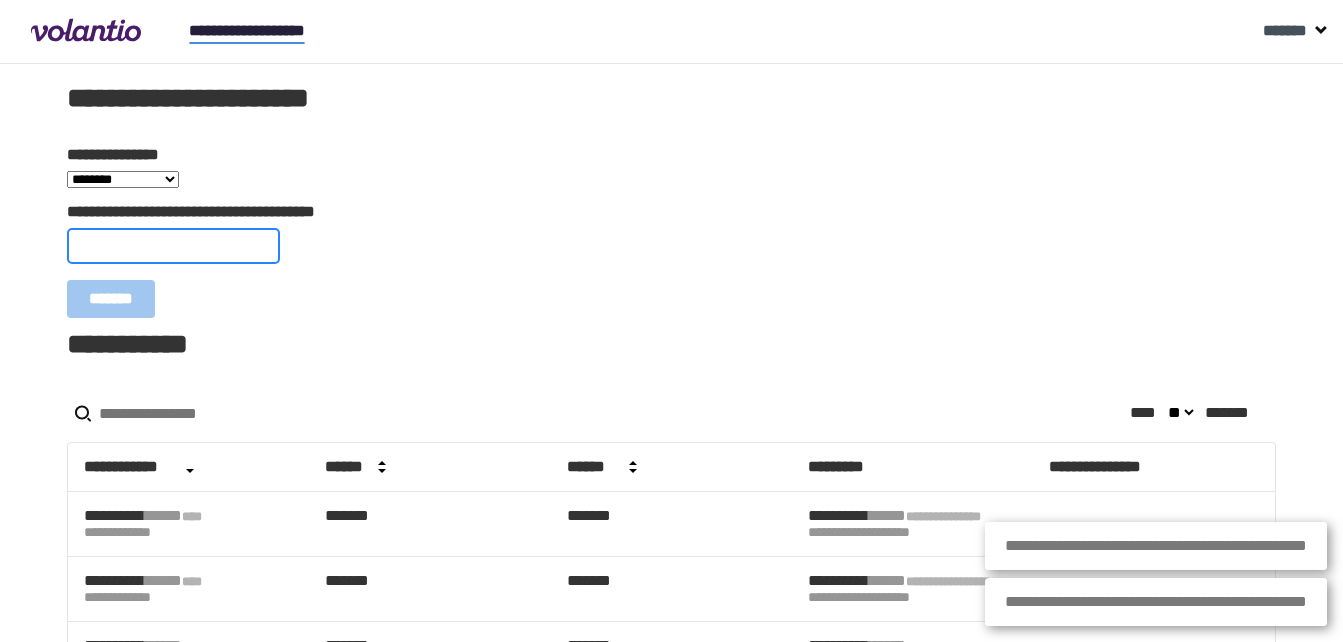 paste on "**********" 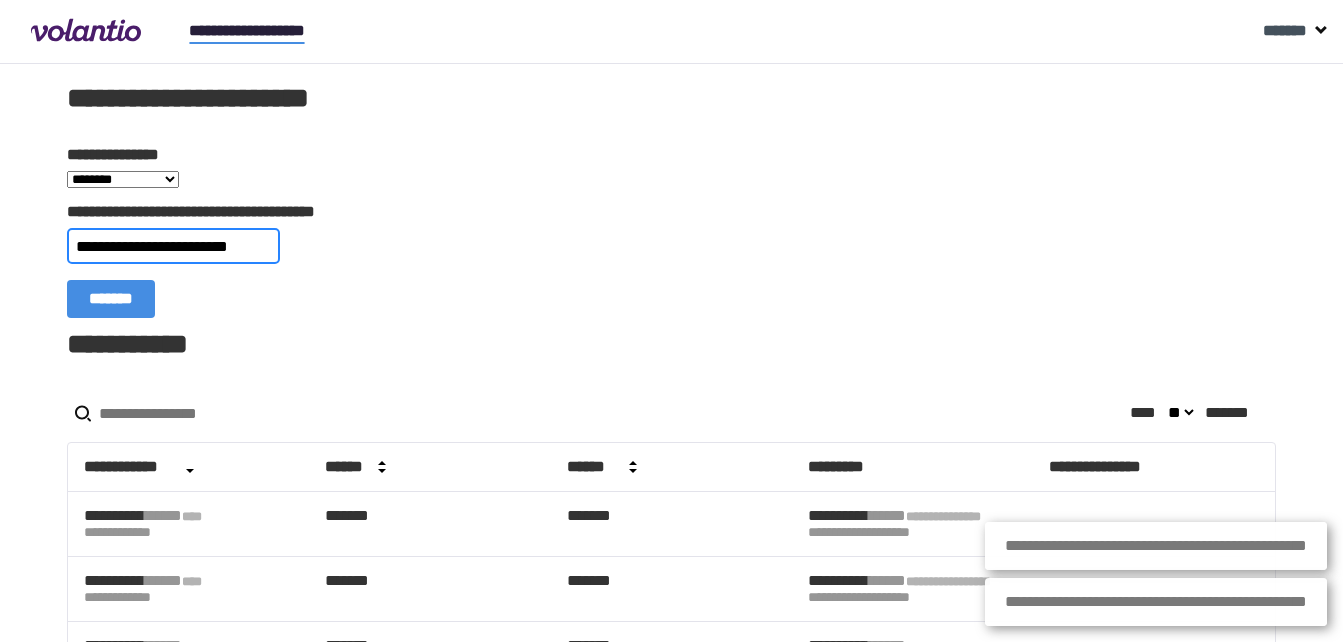 type on "**********" 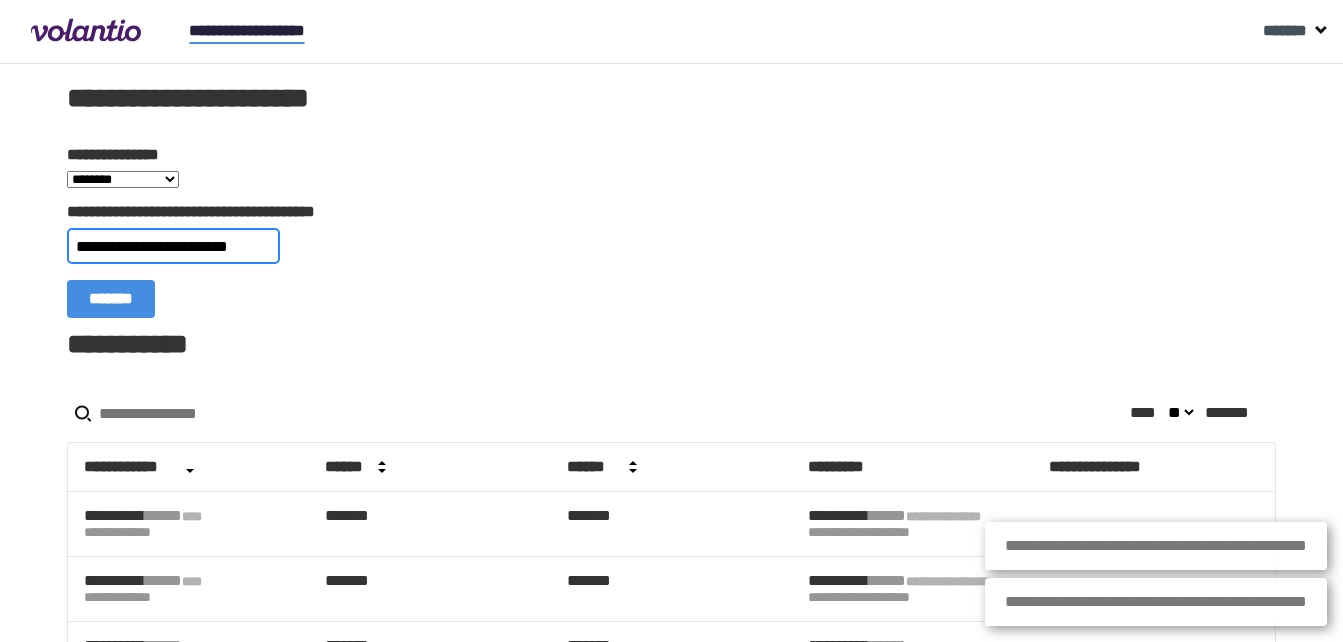 click on "*******" at bounding box center (111, 299) 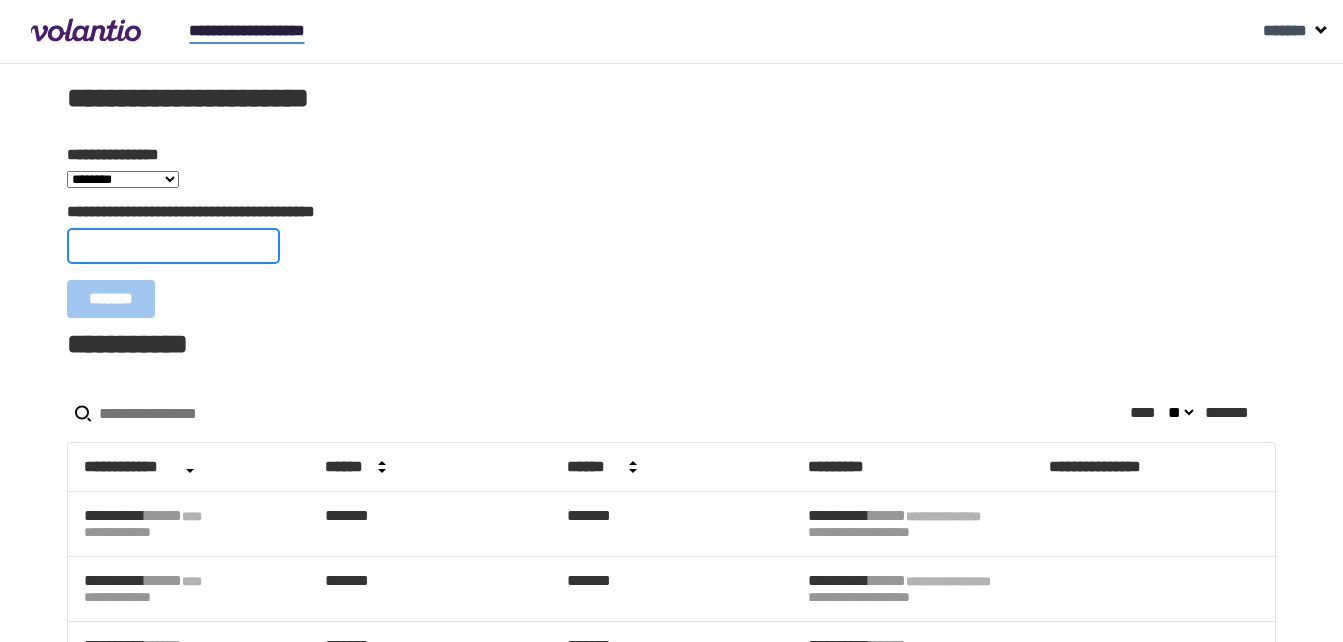 paste on "**********" 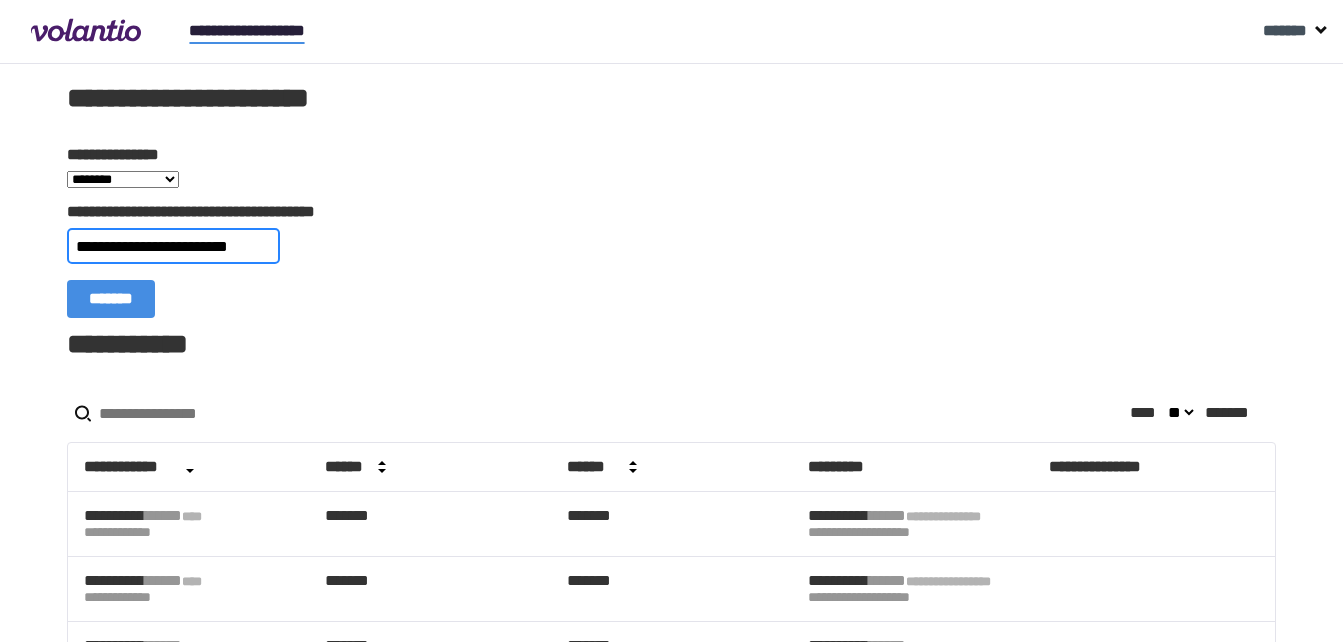 type on "**********" 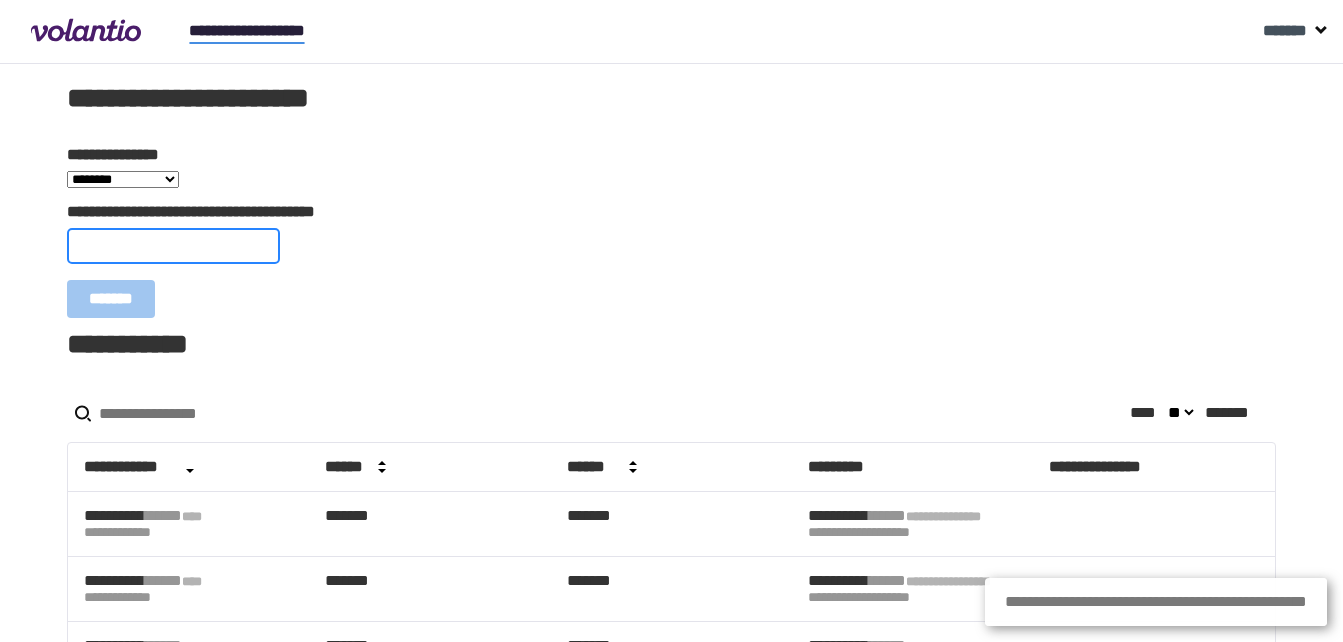 paste on "**********" 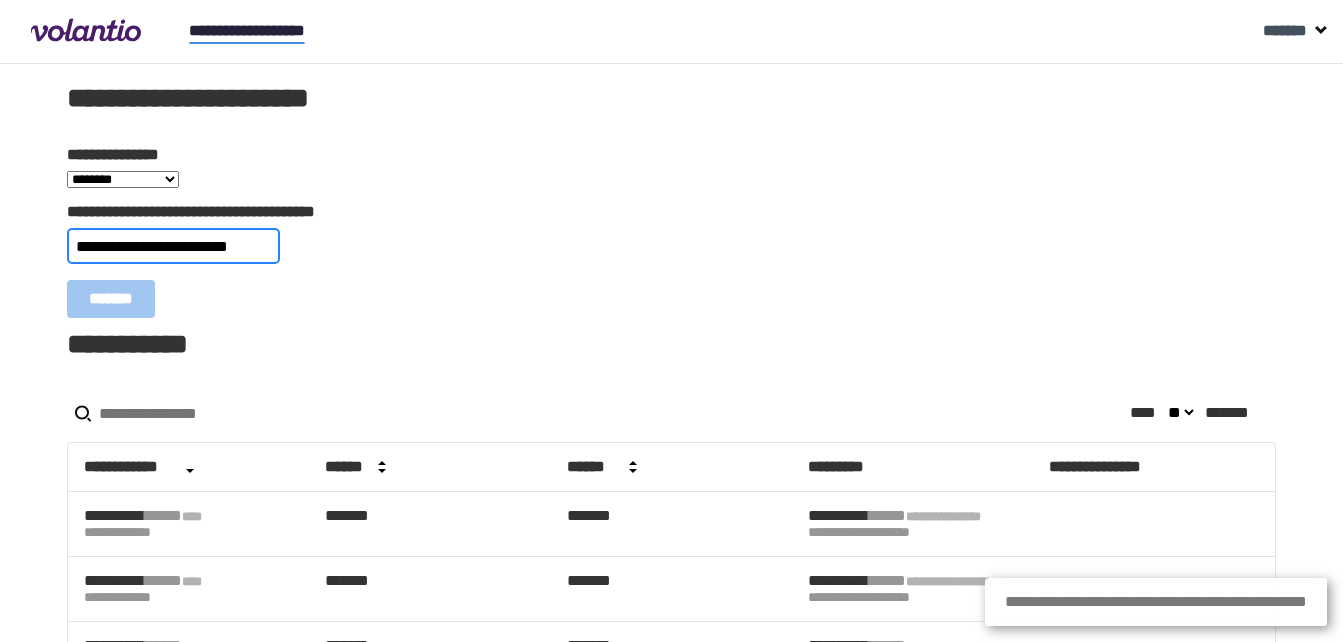 type on "**********" 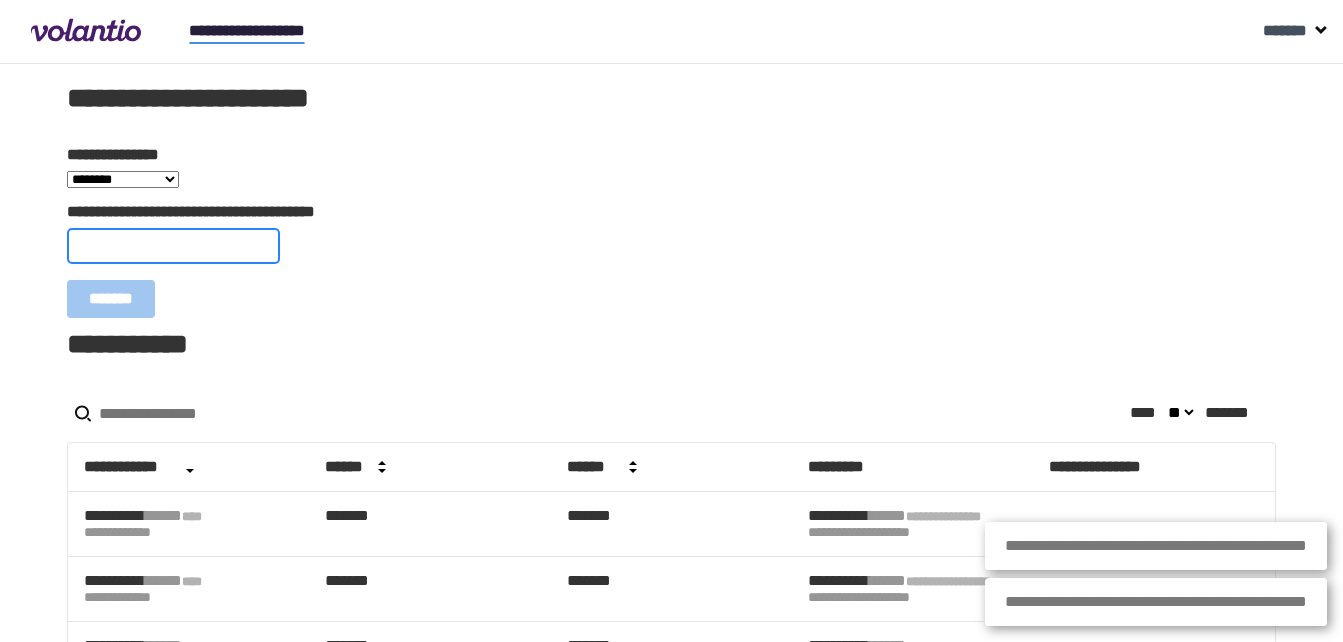 paste on "**********" 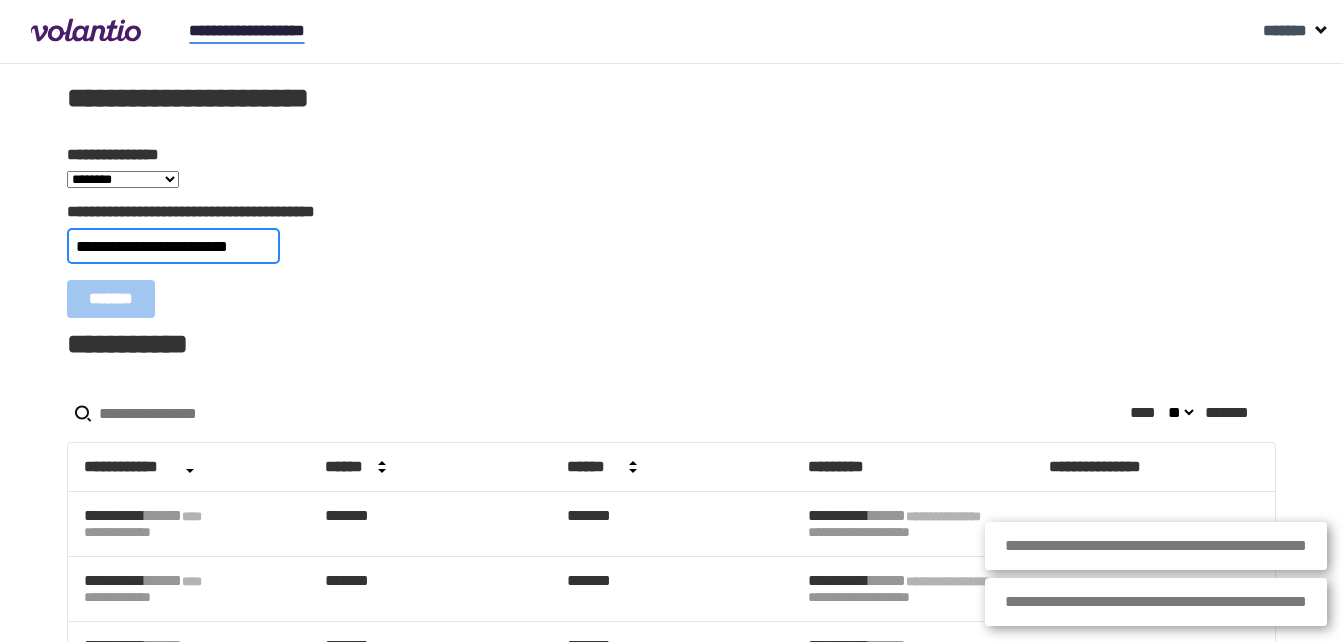 type on "**********" 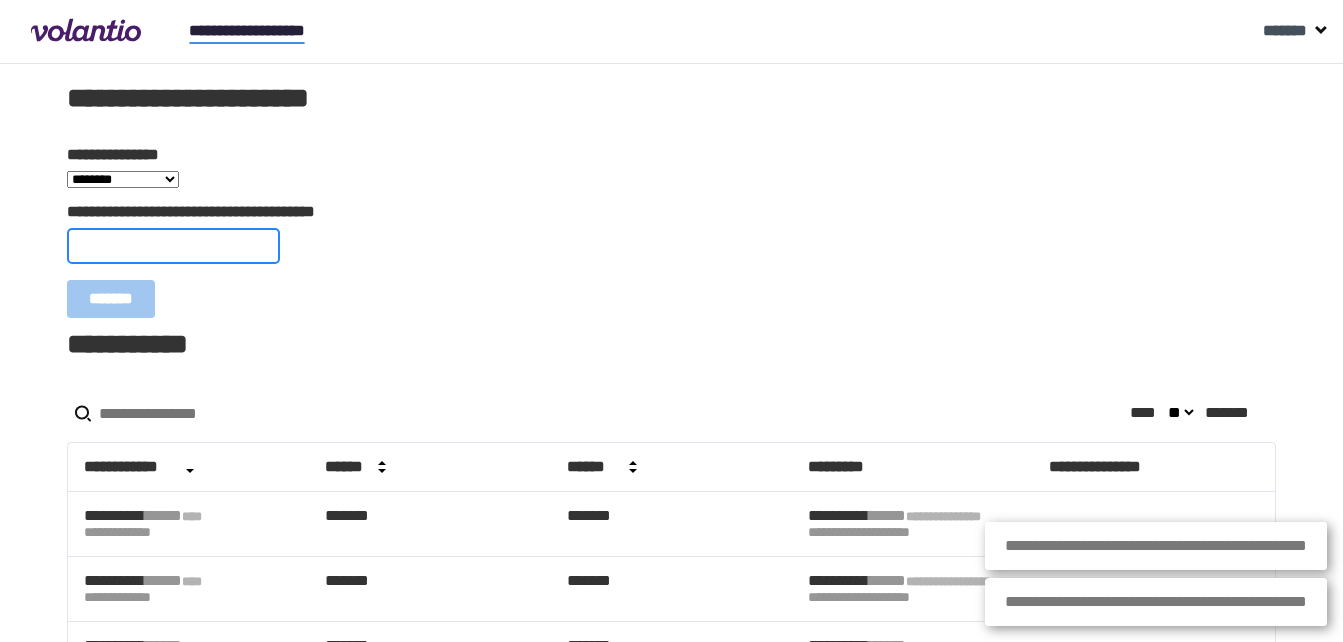 paste on "**********" 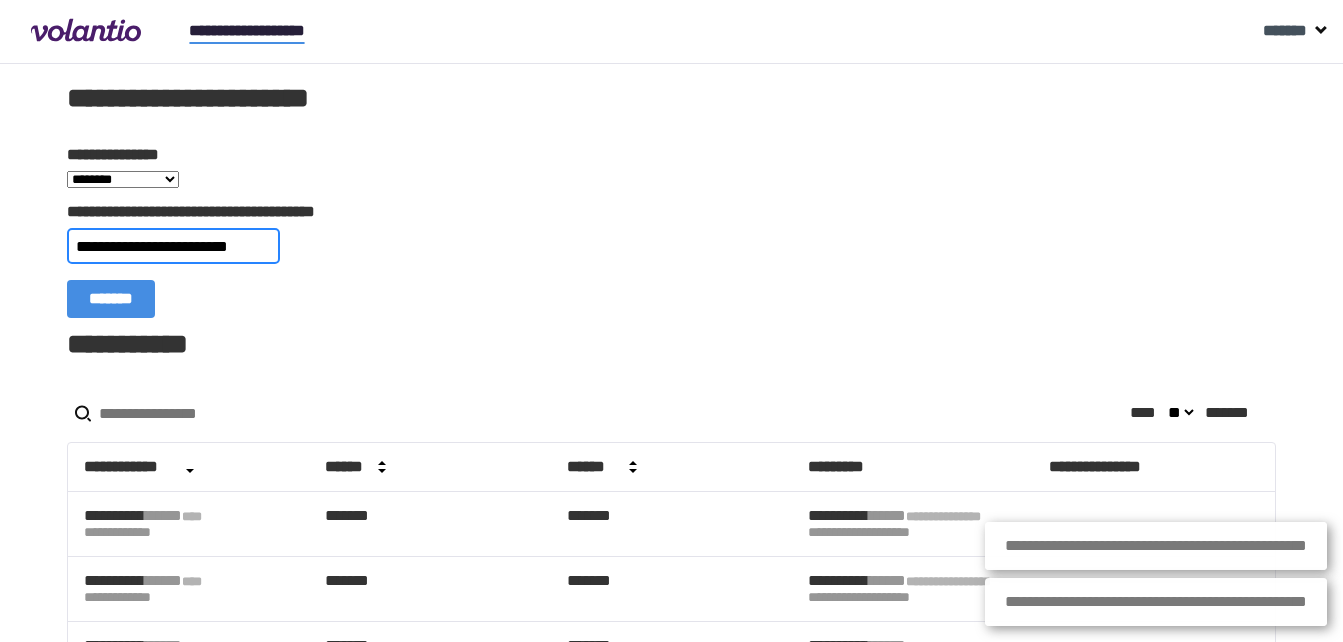 type on "**********" 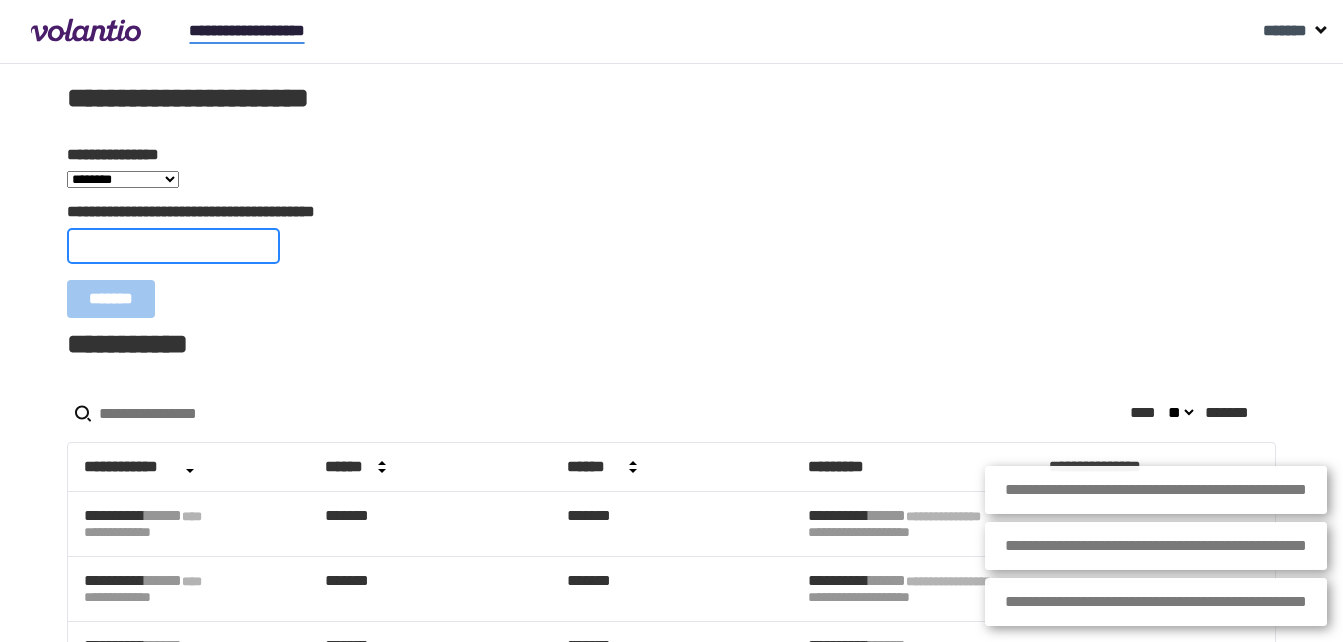 paste on "**********" 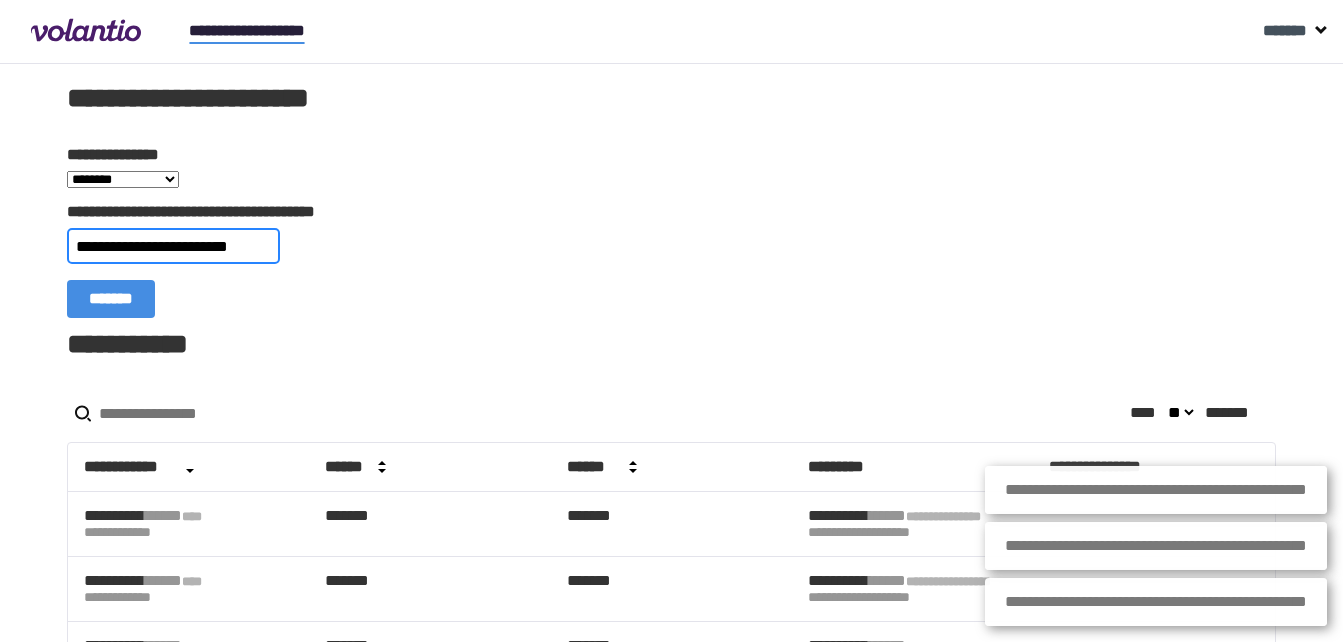 type on "**********" 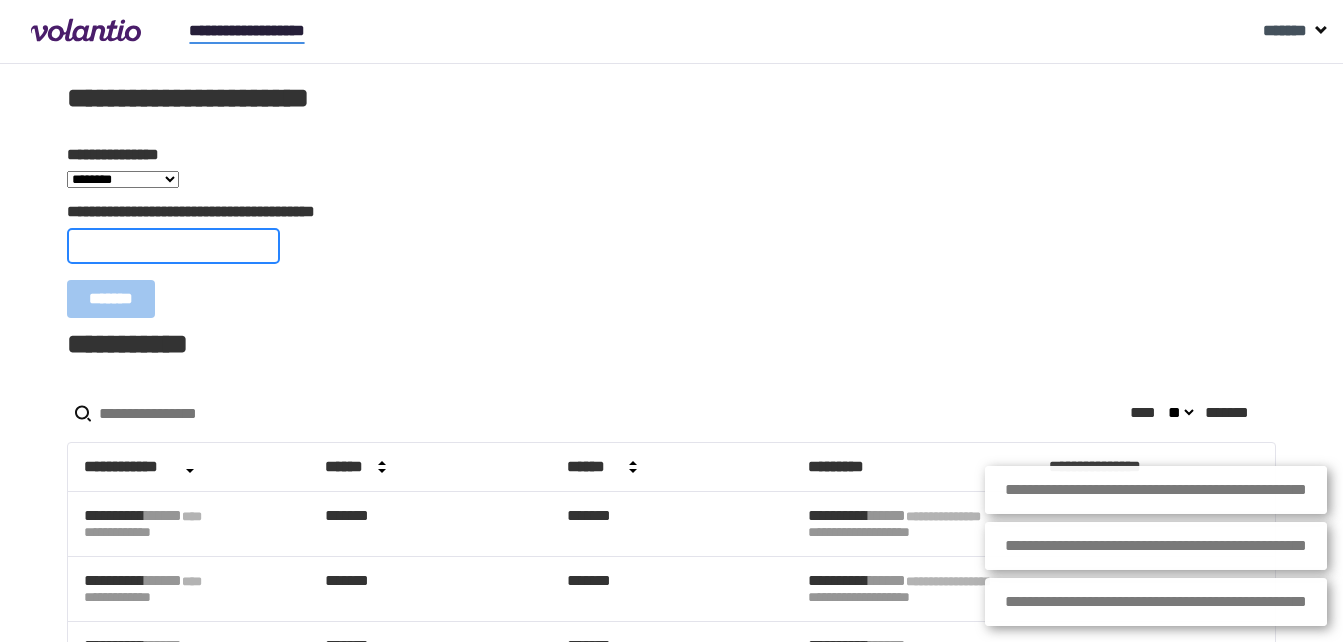 paste on "**********" 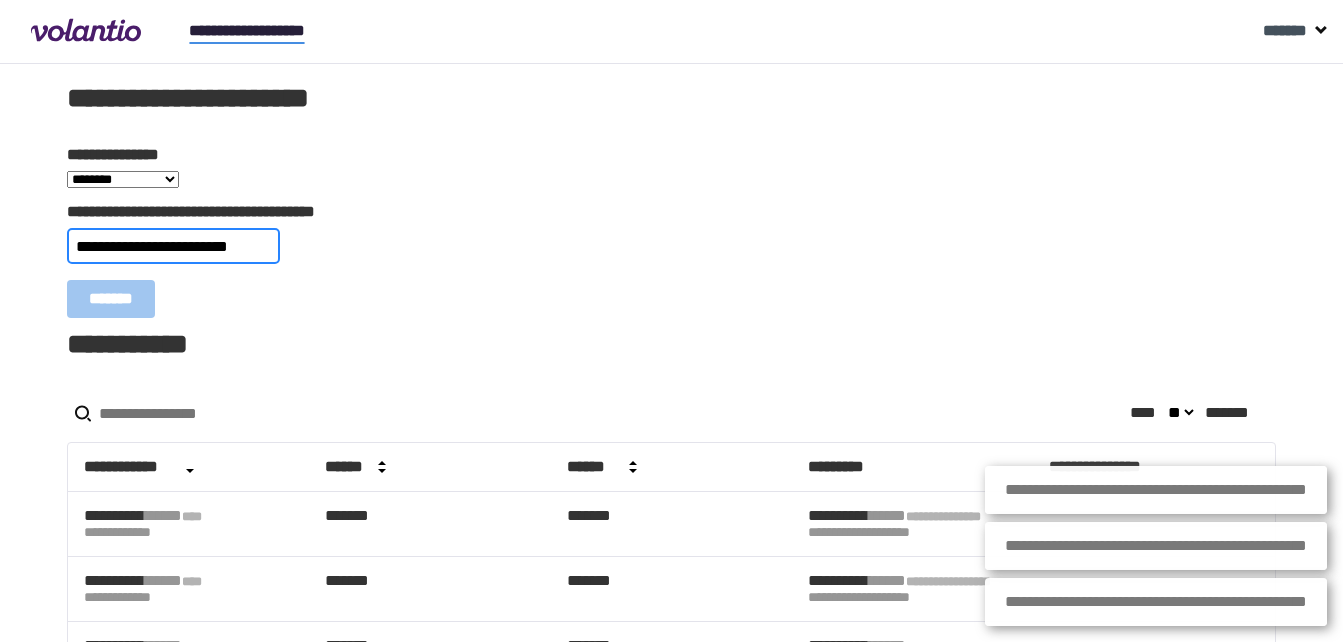 type on "**********" 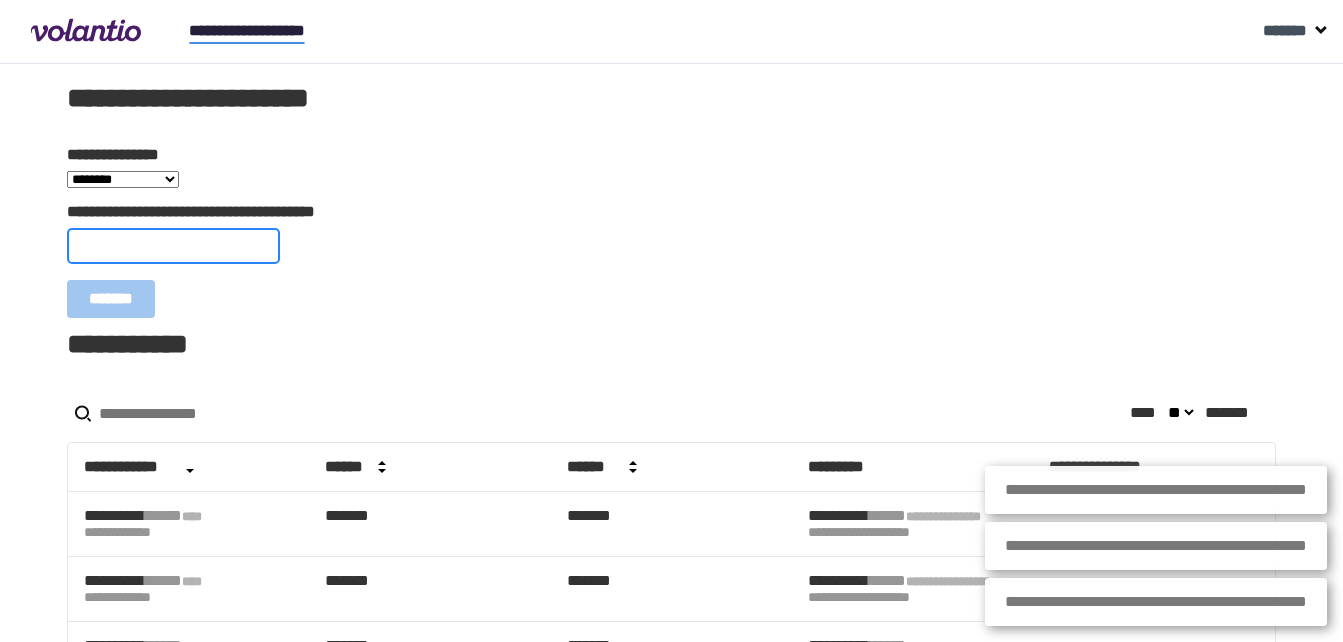 paste on "**********" 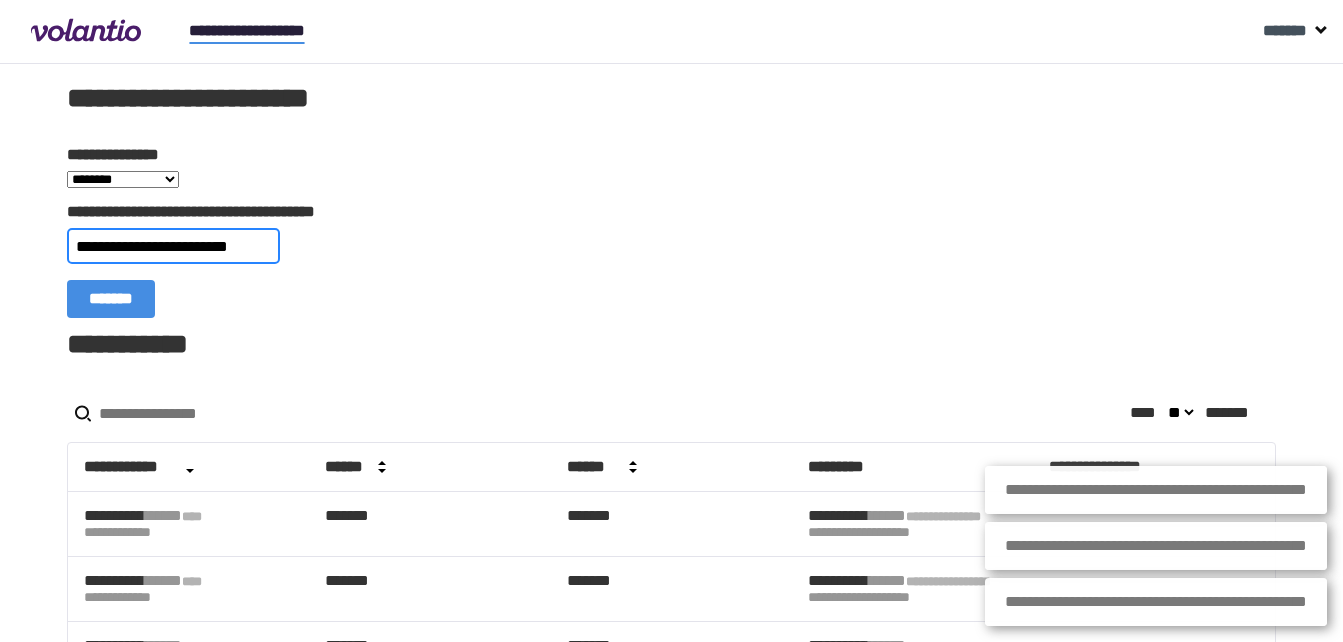 type on "**********" 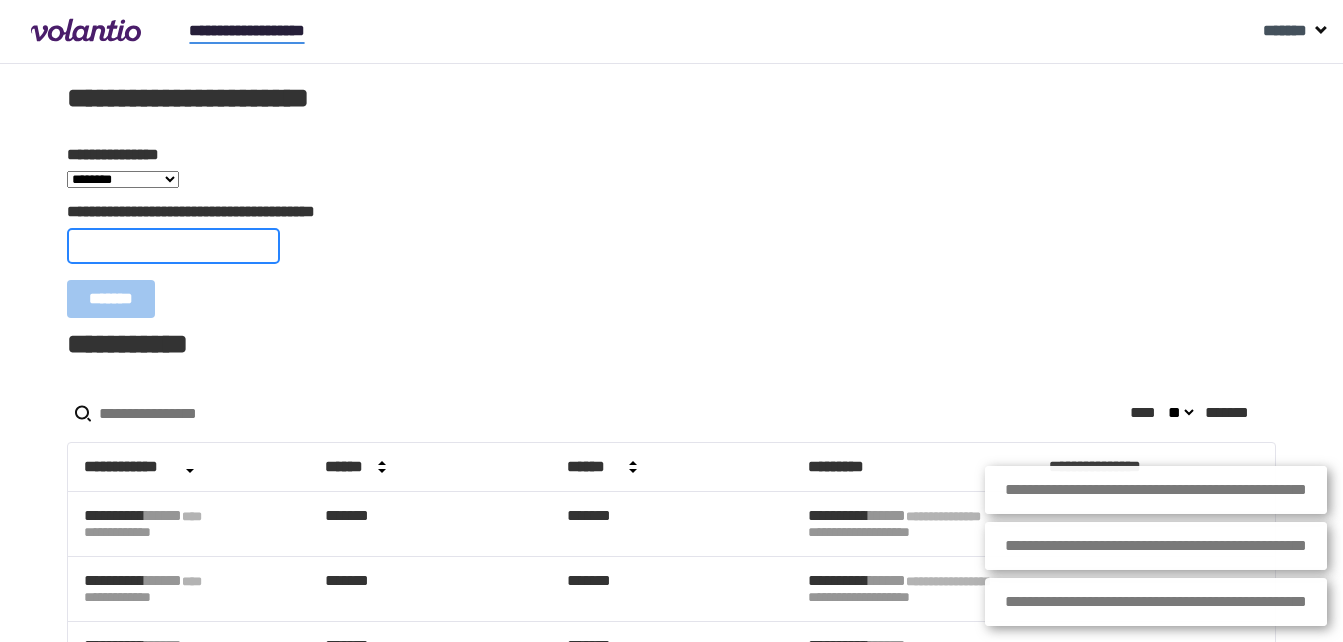 paste on "**********" 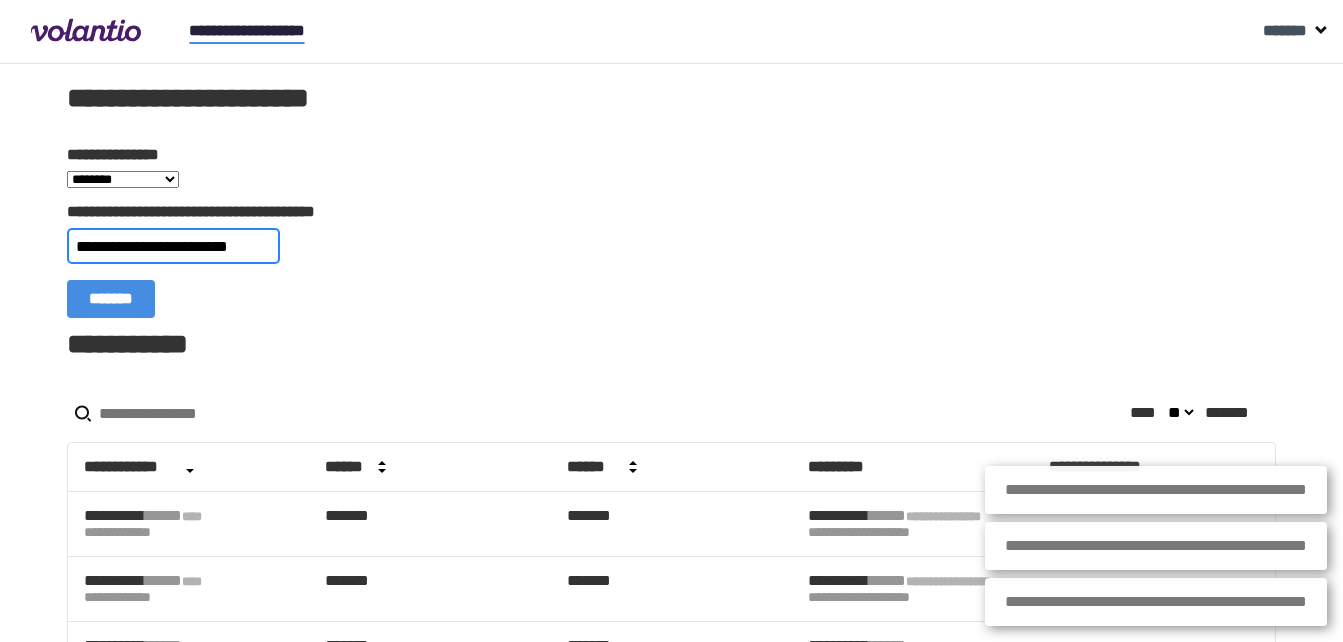 type on "**********" 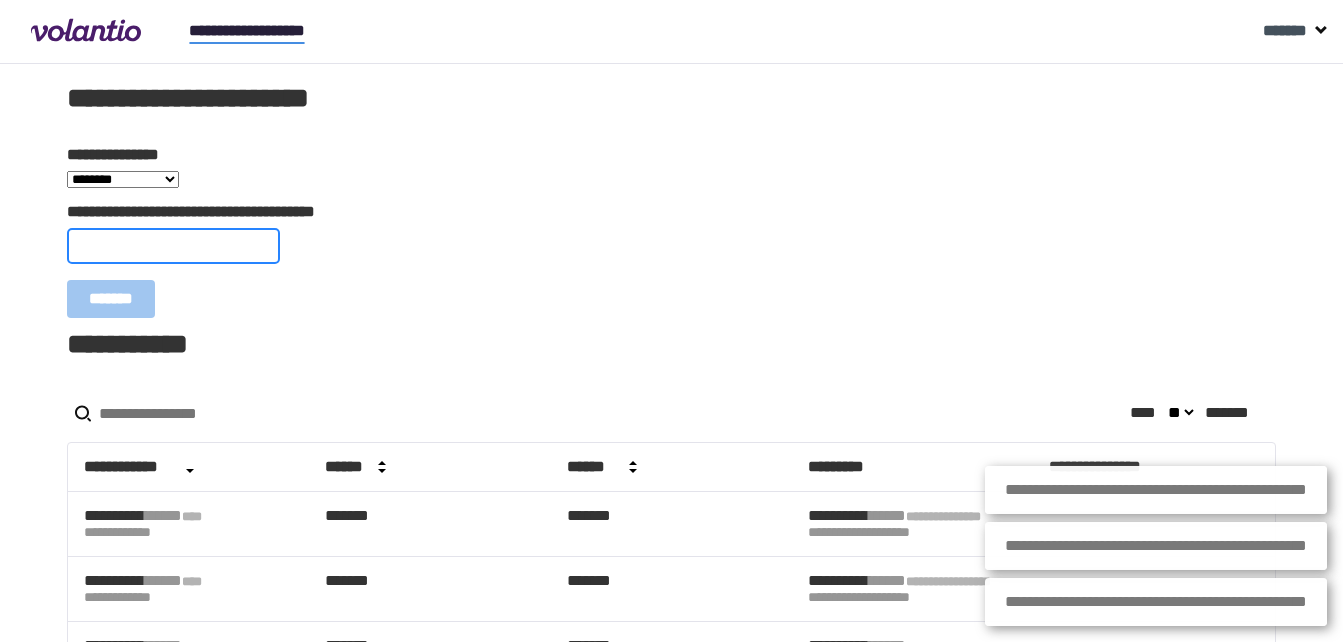 paste on "**********" 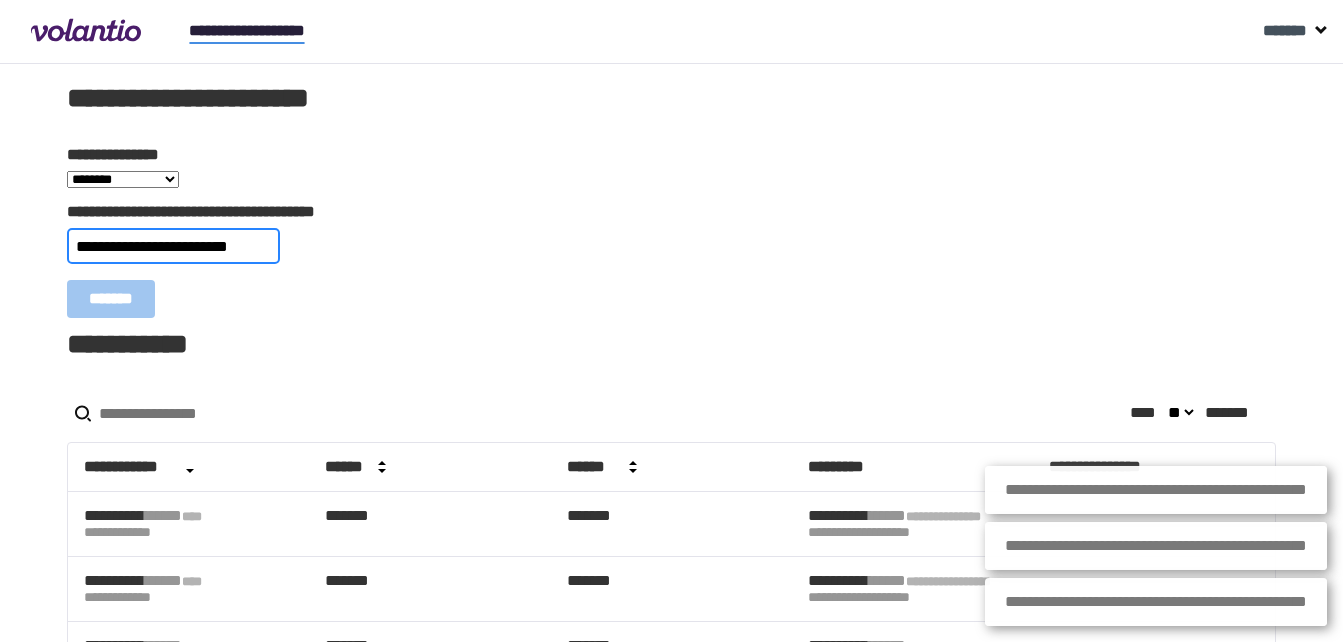 type on "**********" 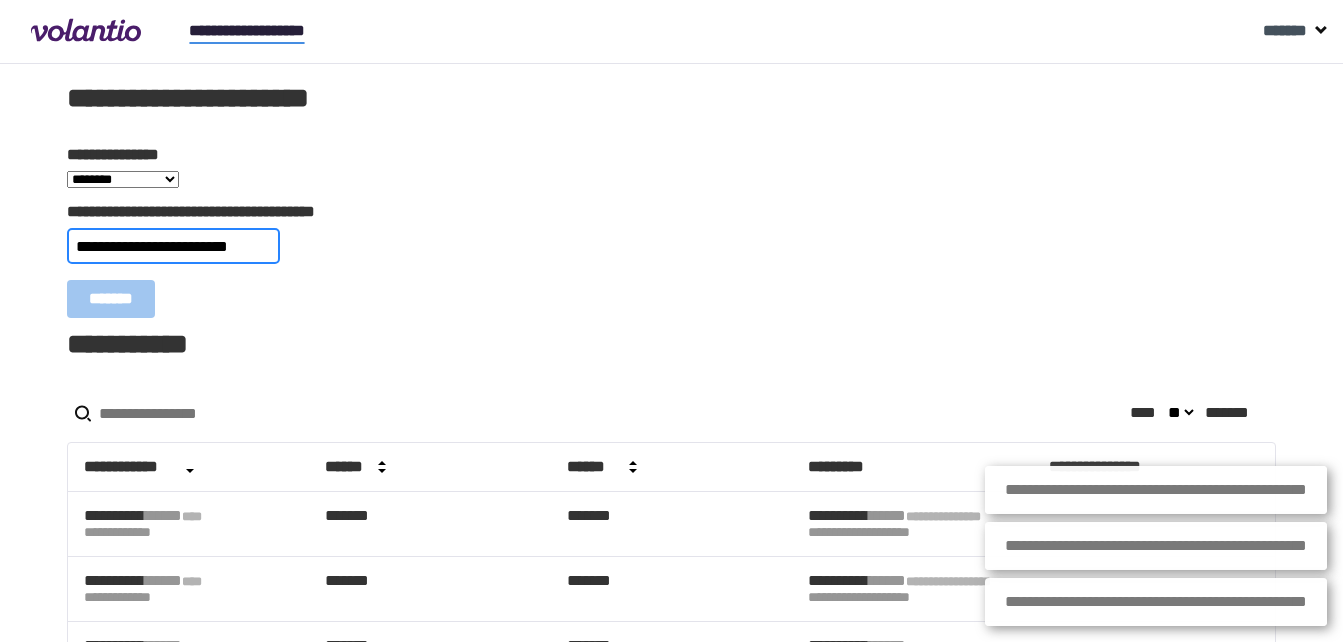 click on "*******" at bounding box center (111, 299) 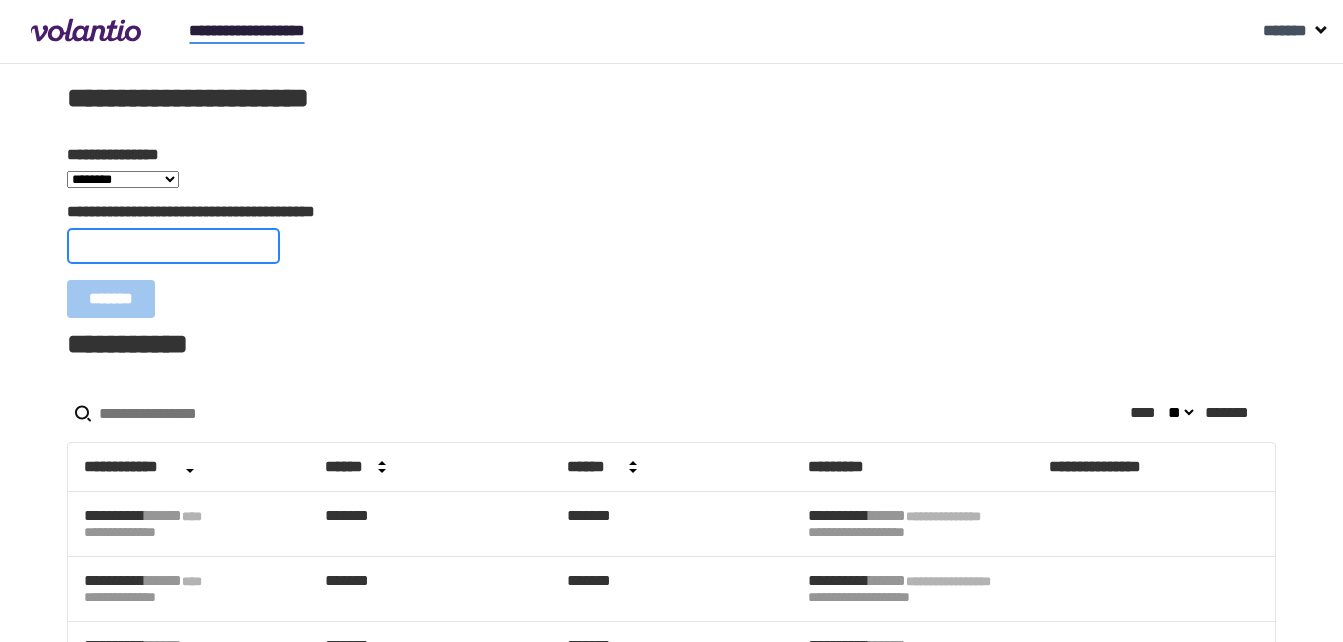 click on "**********" at bounding box center [173, 246] 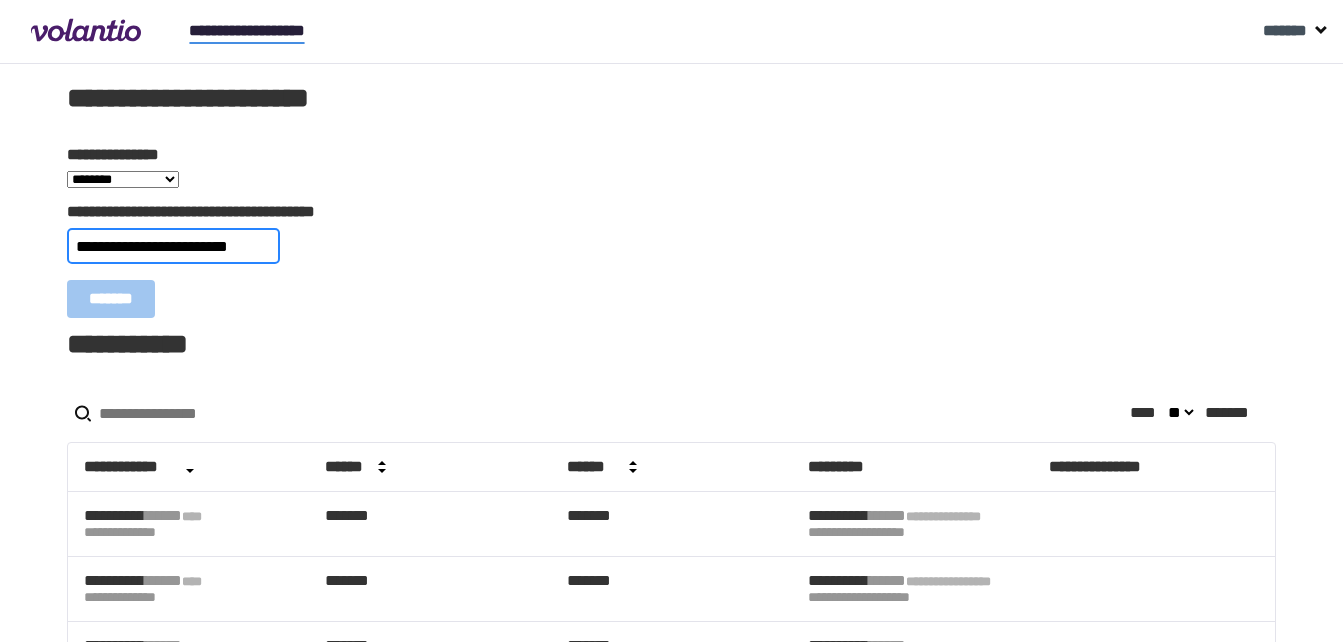 scroll, scrollTop: 0, scrollLeft: 23, axis: horizontal 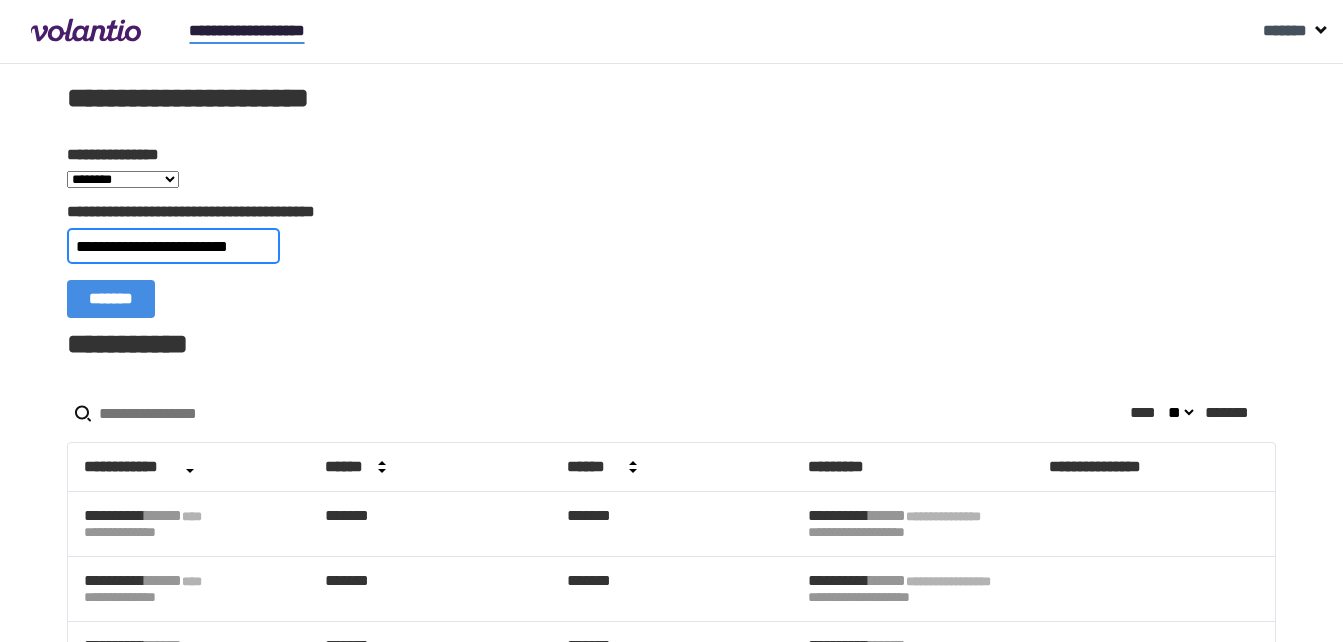 type on "**********" 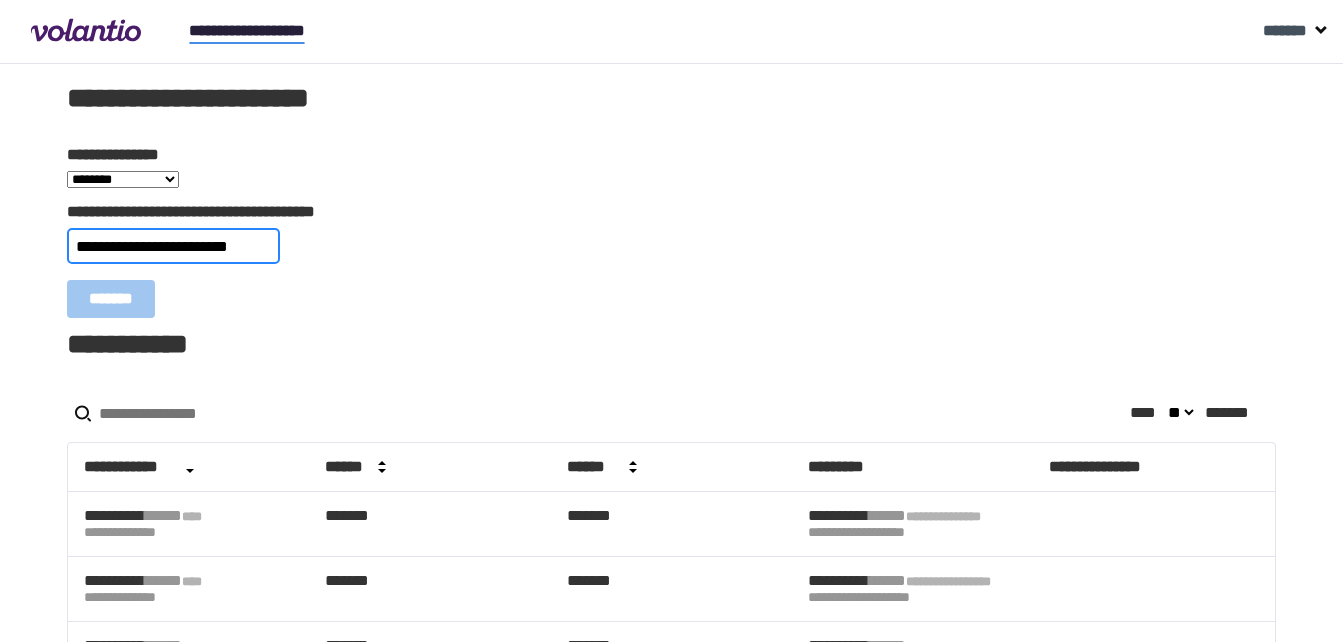 scroll, scrollTop: 0, scrollLeft: 0, axis: both 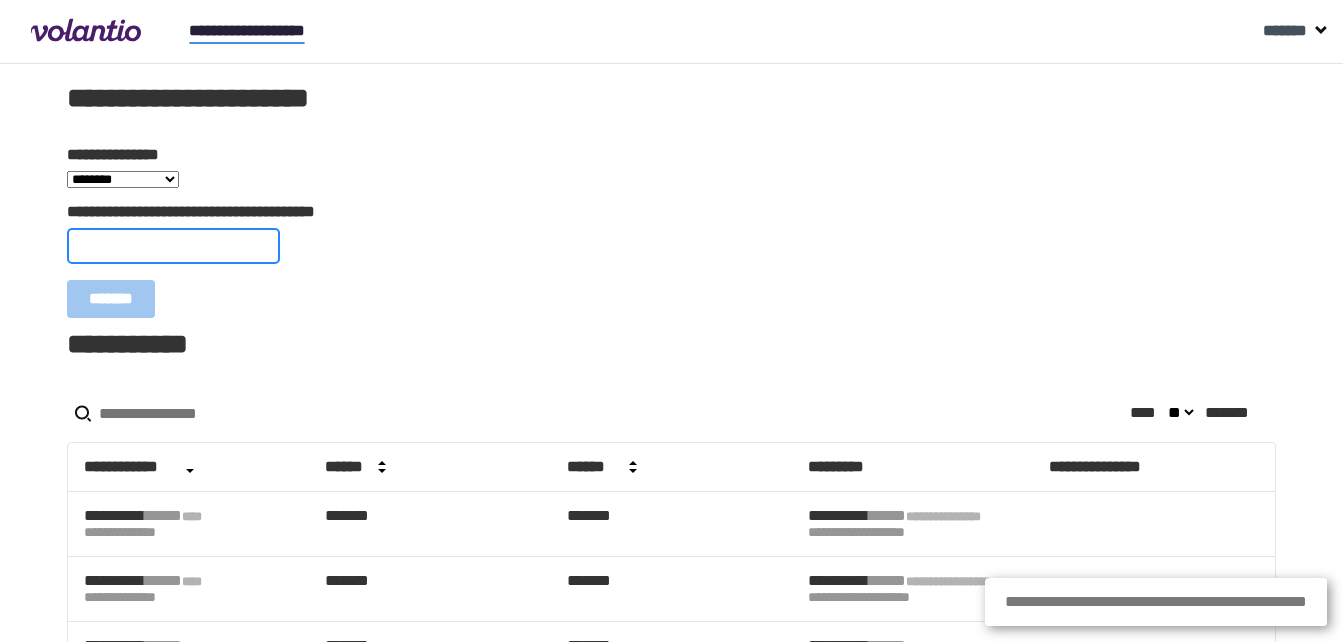 paste on "**********" 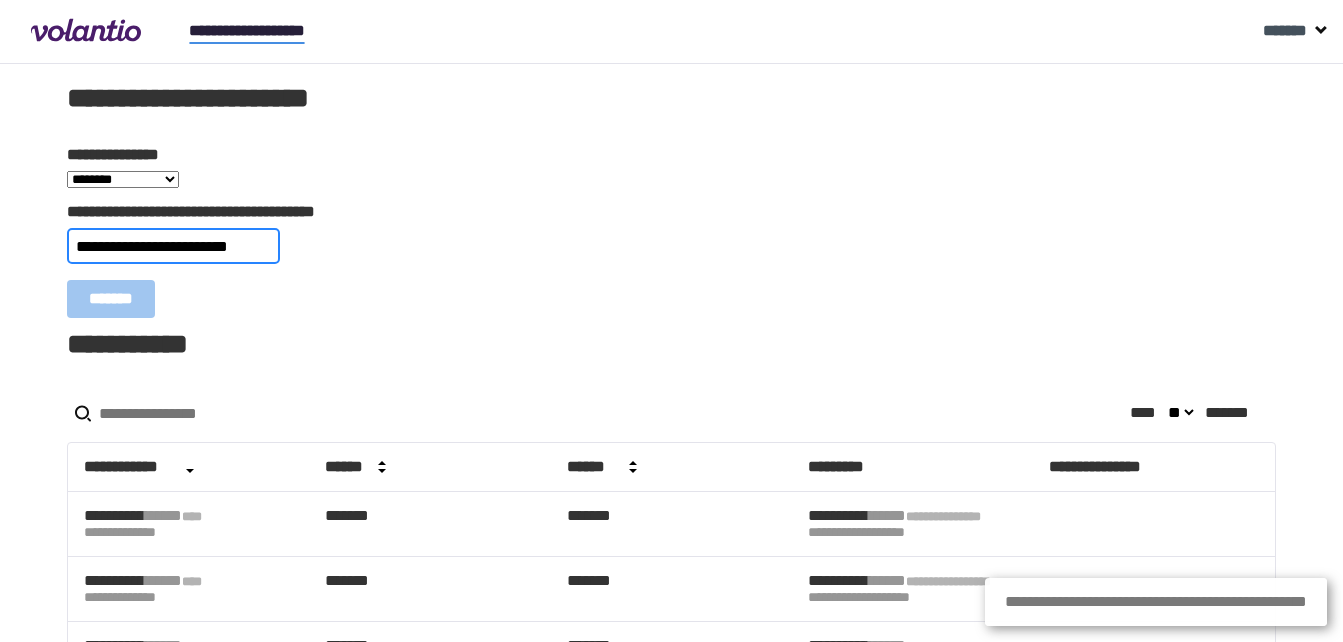 type on "**********" 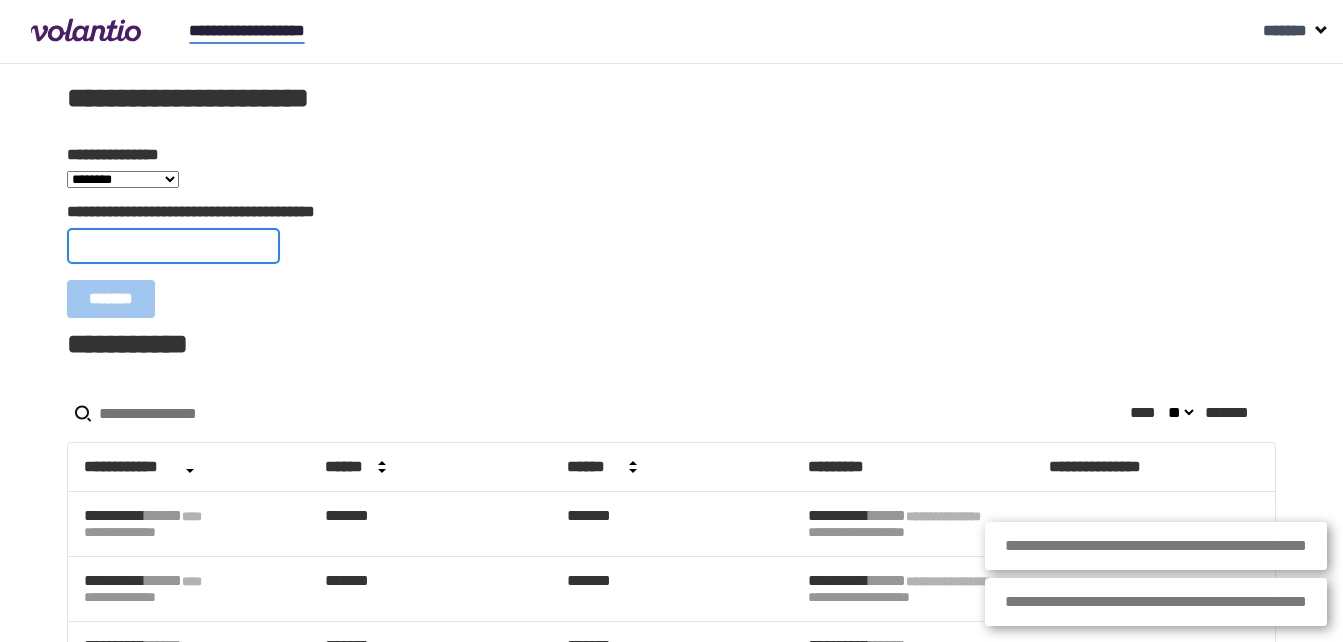 paste on "**********" 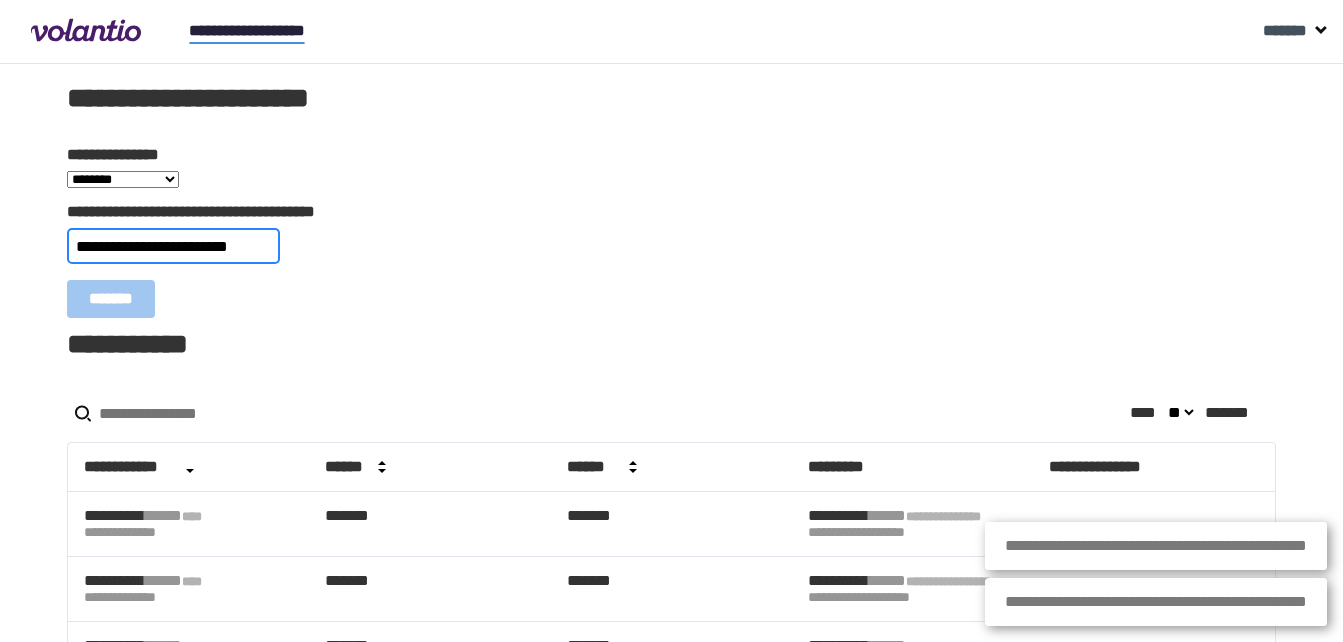 scroll, scrollTop: 0, scrollLeft: 16, axis: horizontal 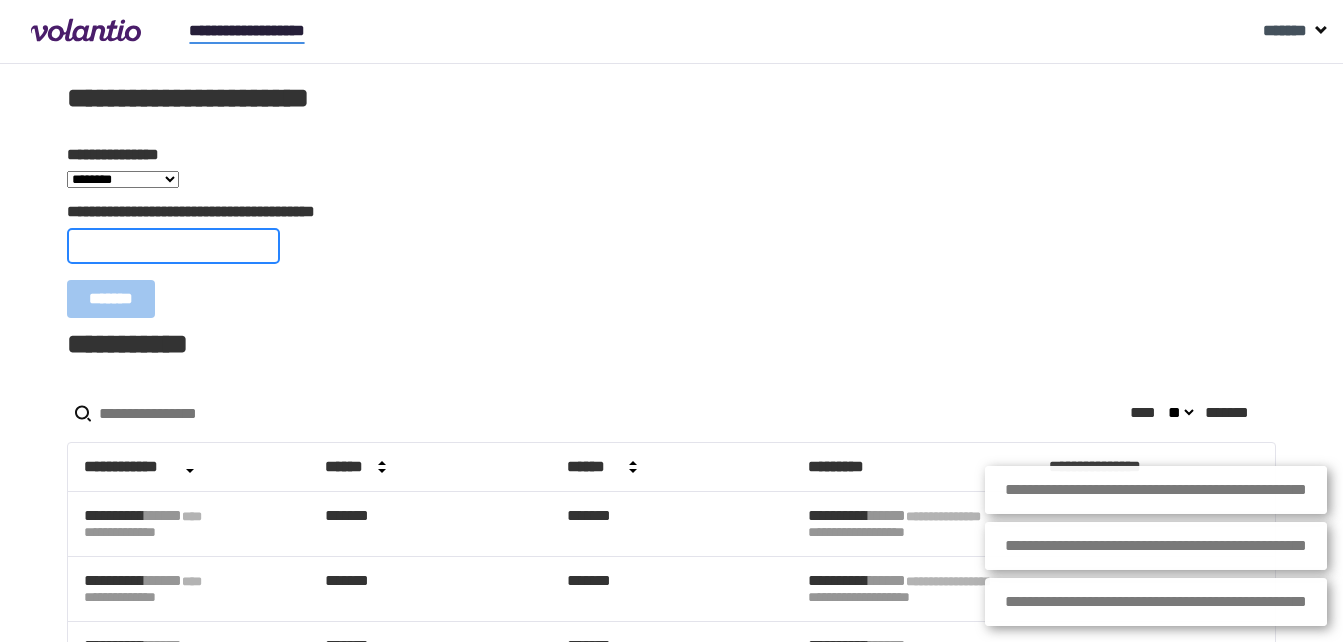 paste on "**********" 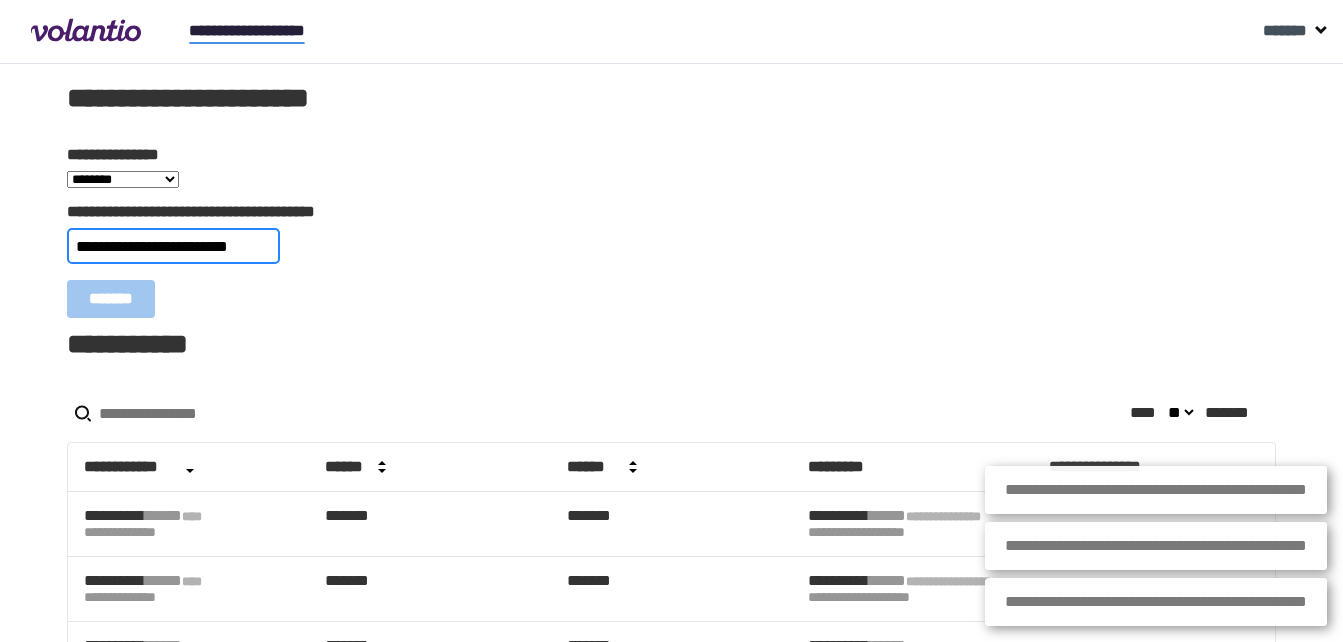 scroll, scrollTop: 0, scrollLeft: 17, axis: horizontal 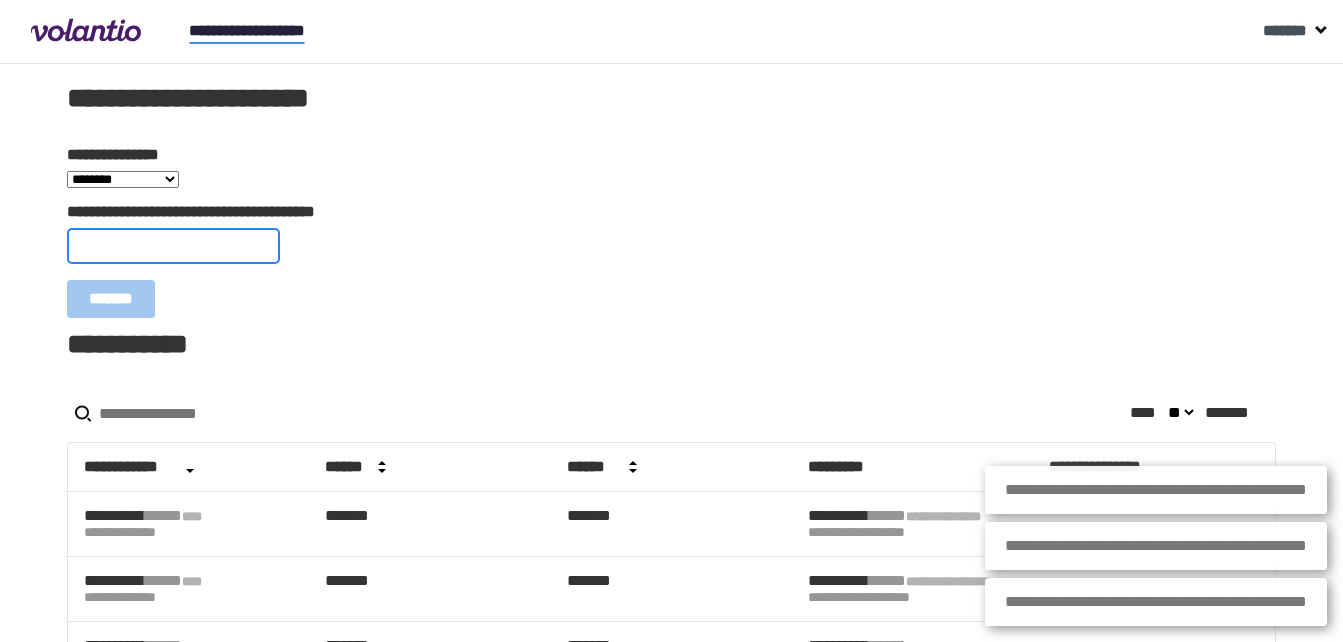 paste on "**********" 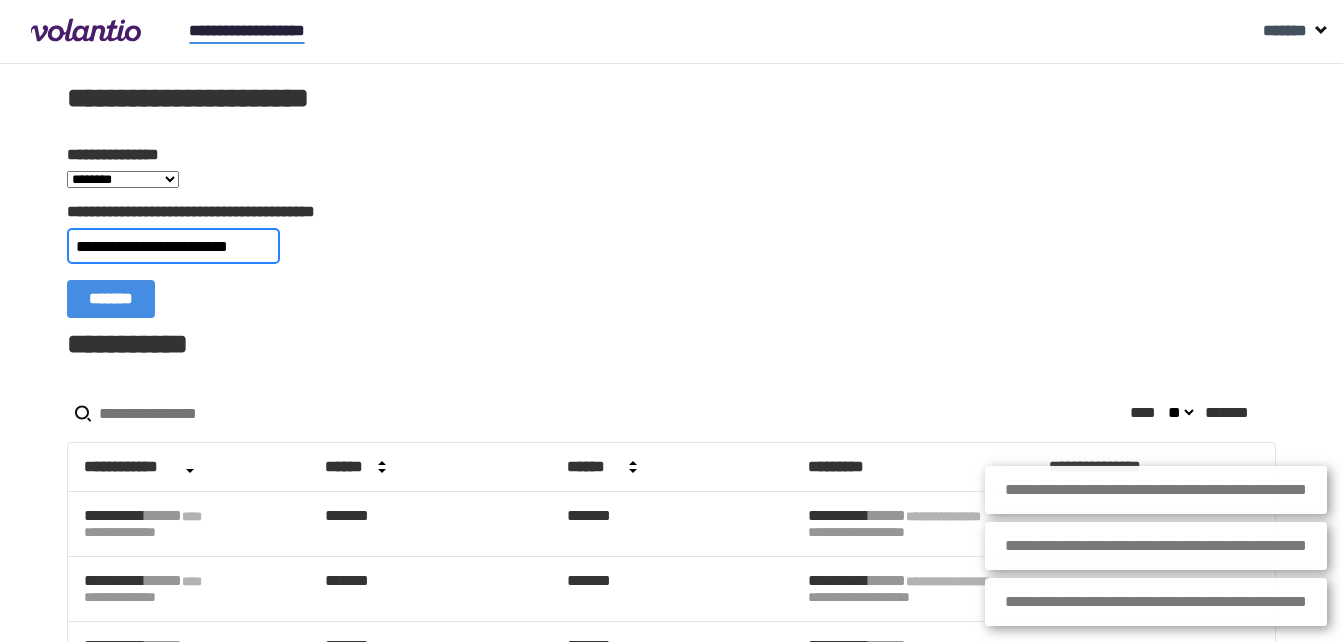 scroll, scrollTop: 0, scrollLeft: 24, axis: horizontal 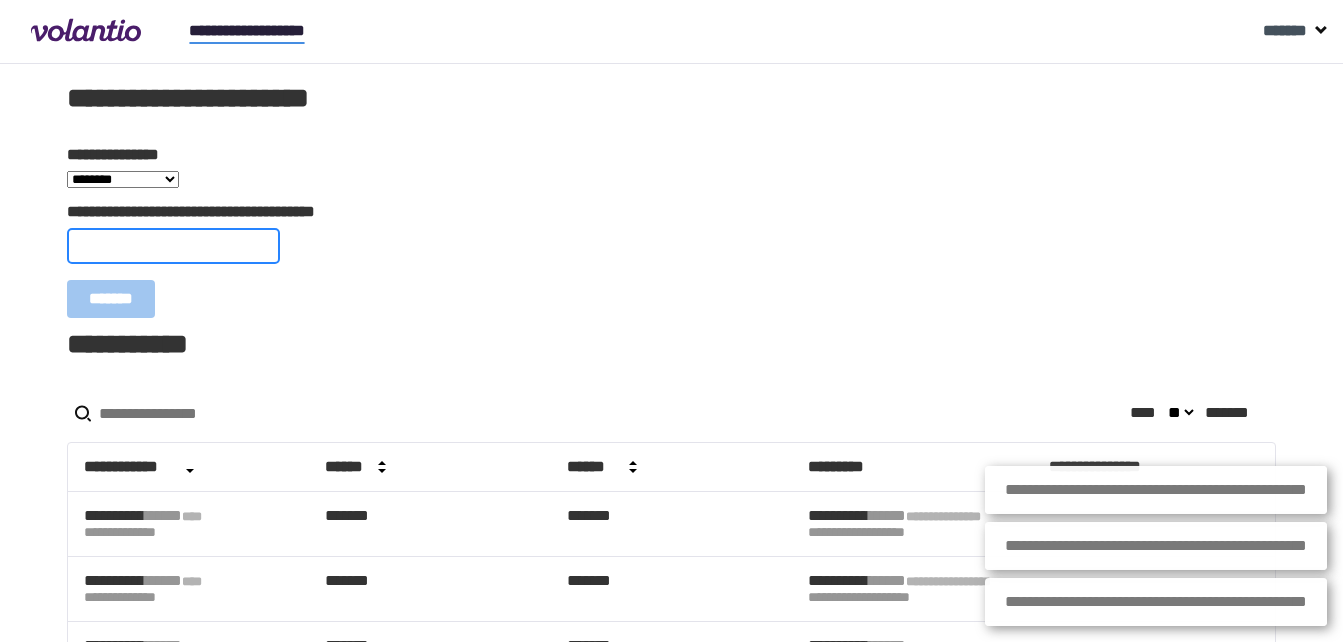 paste on "**********" 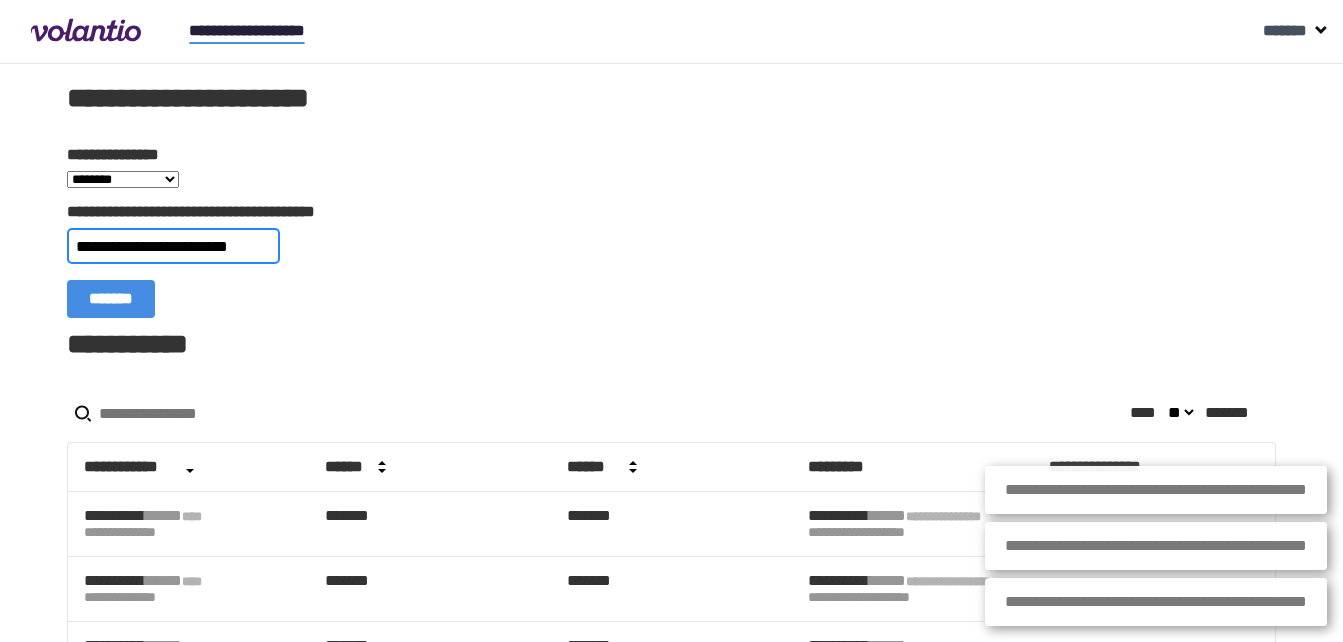 scroll, scrollTop: 0, scrollLeft: 20, axis: horizontal 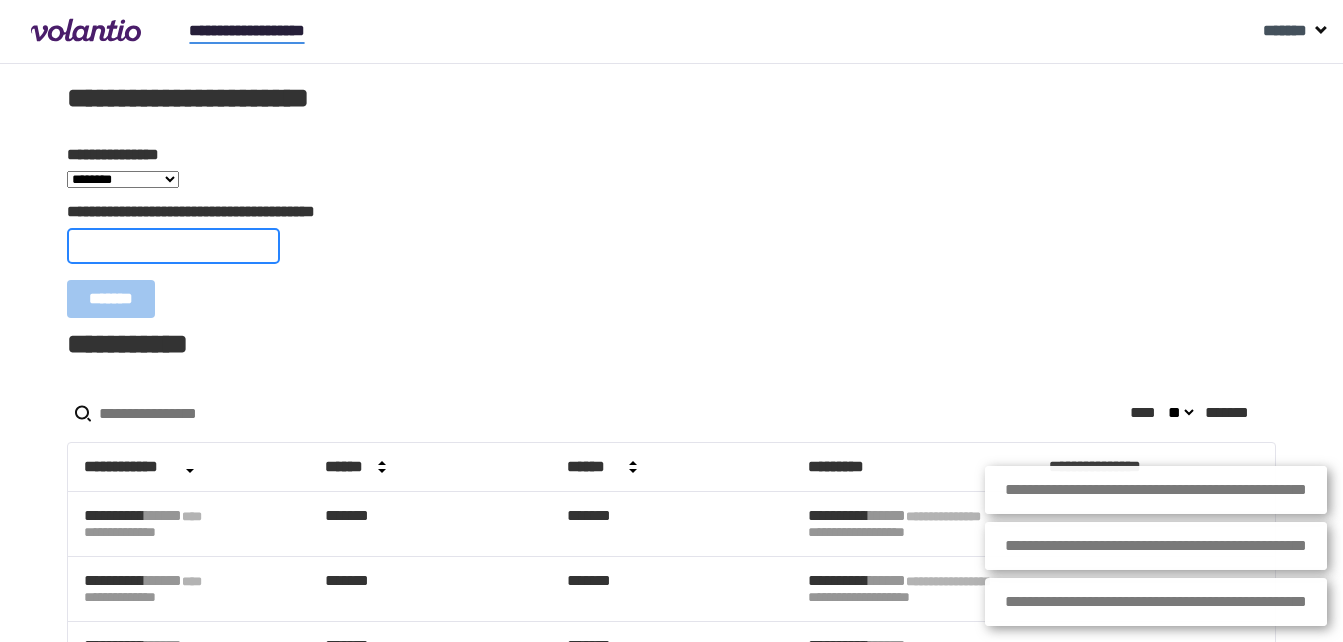 paste on "**********" 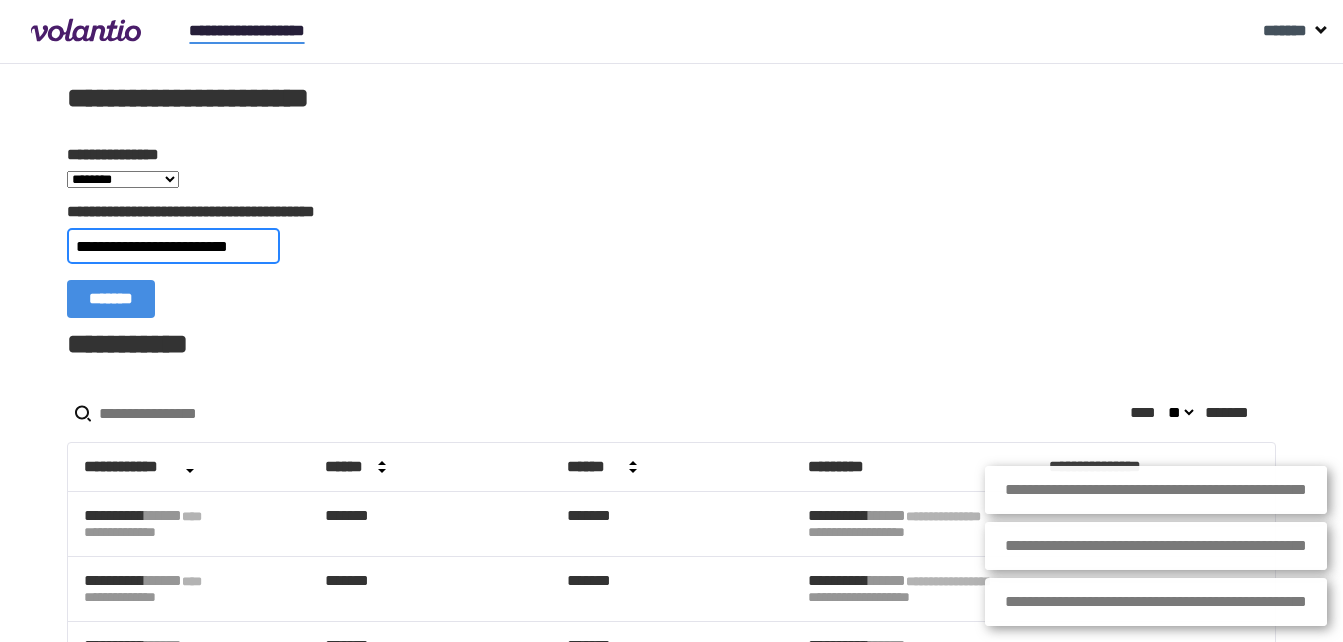 scroll, scrollTop: 0, scrollLeft: 23, axis: horizontal 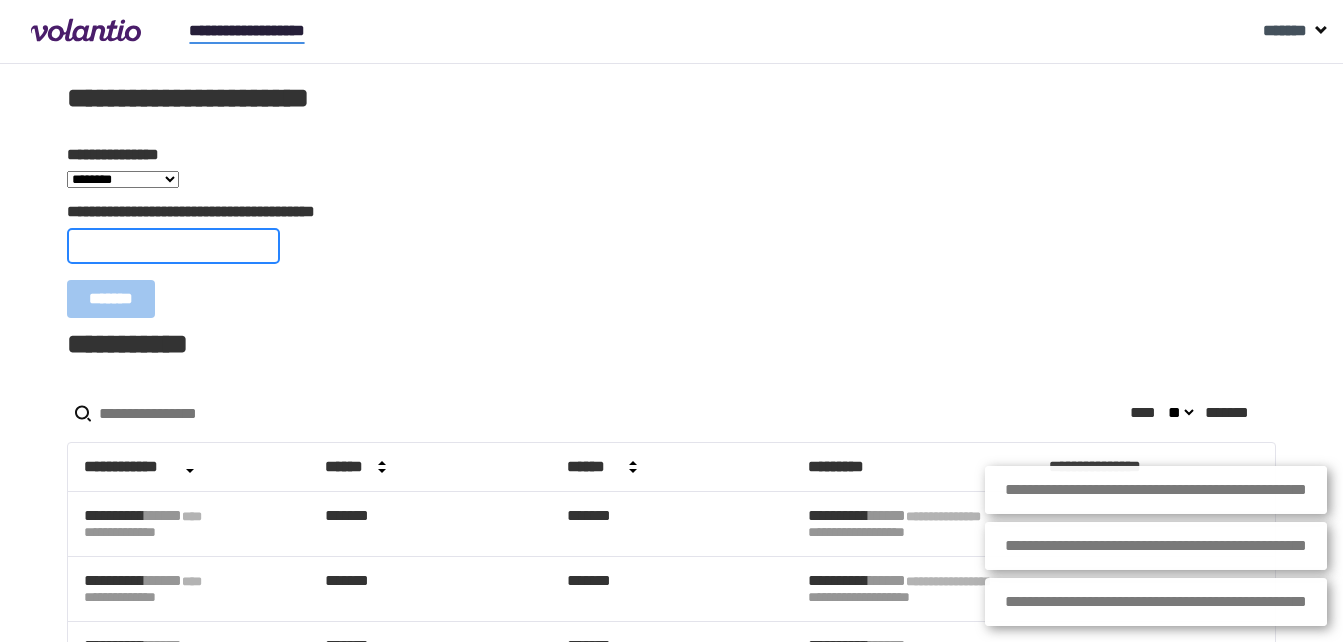 paste on "**********" 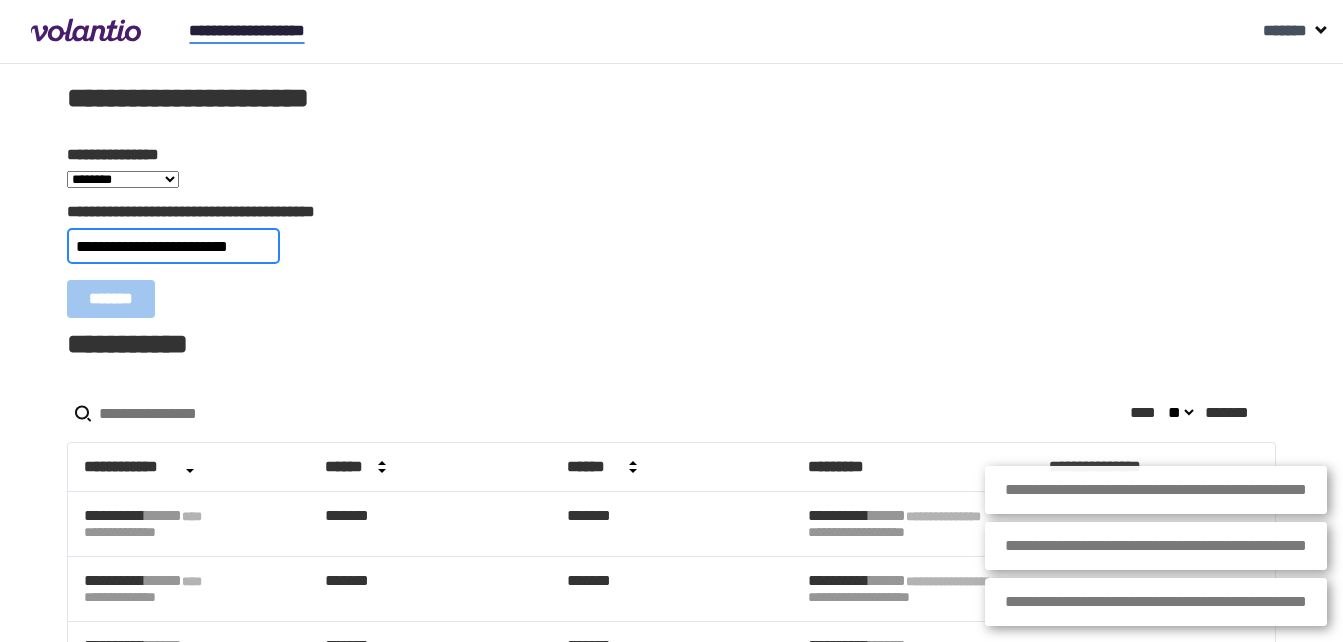 scroll, scrollTop: 0, scrollLeft: 14, axis: horizontal 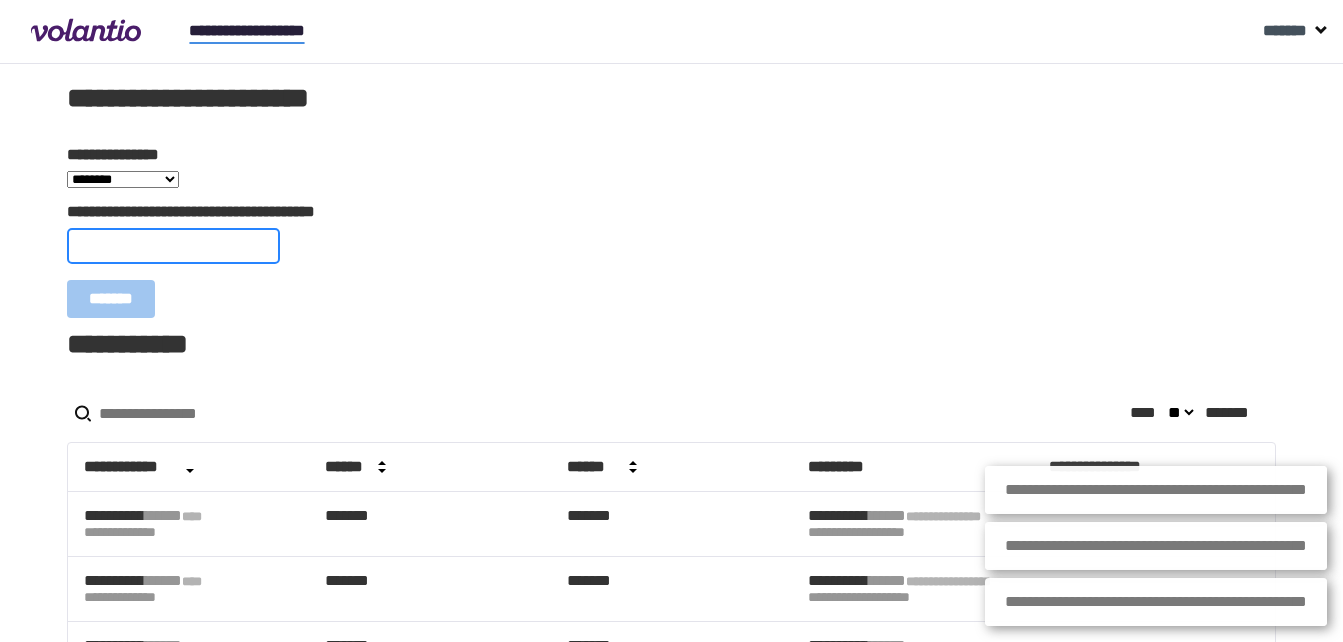 paste on "**********" 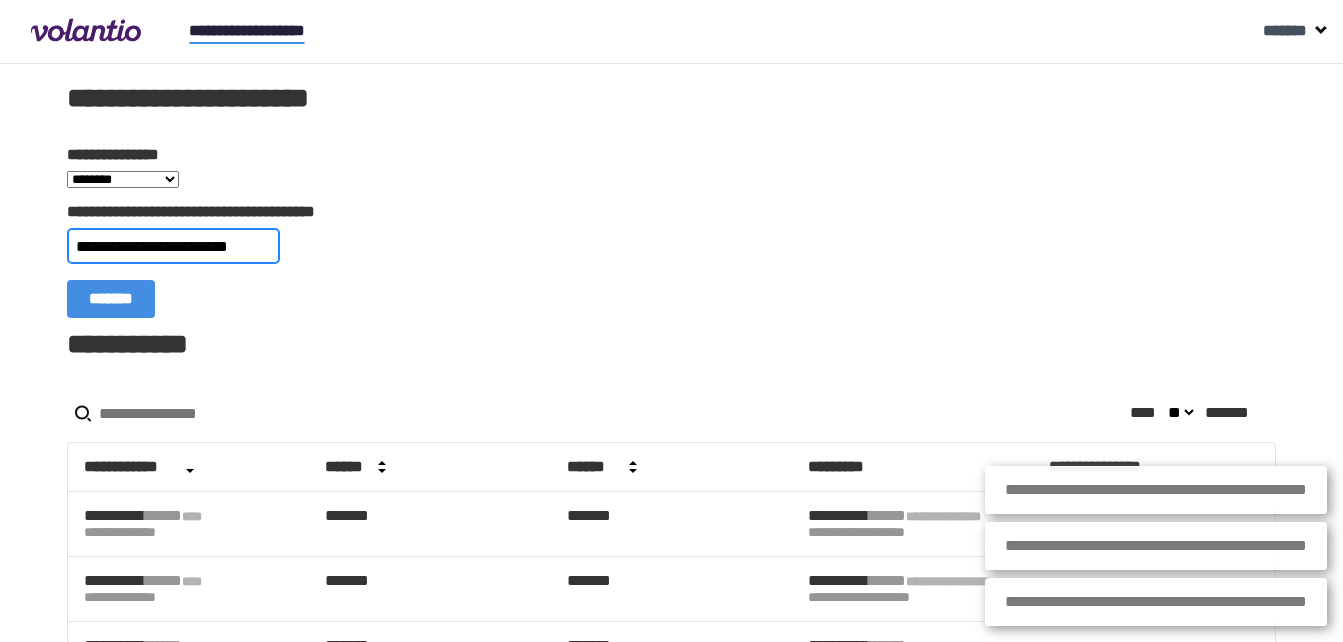 scroll, scrollTop: 0, scrollLeft: 26, axis: horizontal 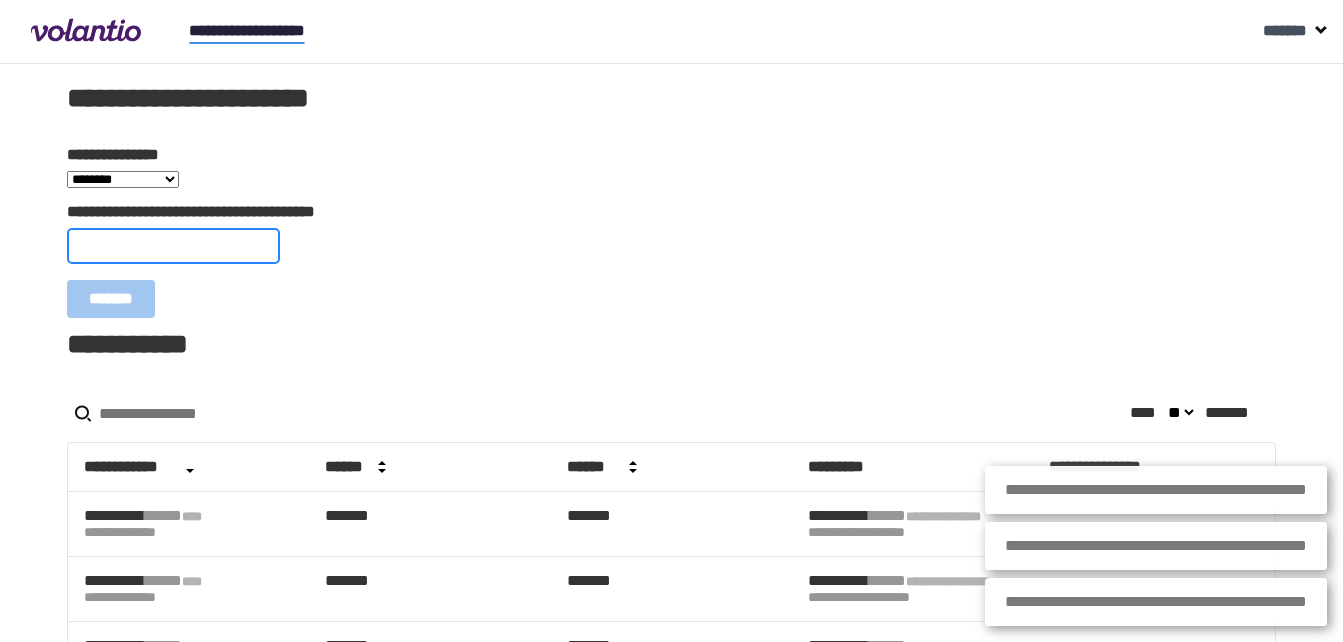 paste on "**********" 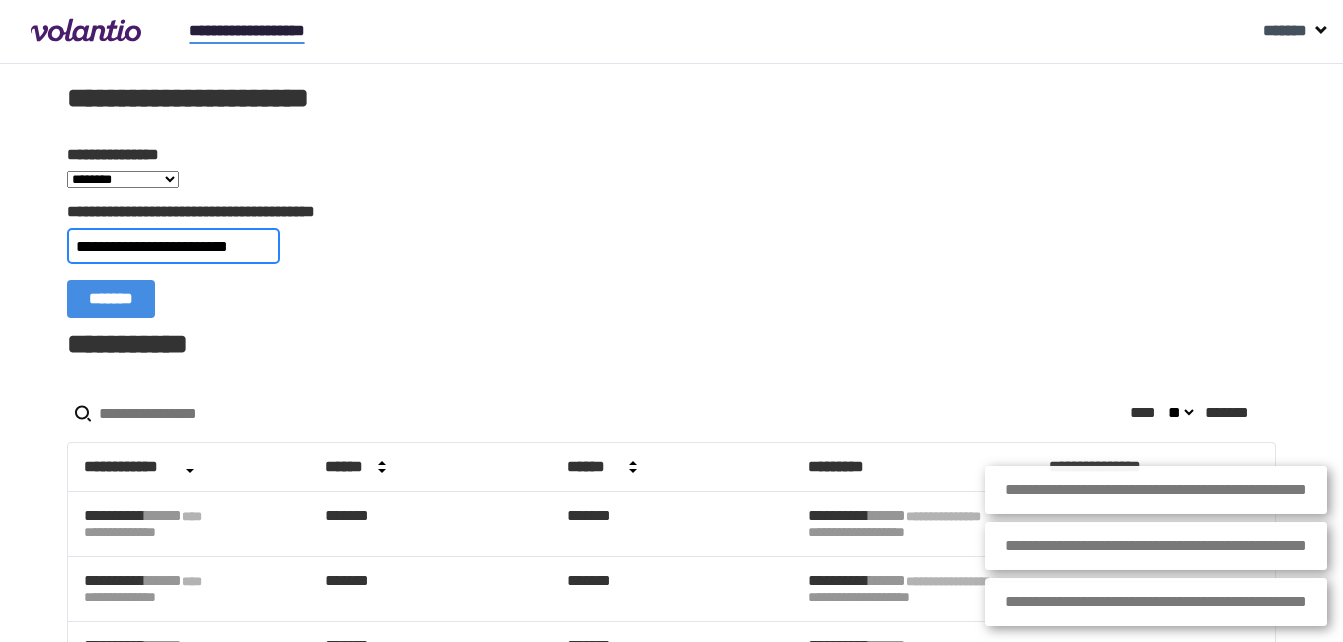 scroll, scrollTop: 0, scrollLeft: 23, axis: horizontal 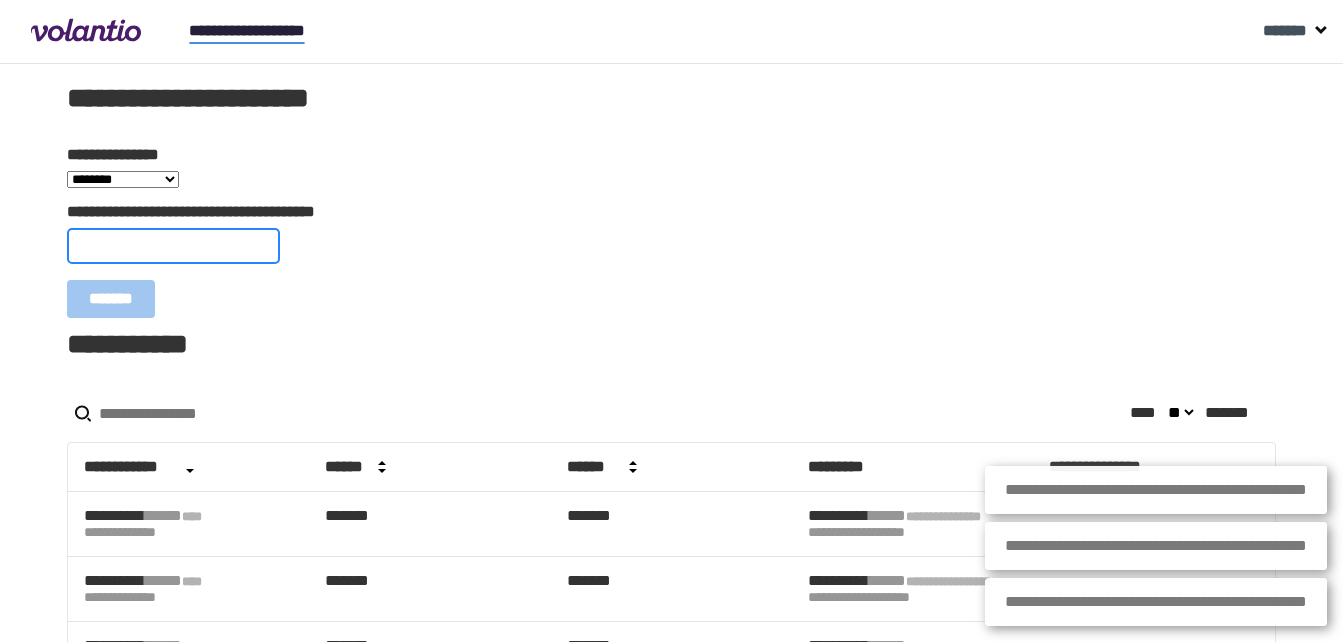 paste on "**********" 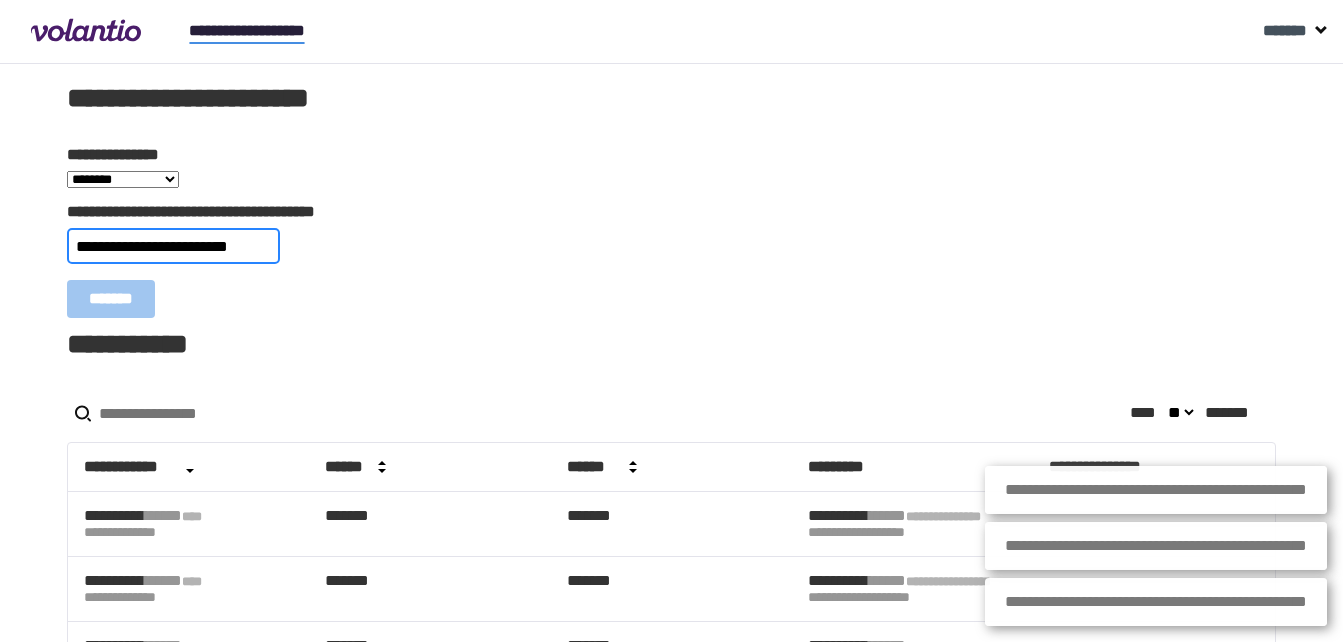 type on "**********" 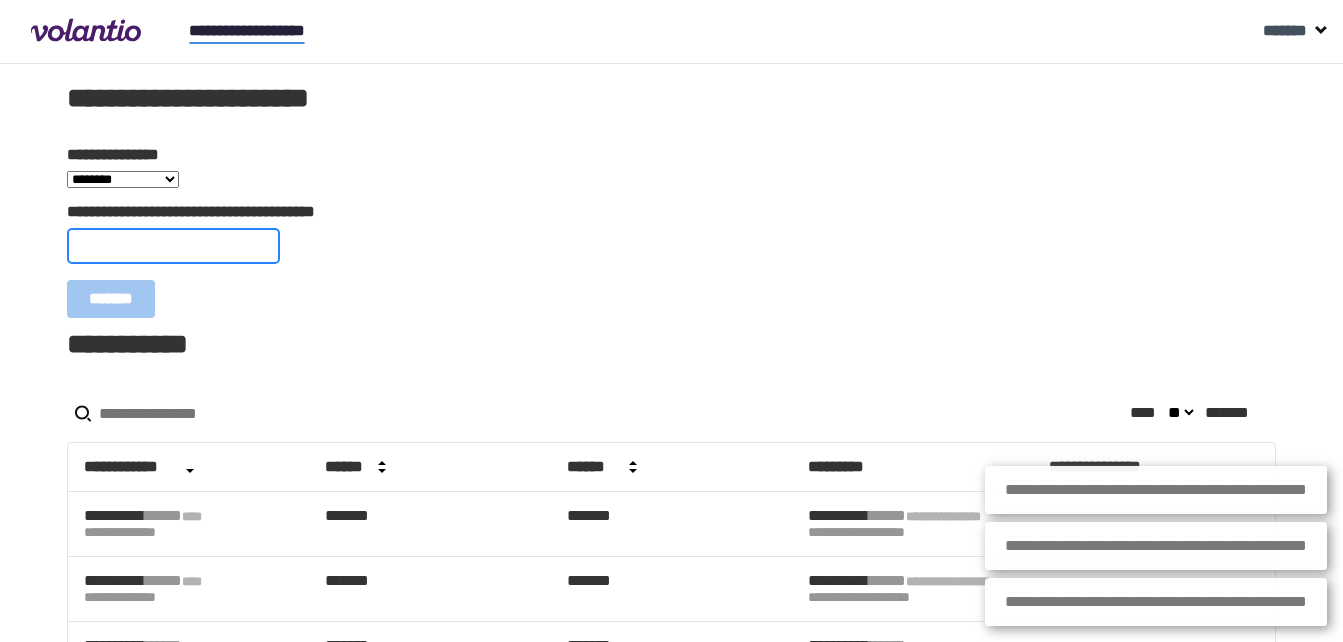 paste on "**********" 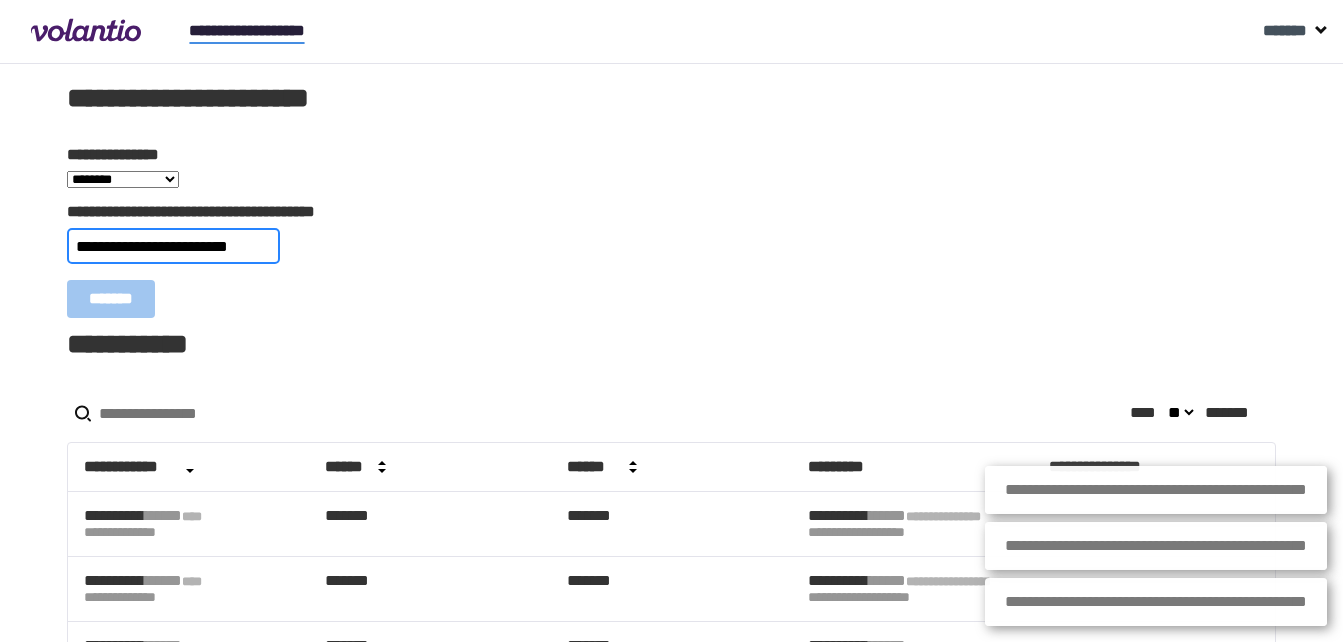 scroll, scrollTop: 0, scrollLeft: 26, axis: horizontal 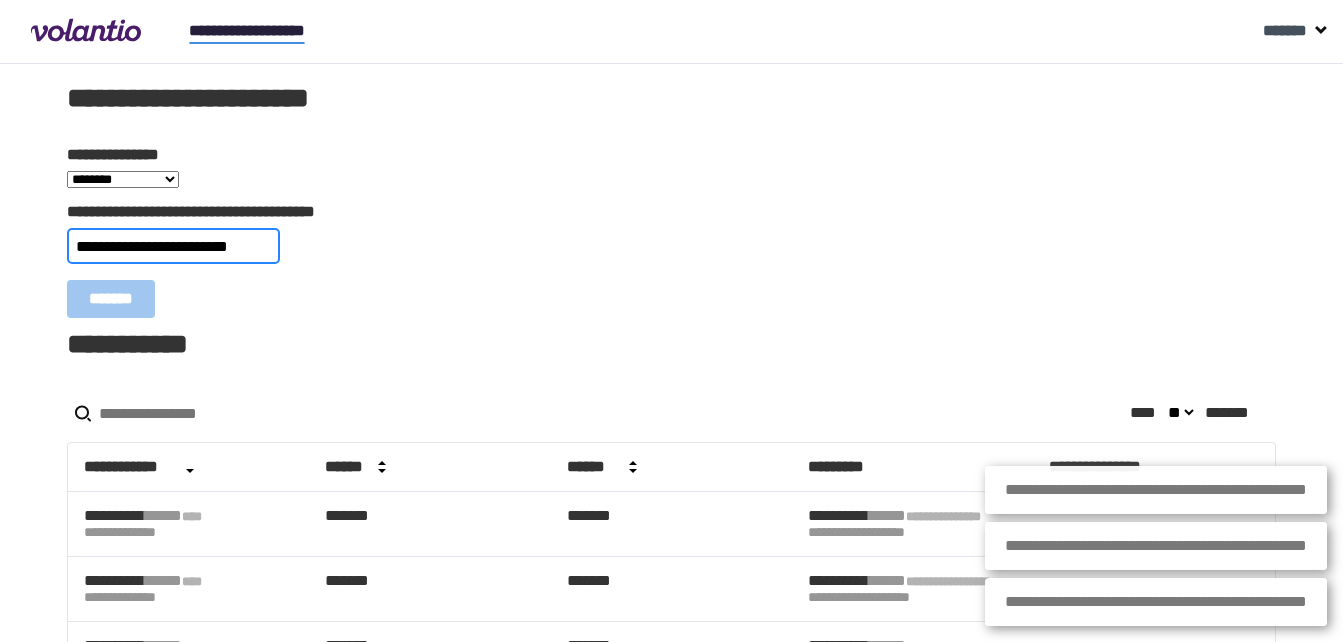 type on "**********" 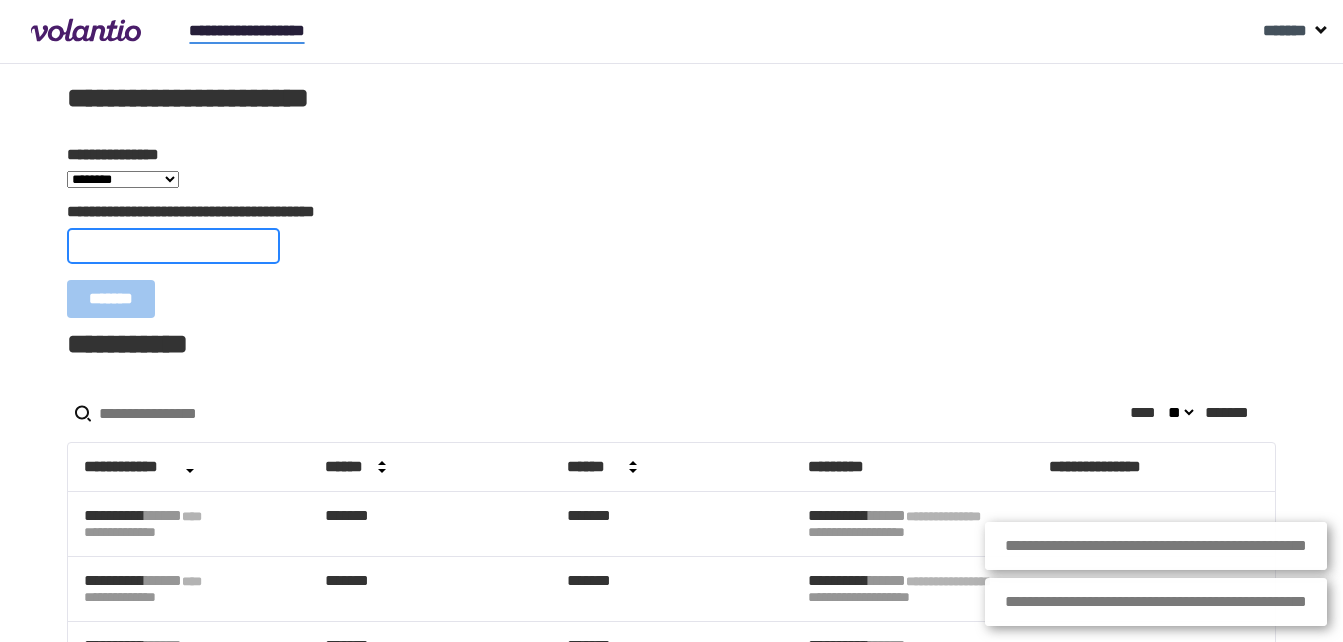 scroll, scrollTop: 0, scrollLeft: 0, axis: both 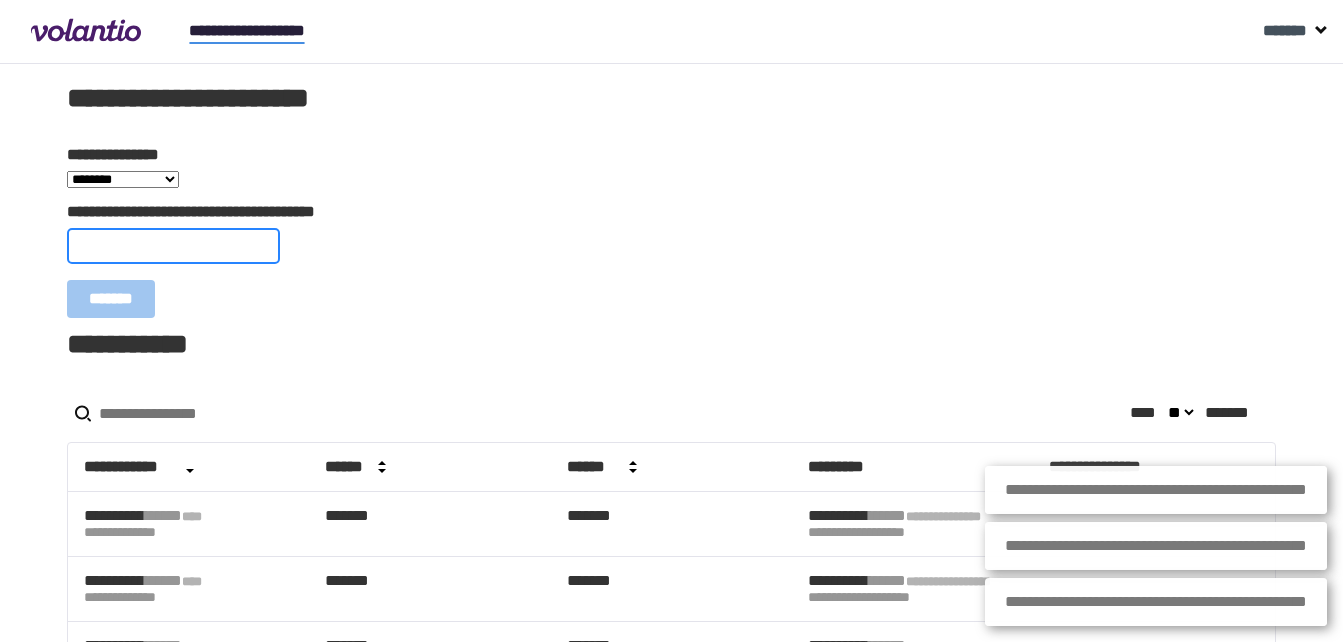 paste on "**********" 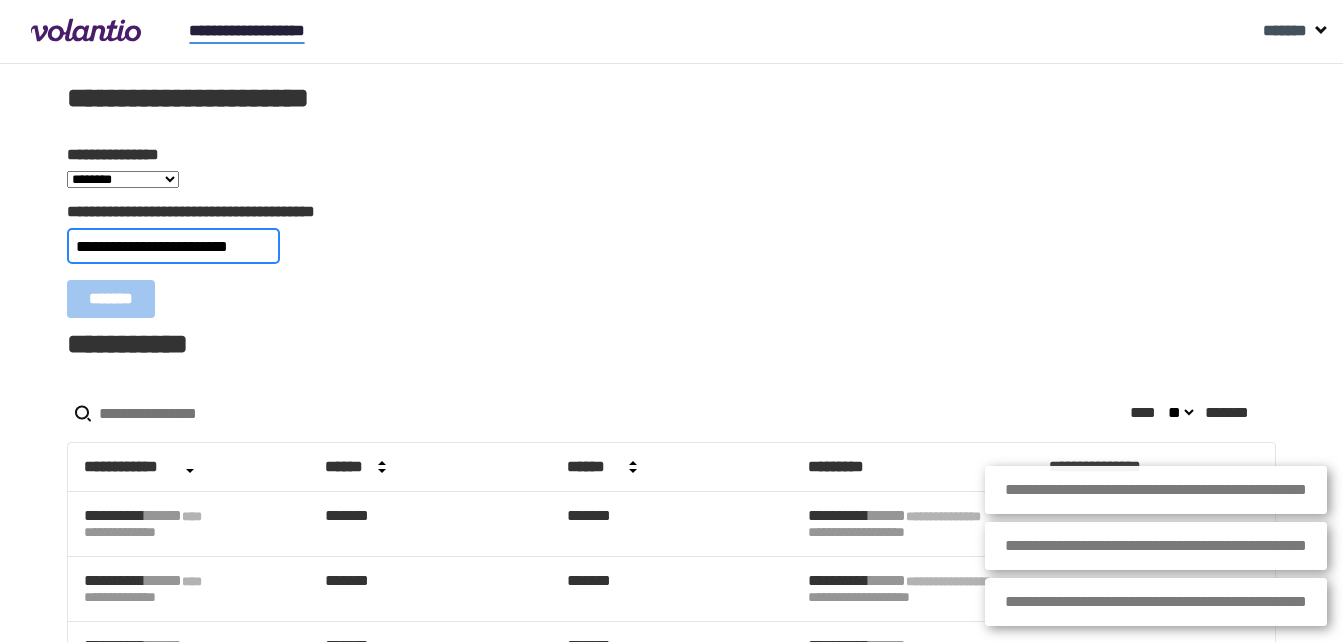 scroll, scrollTop: 0, scrollLeft: 25, axis: horizontal 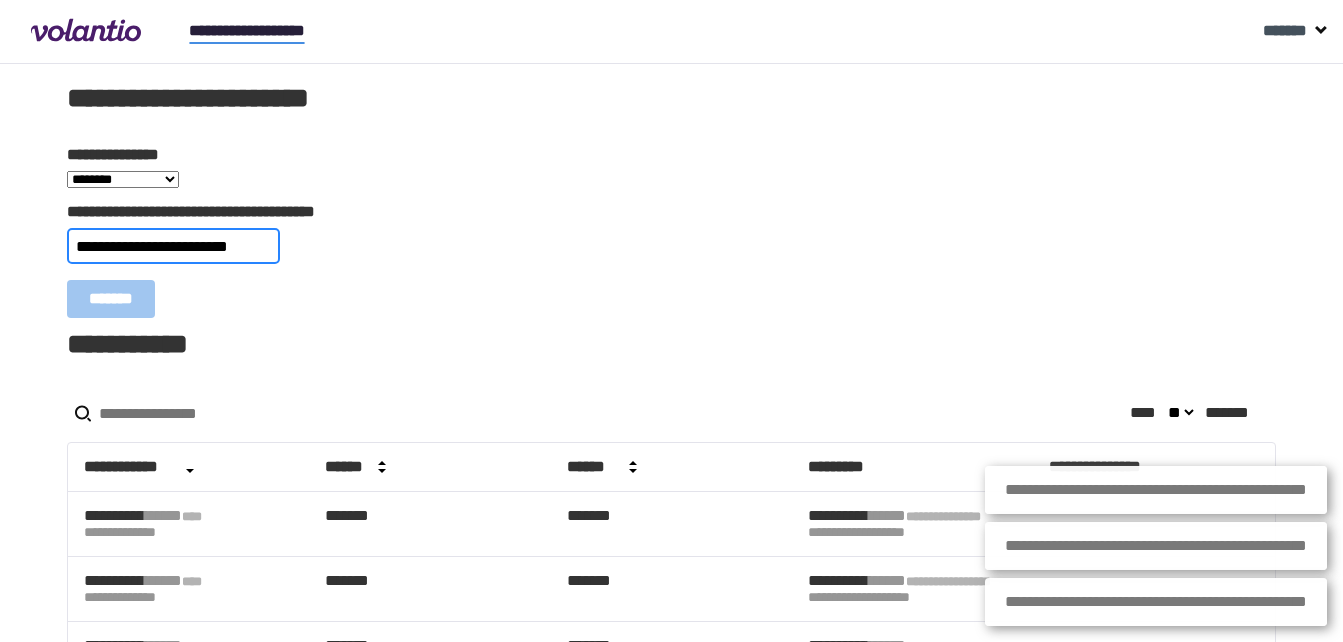 type on "**********" 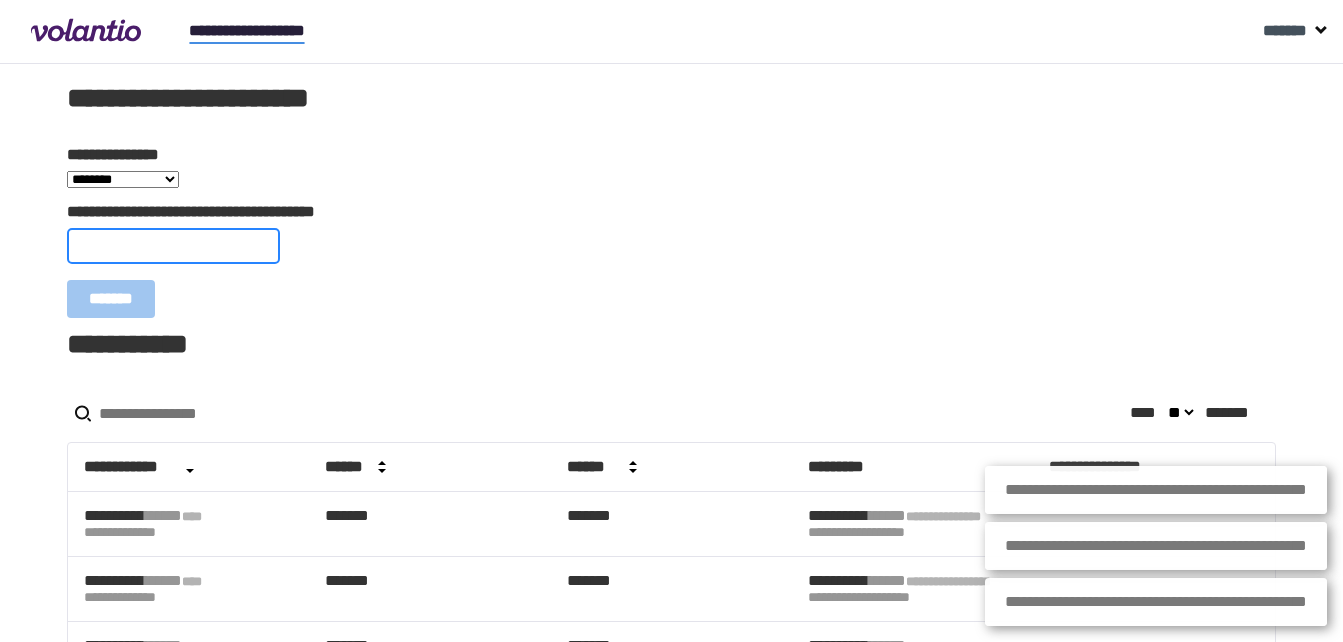 scroll, scrollTop: 0, scrollLeft: 0, axis: both 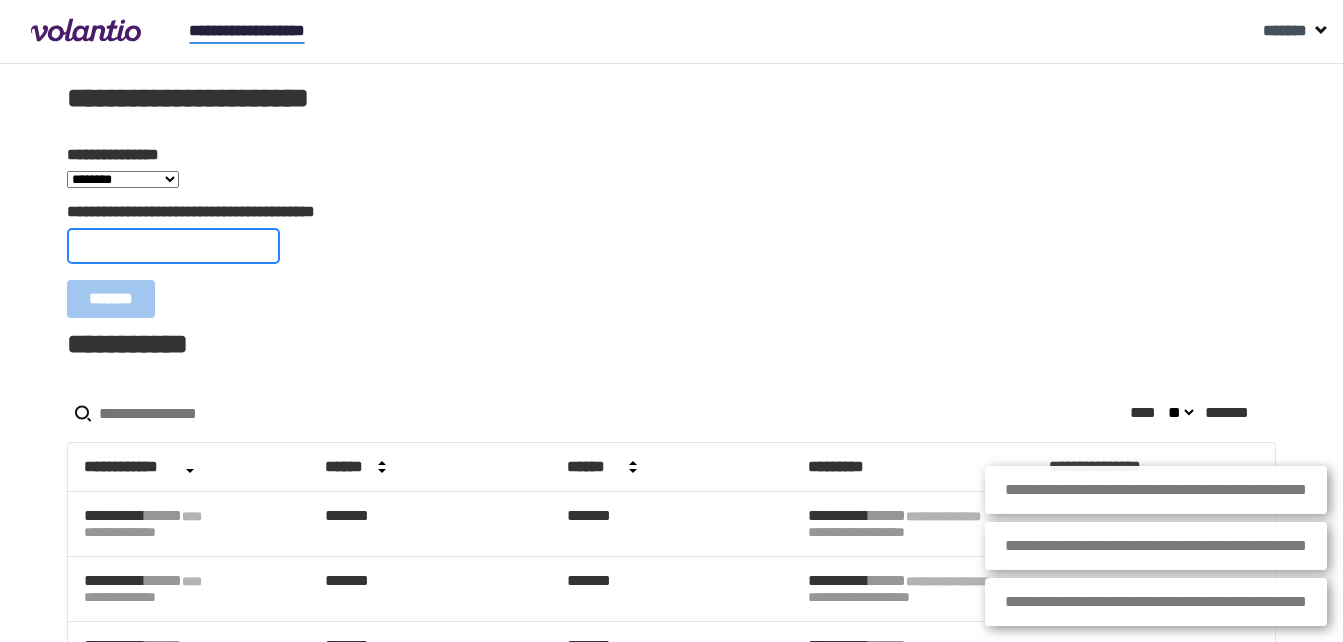 paste on "**********" 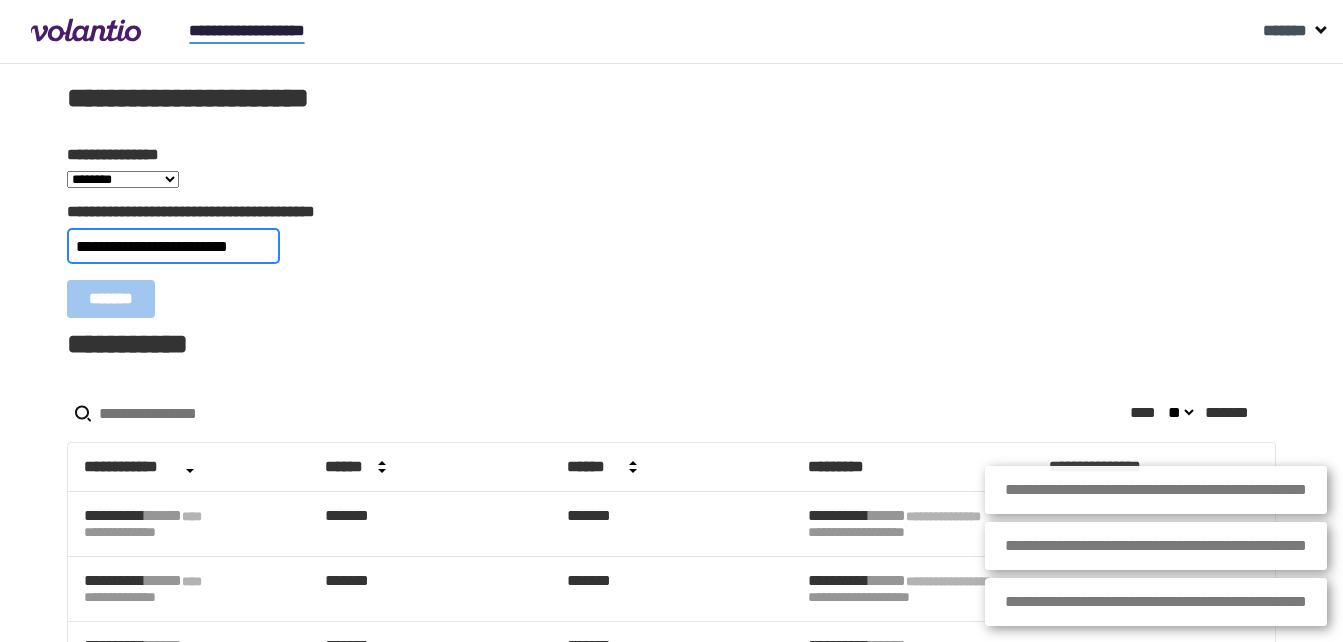 type on "**********" 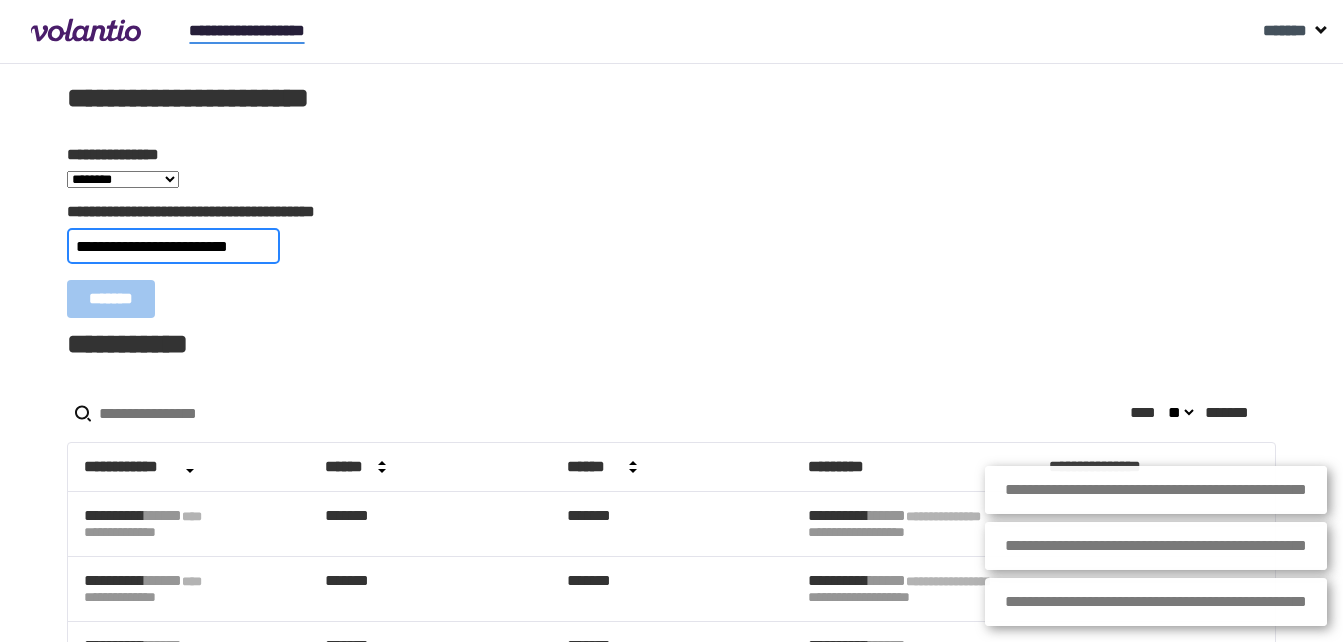 scroll, scrollTop: 0, scrollLeft: 0, axis: both 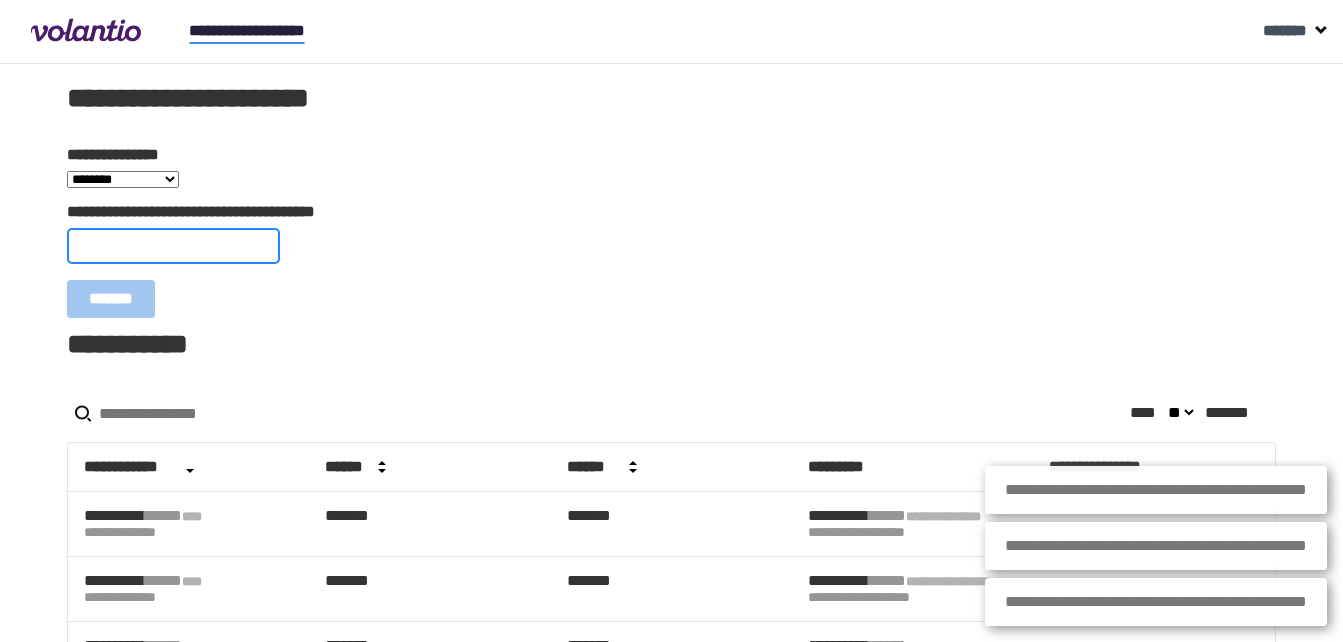 paste on "**********" 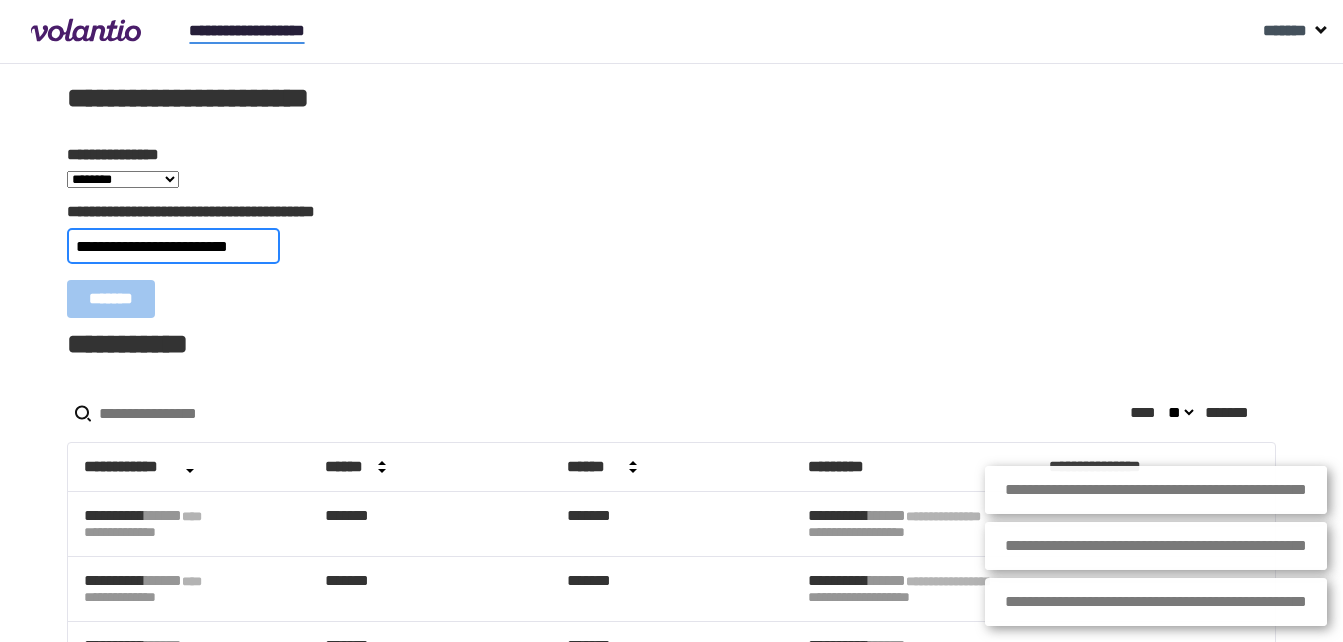 type on "**********" 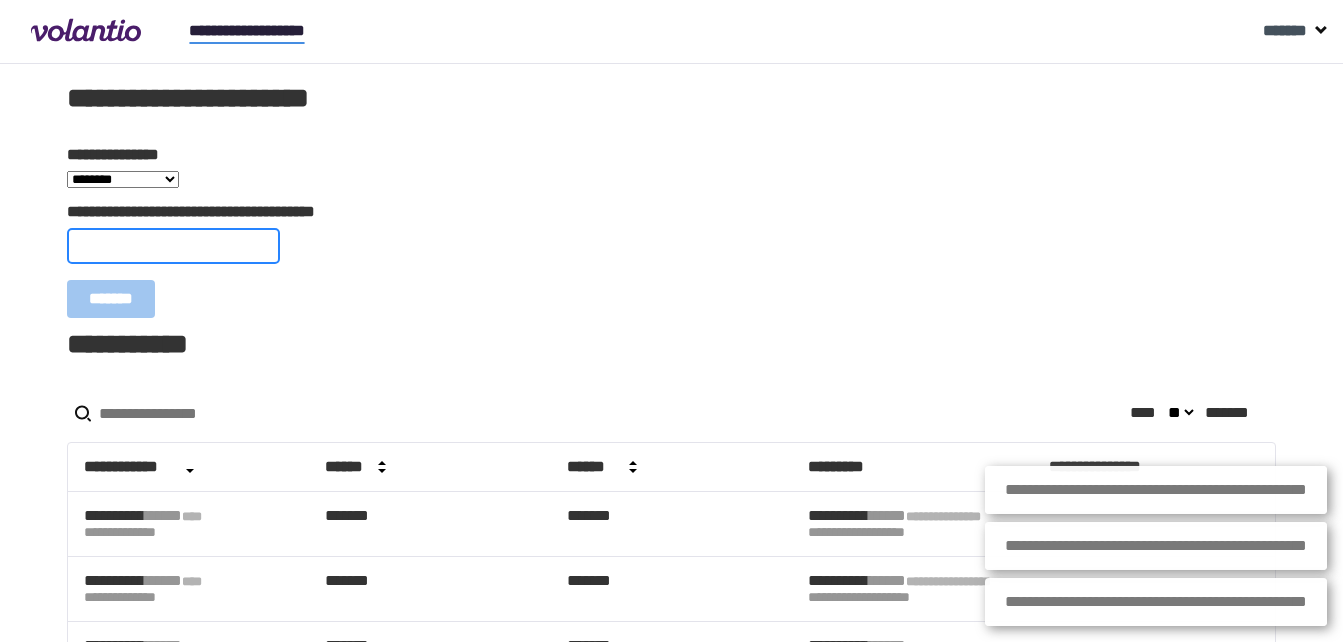 paste on "**********" 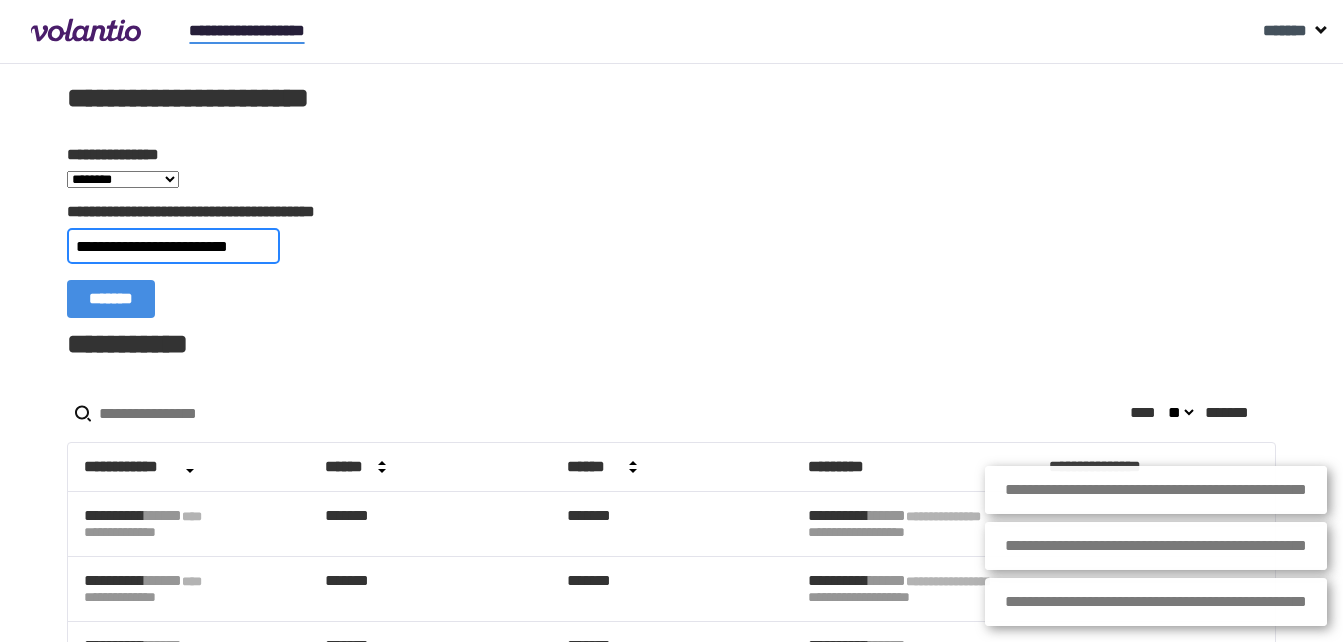 scroll, scrollTop: 0, scrollLeft: 20, axis: horizontal 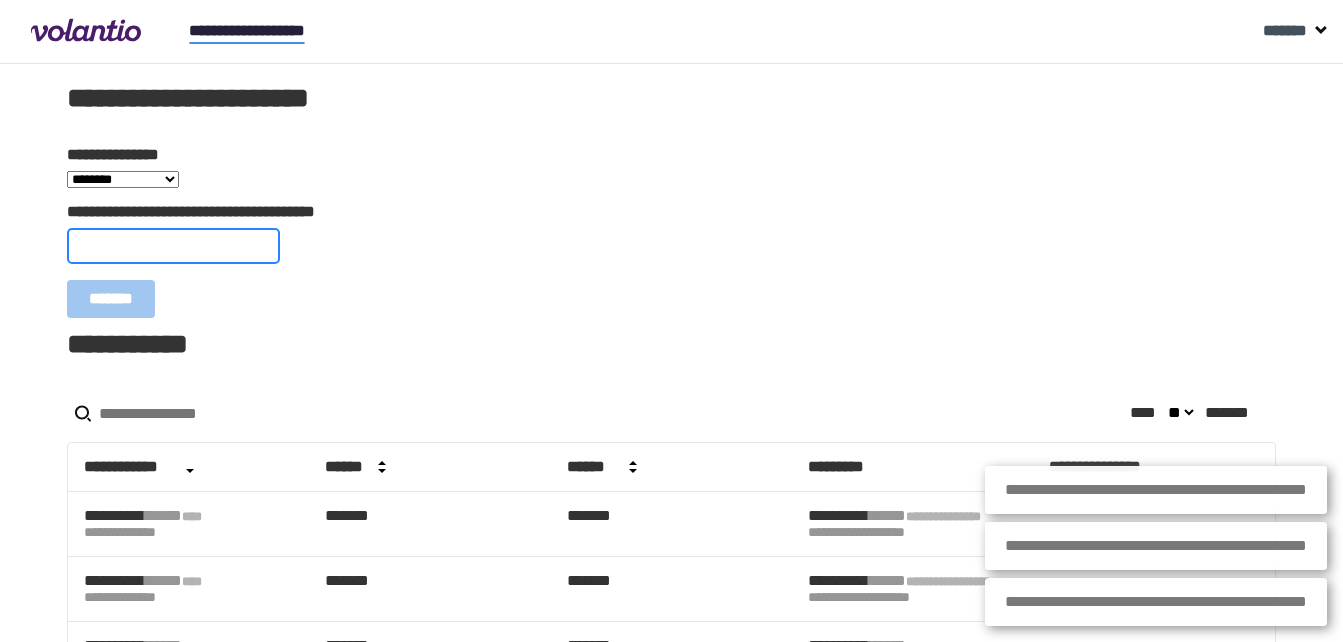 paste on "**********" 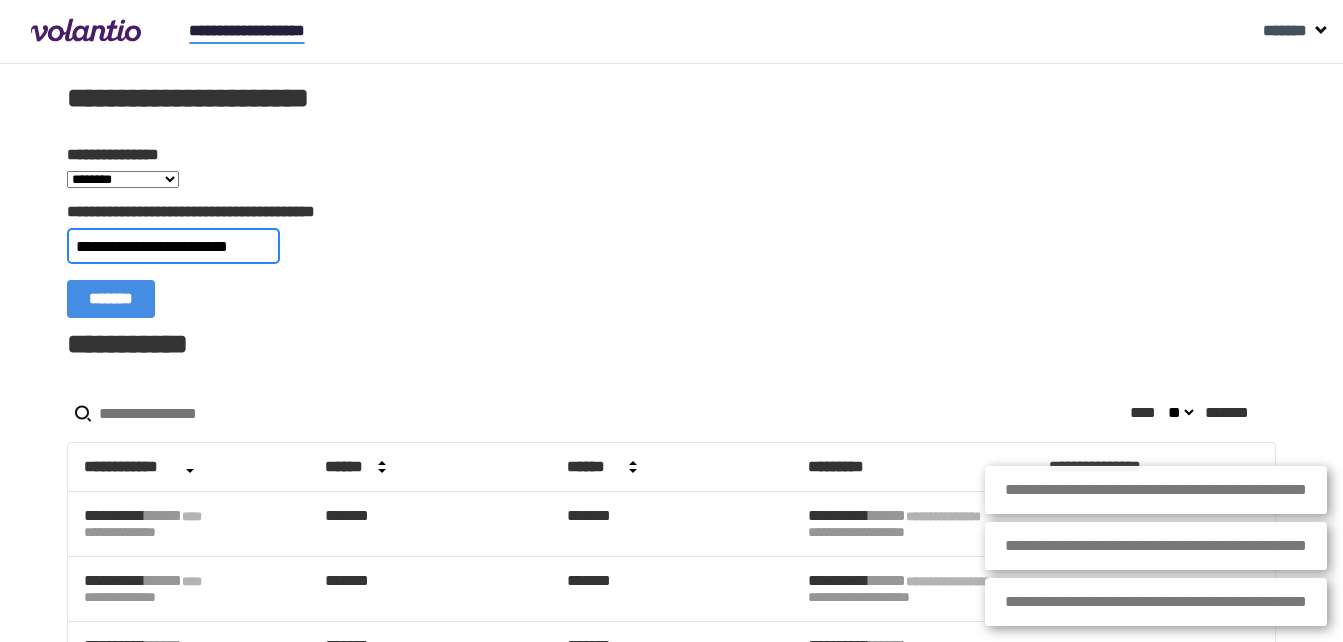 scroll, scrollTop: 0, scrollLeft: 23, axis: horizontal 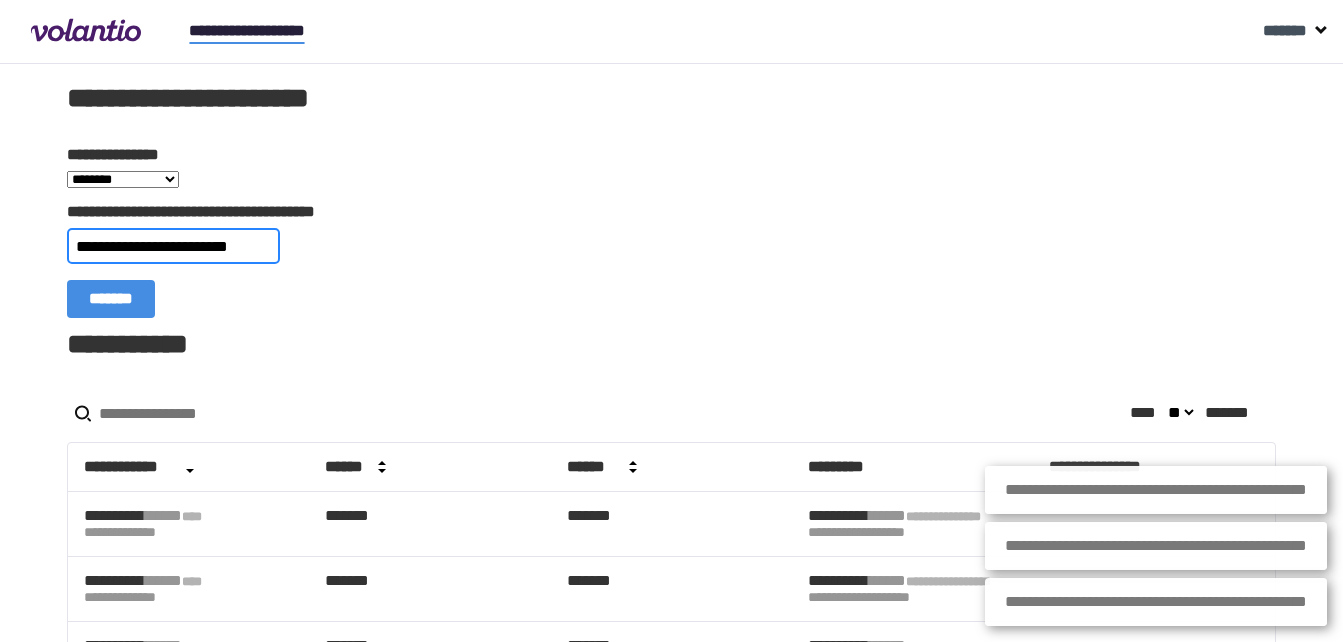 type on "**********" 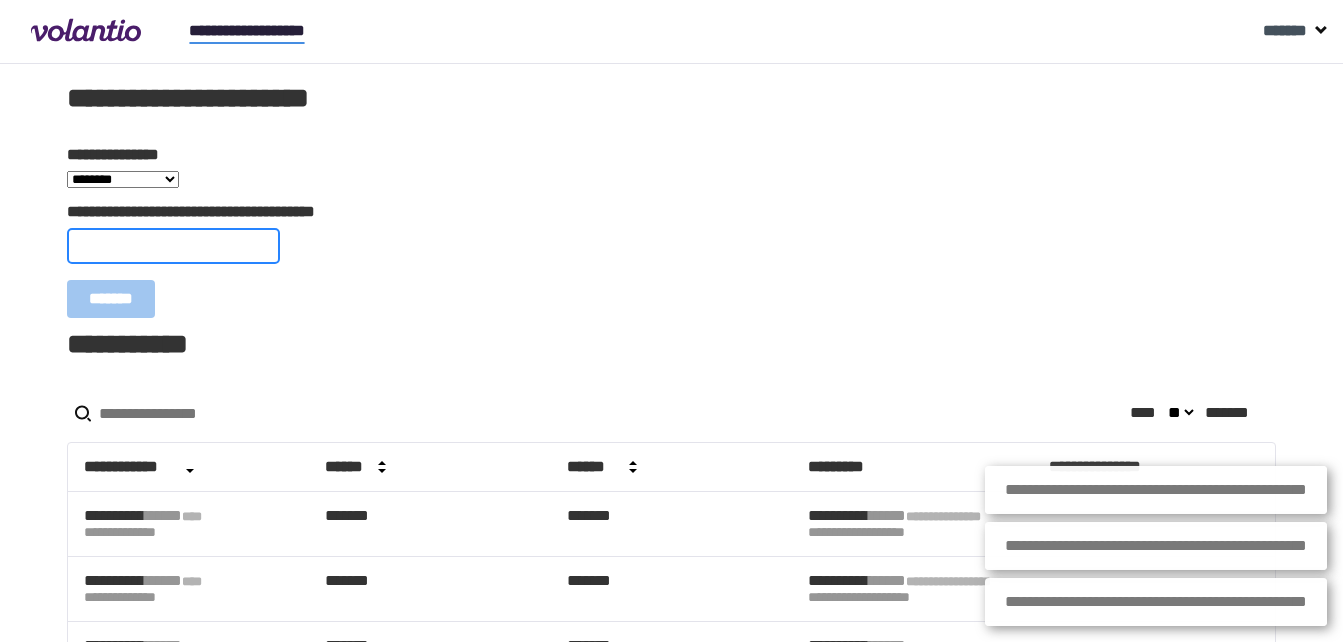scroll, scrollTop: 0, scrollLeft: 0, axis: both 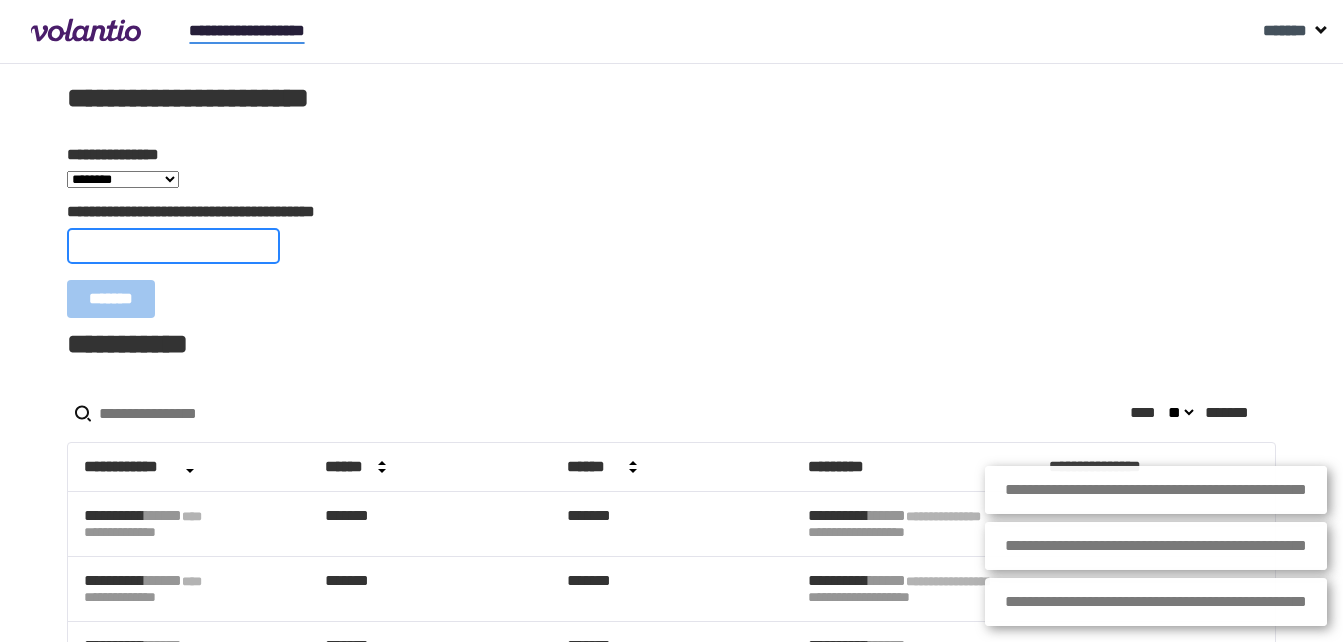 paste on "**********" 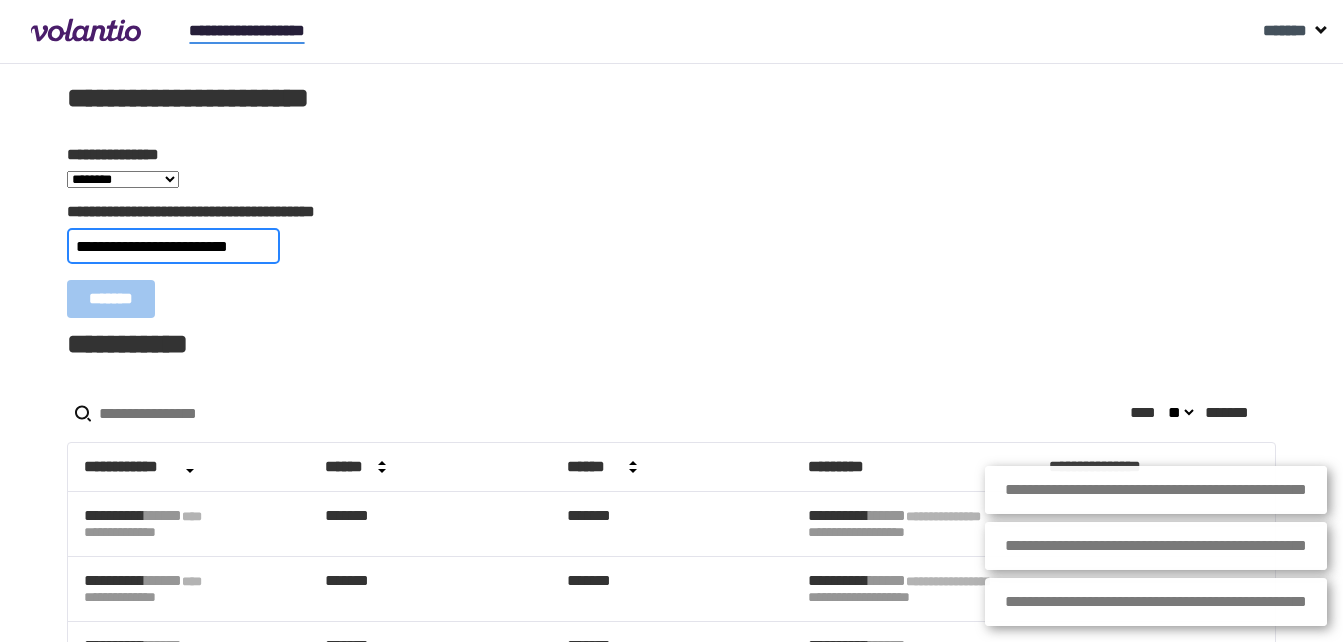 type on "**********" 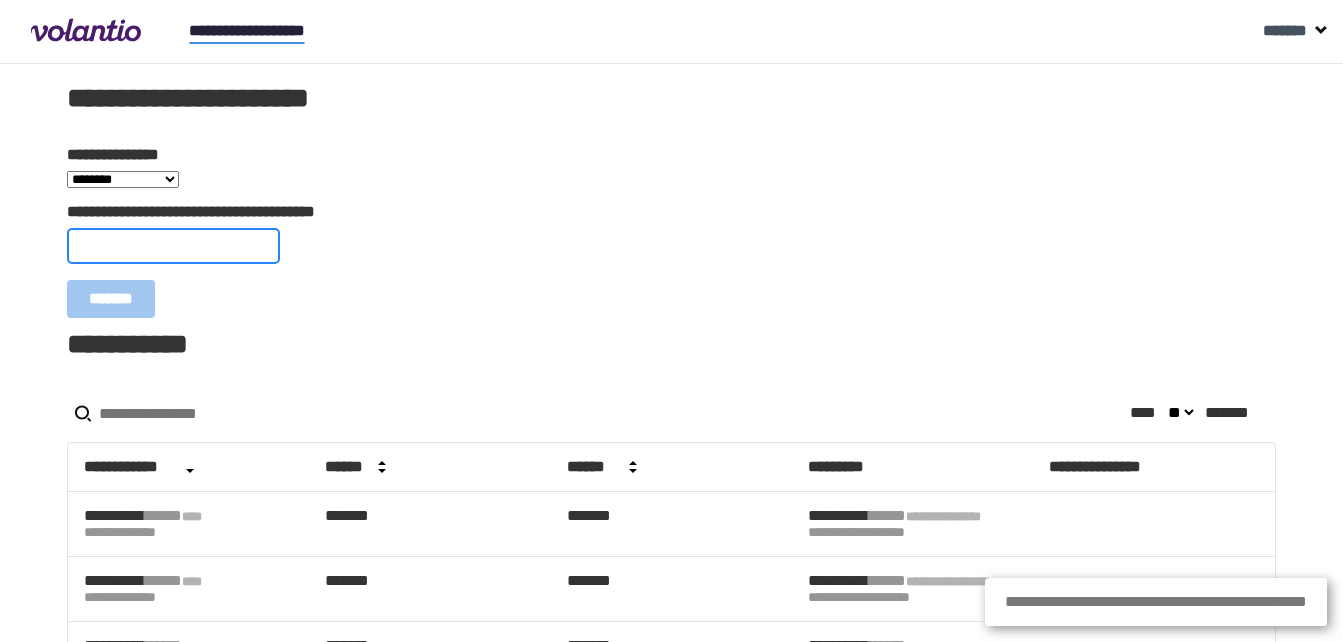 paste on "**********" 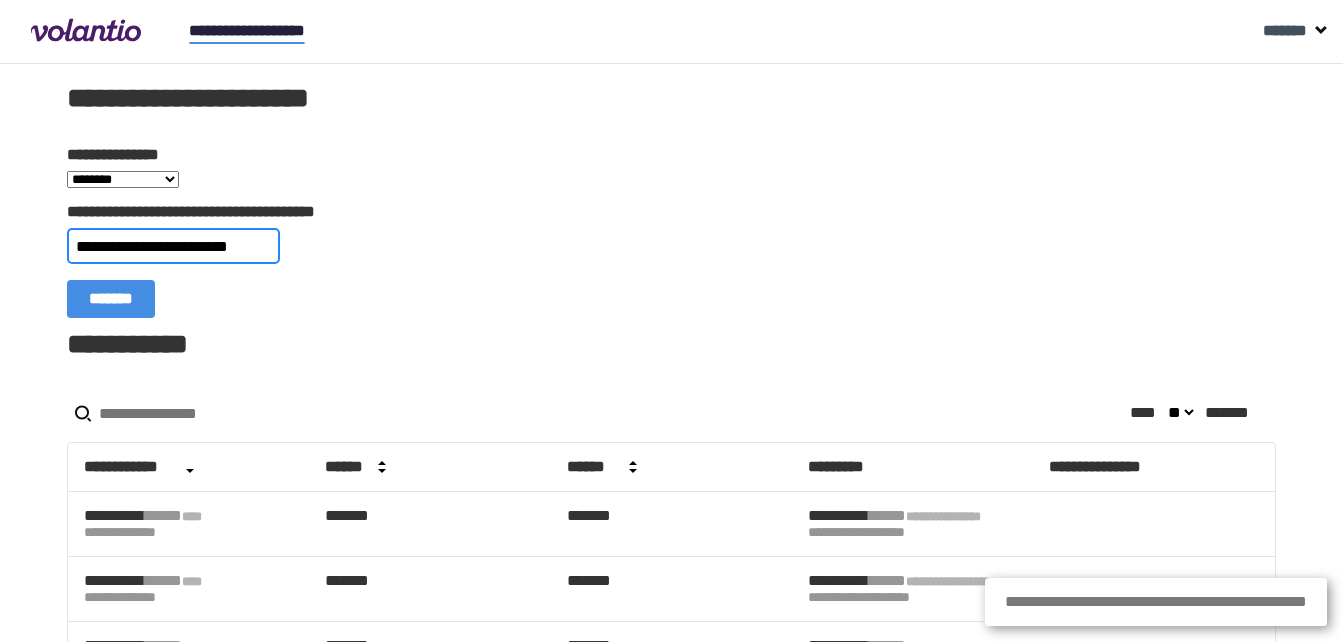 type on "**********" 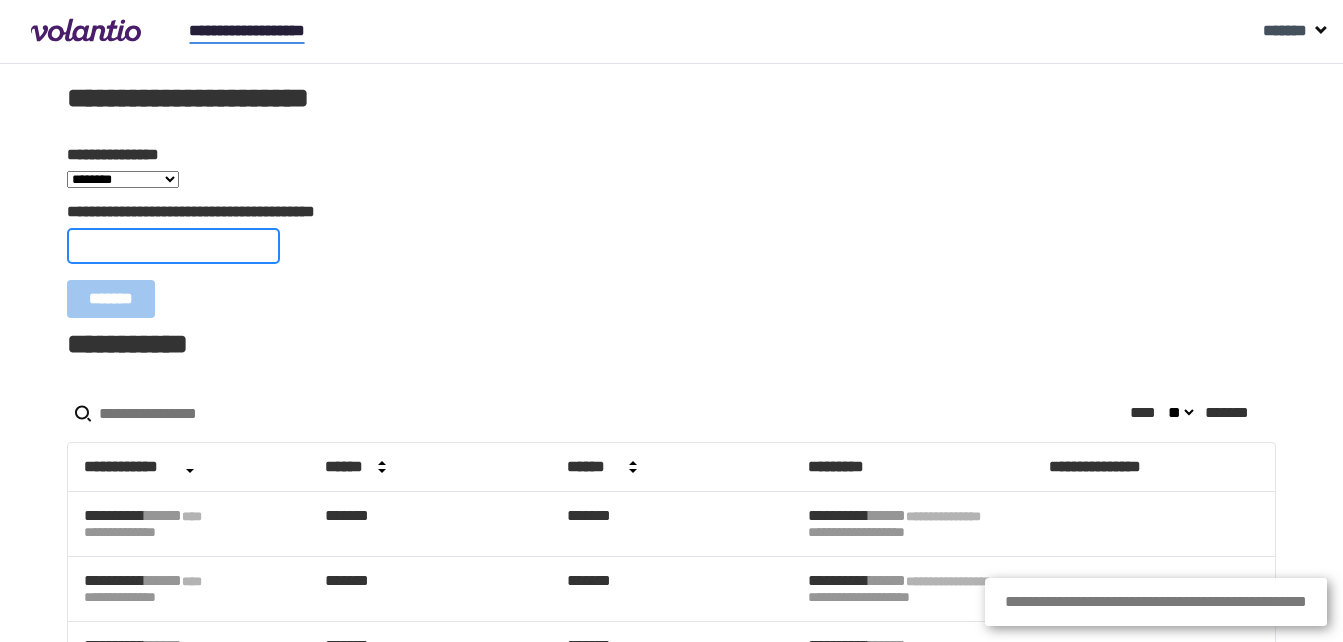 paste on "**********" 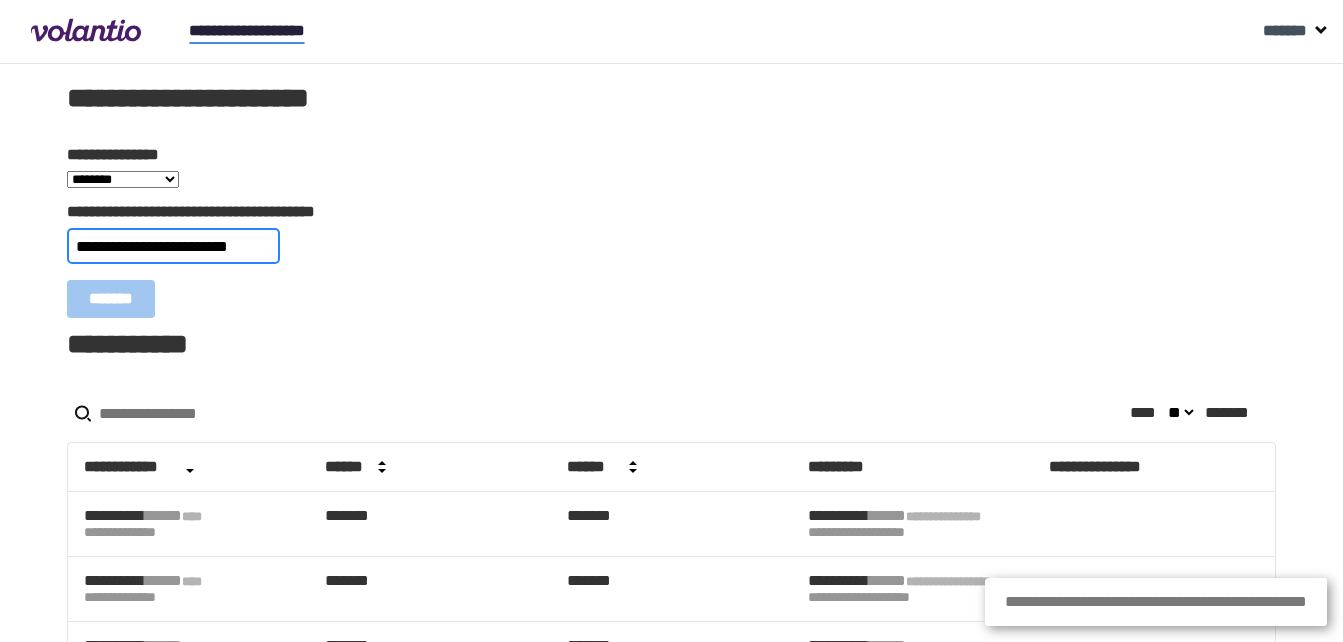 type on "**********" 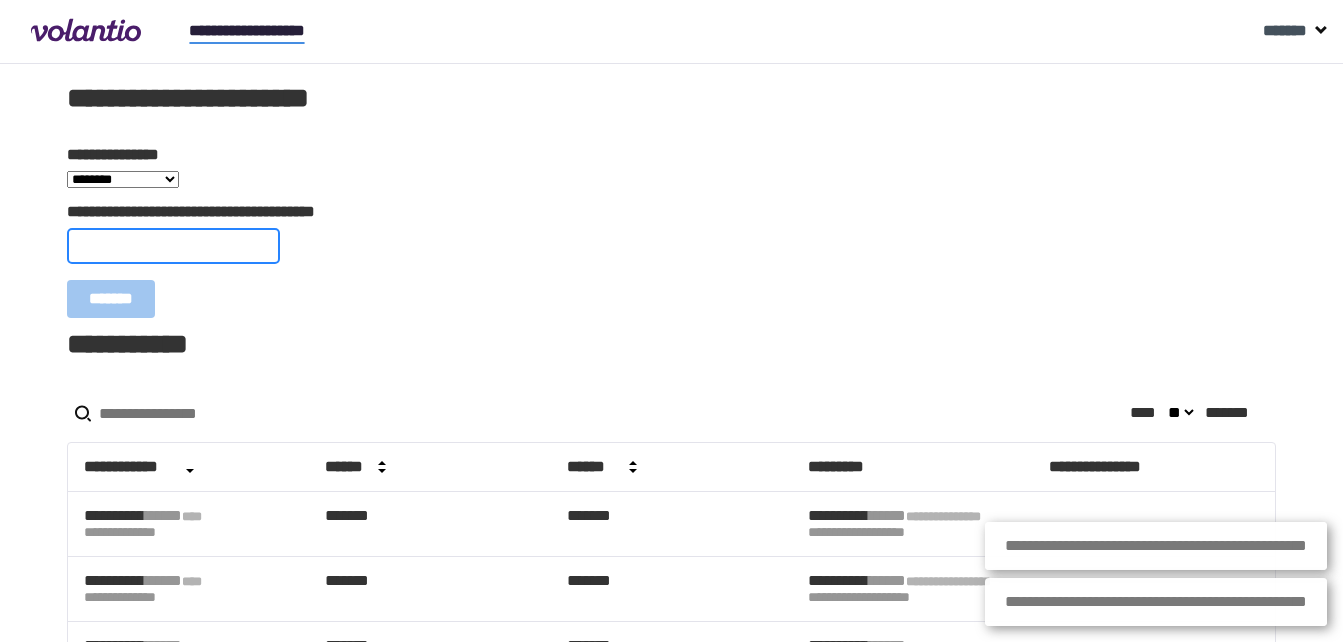 paste on "**********" 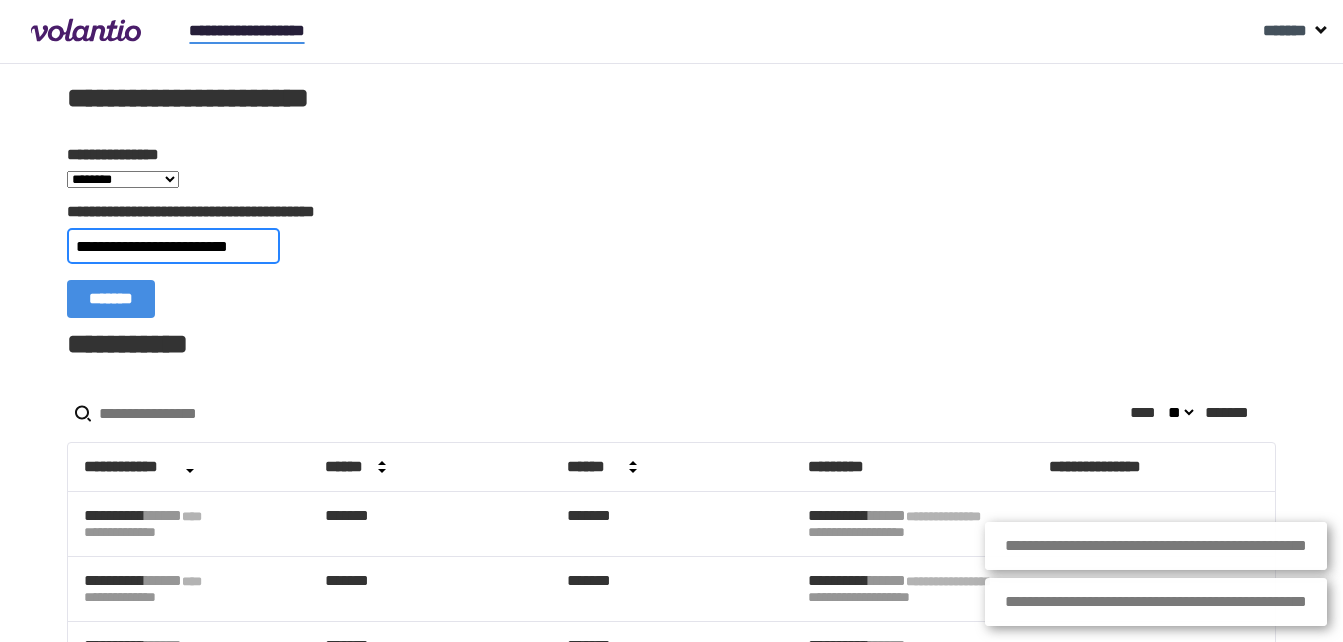 type on "**********" 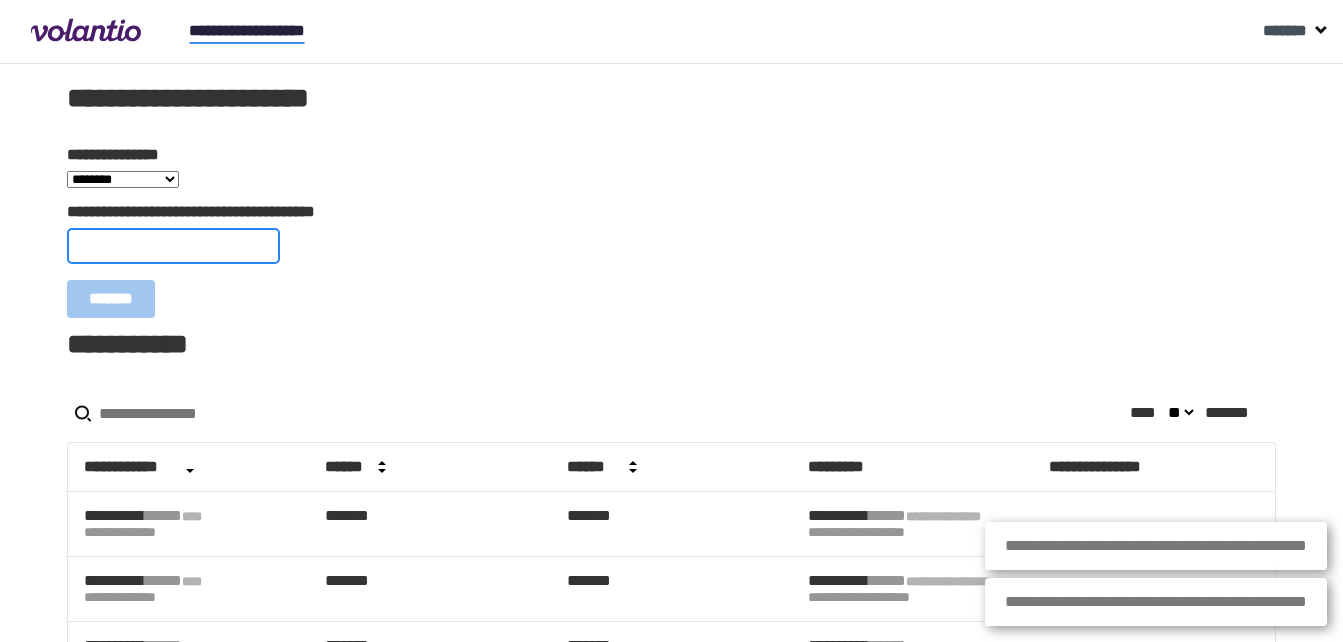 paste on "**********" 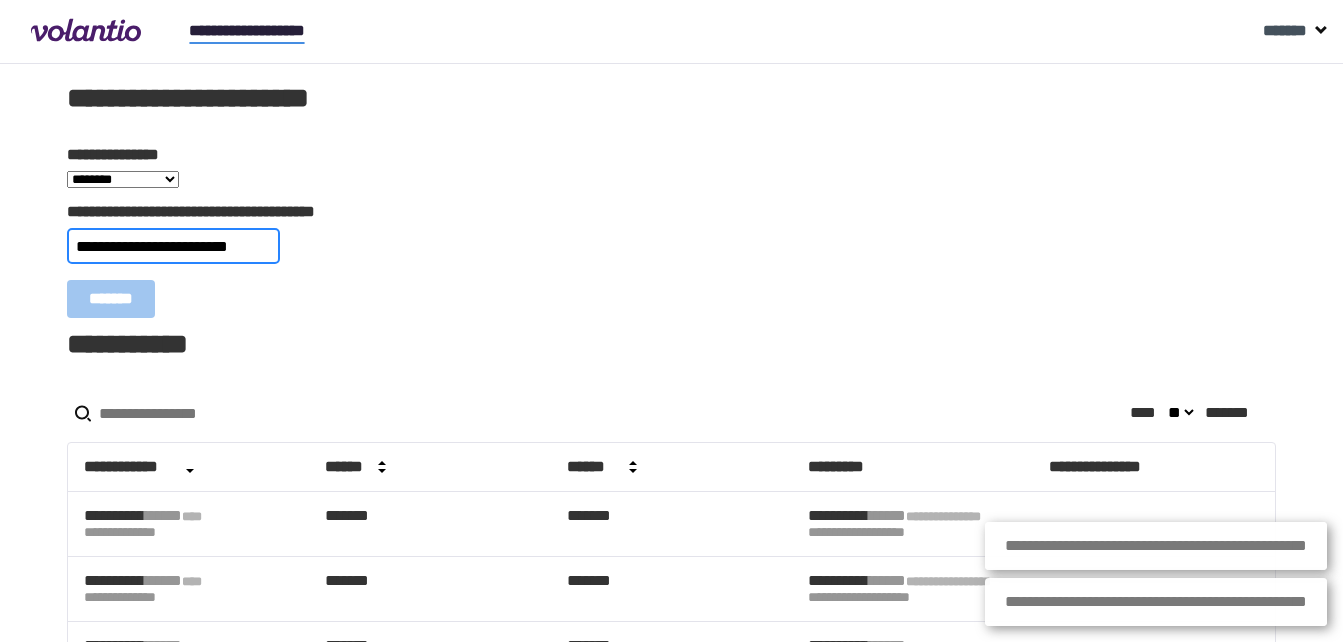 type on "**********" 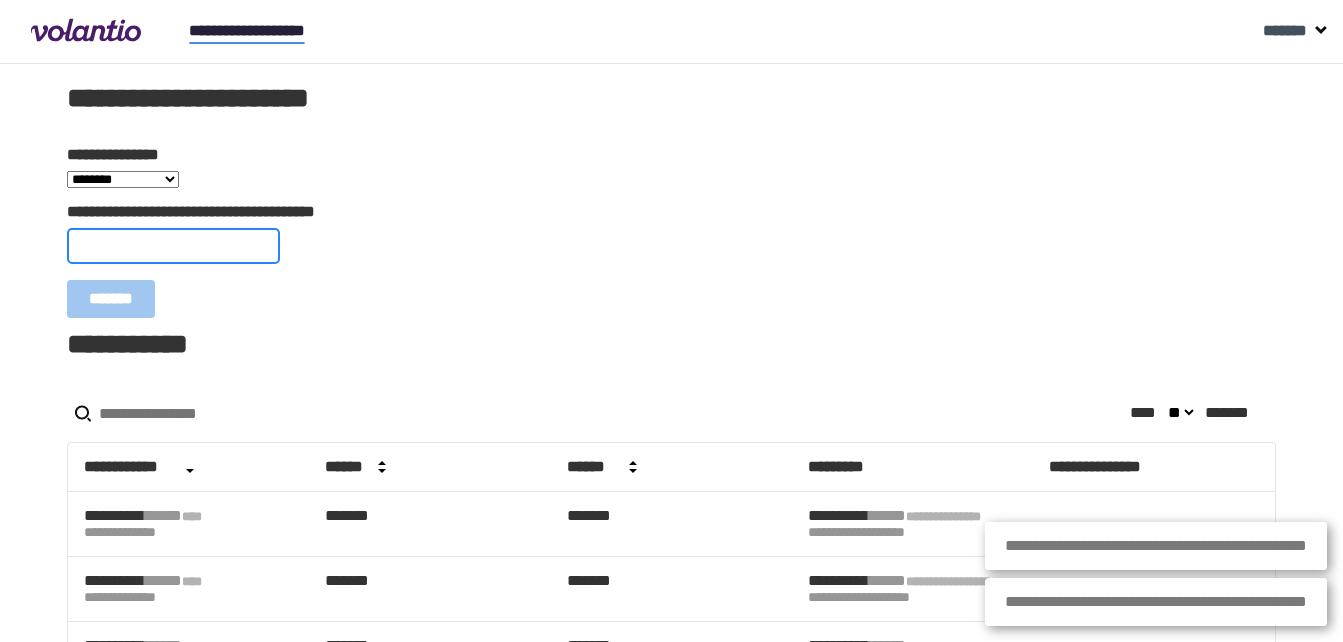 paste on "**********" 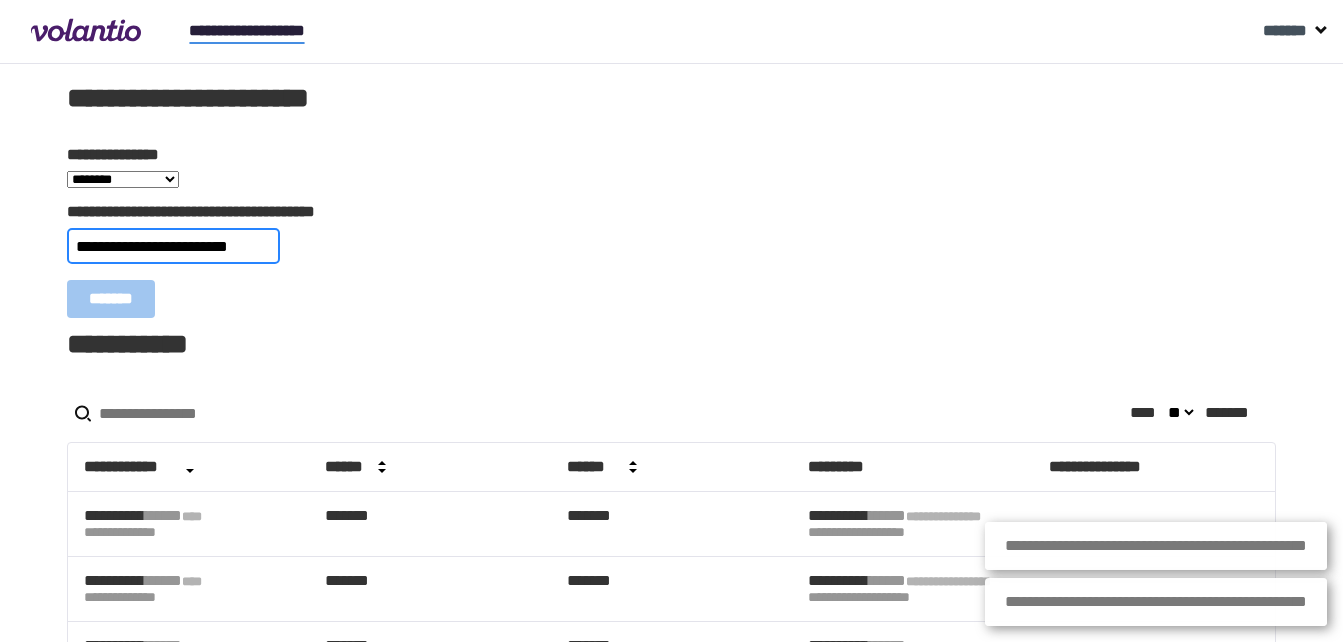 type on "**********" 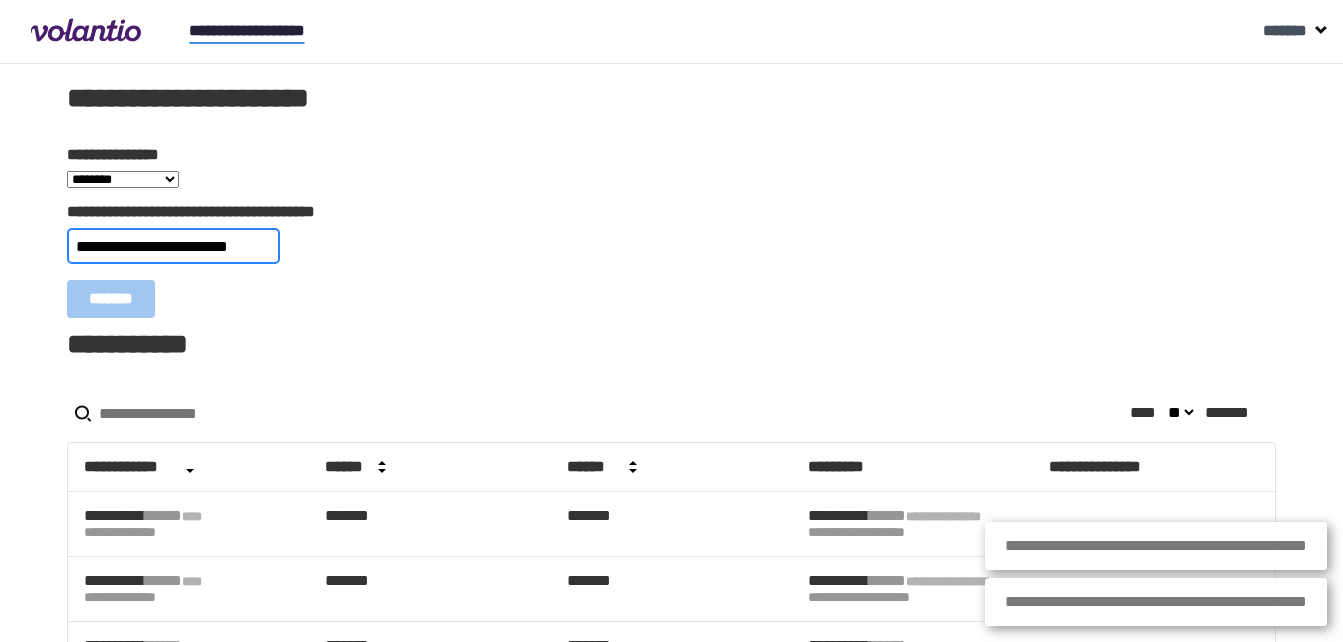 click on "*******" at bounding box center [111, 299] 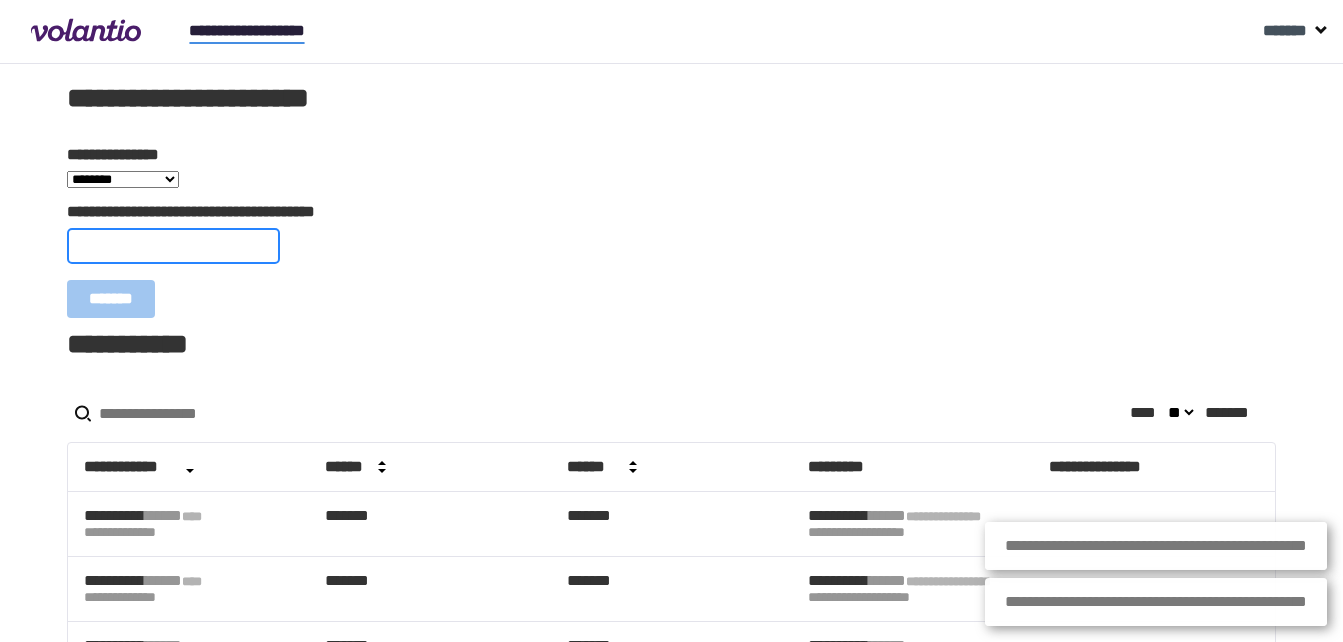 paste on "**********" 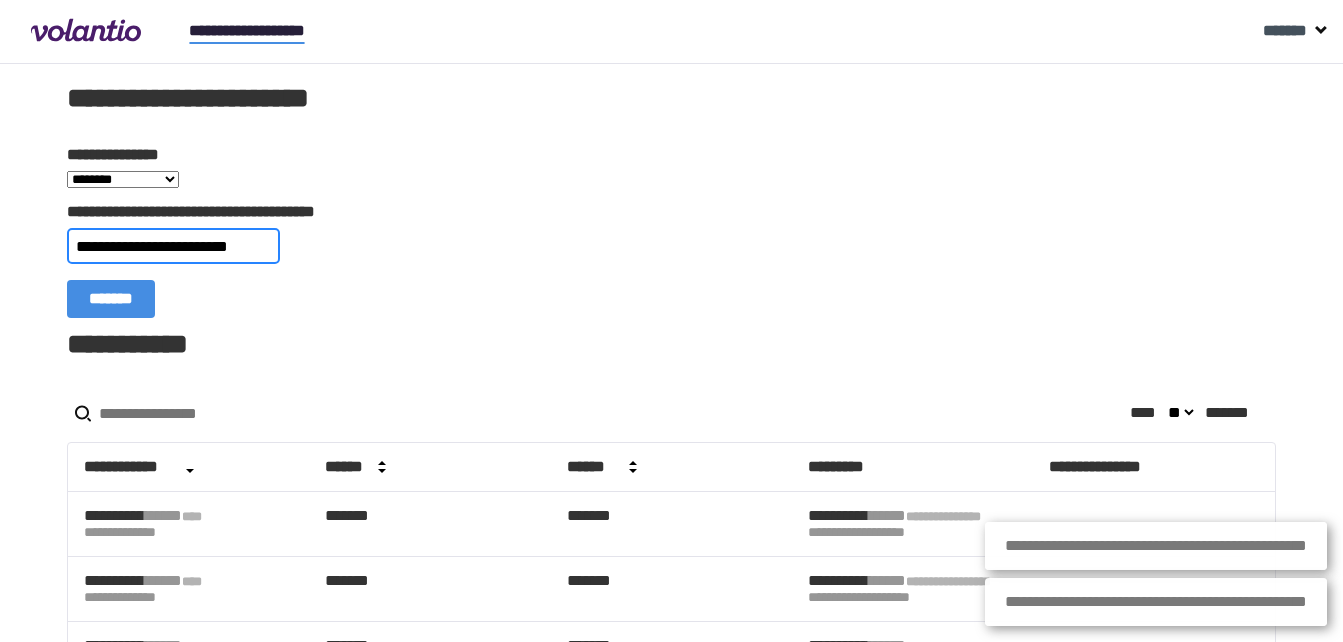 type on "**********" 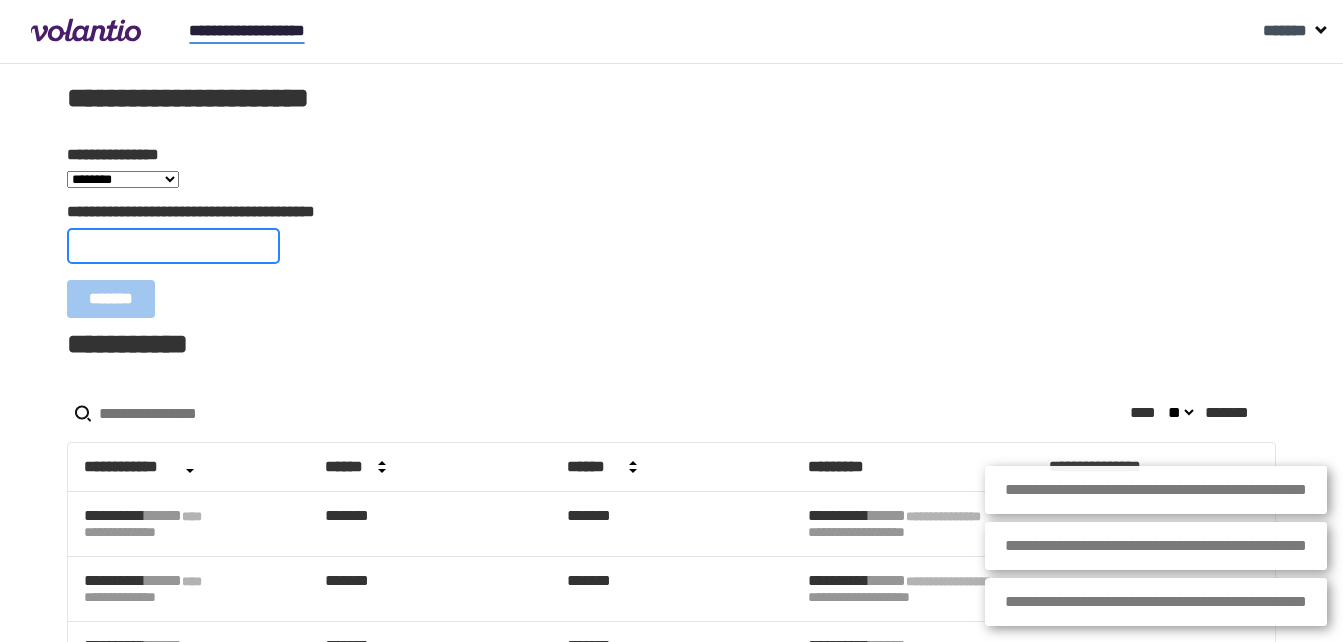 paste on "**********" 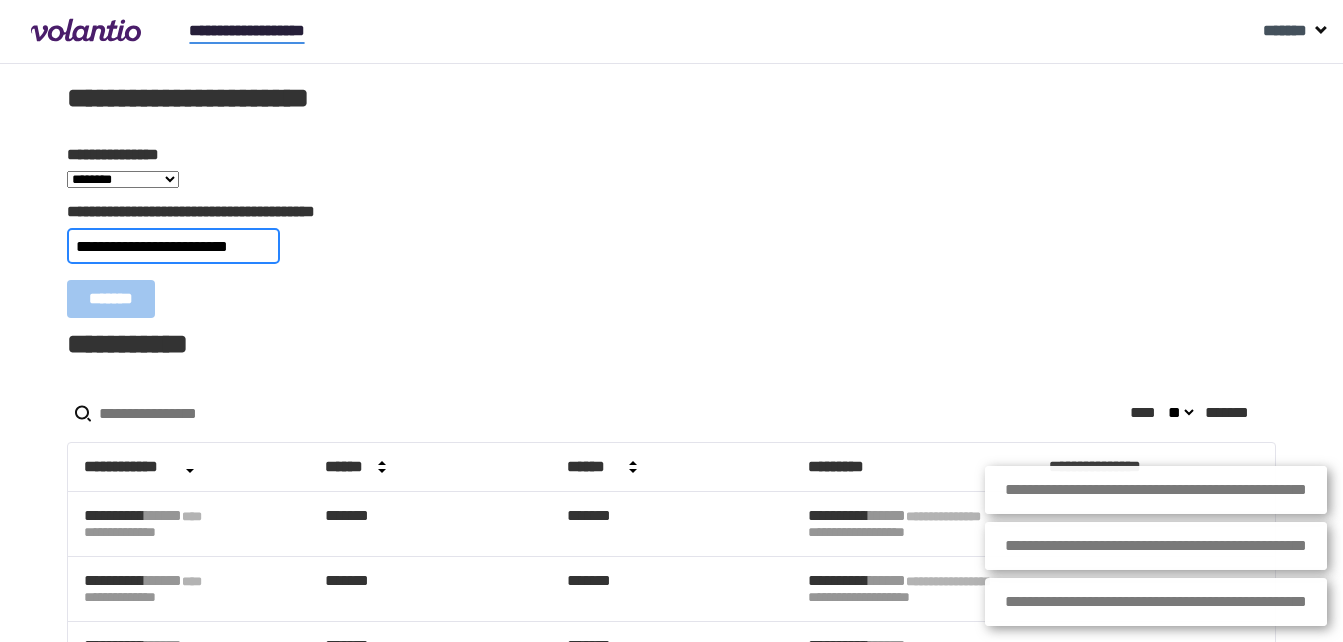 type on "**********" 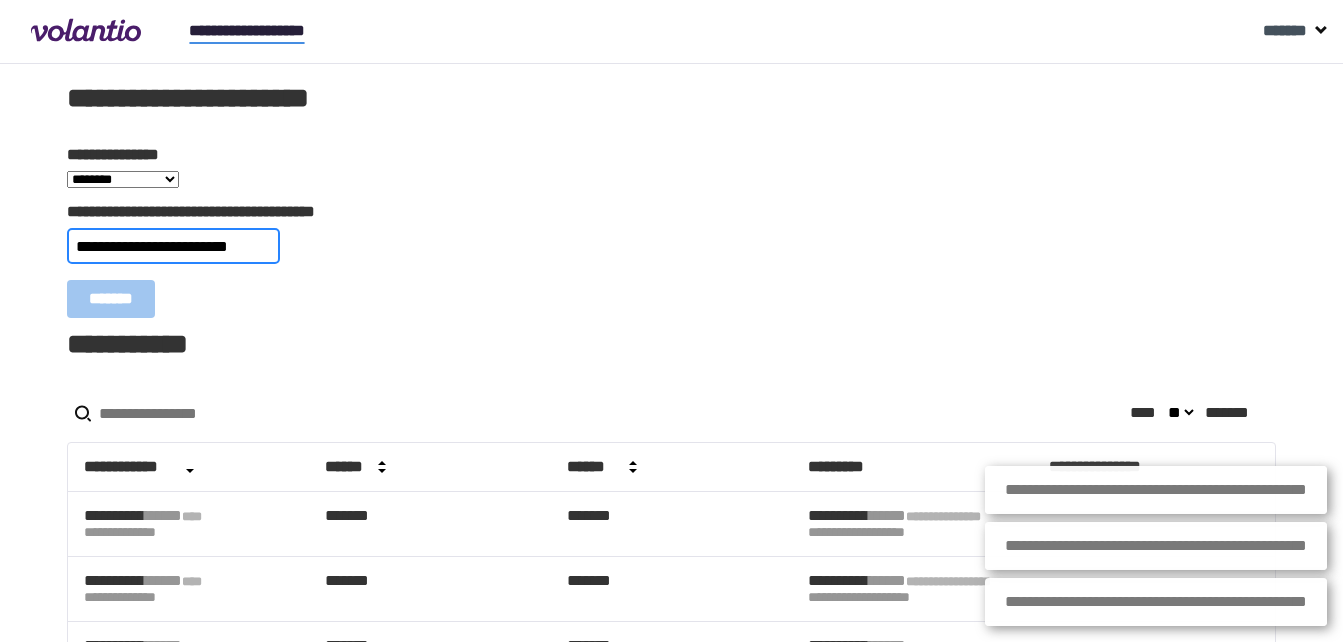 click on "*******" at bounding box center [111, 299] 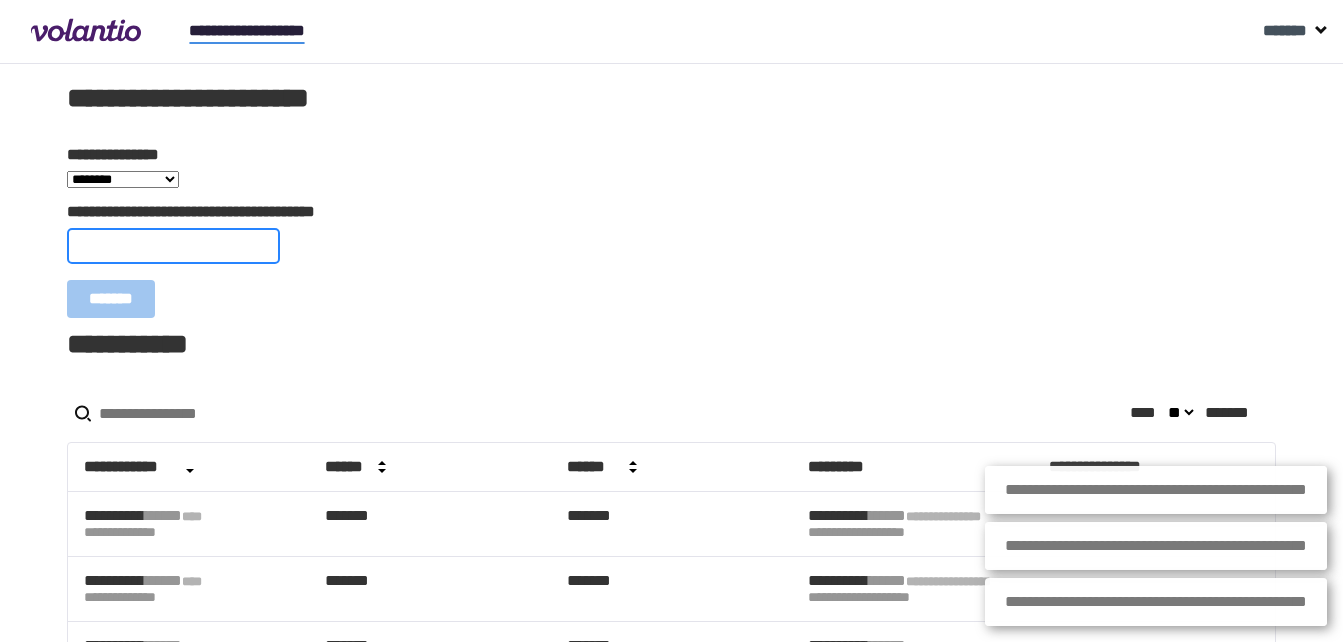 paste on "**********" 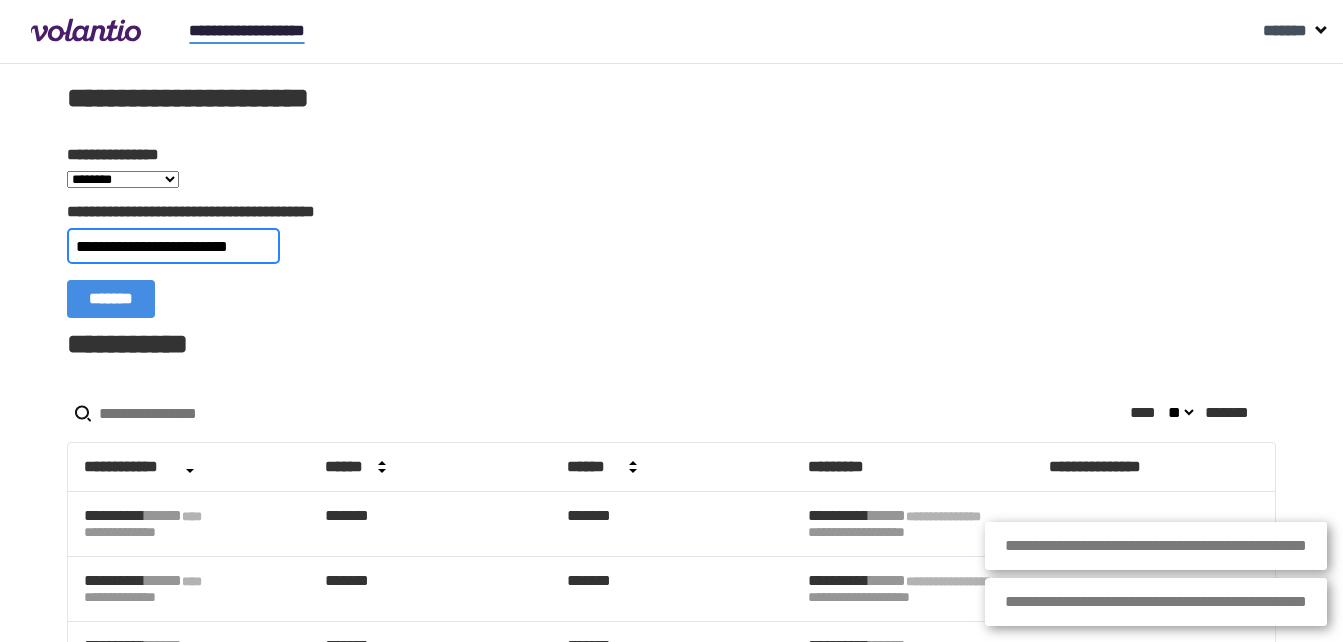 type on "**********" 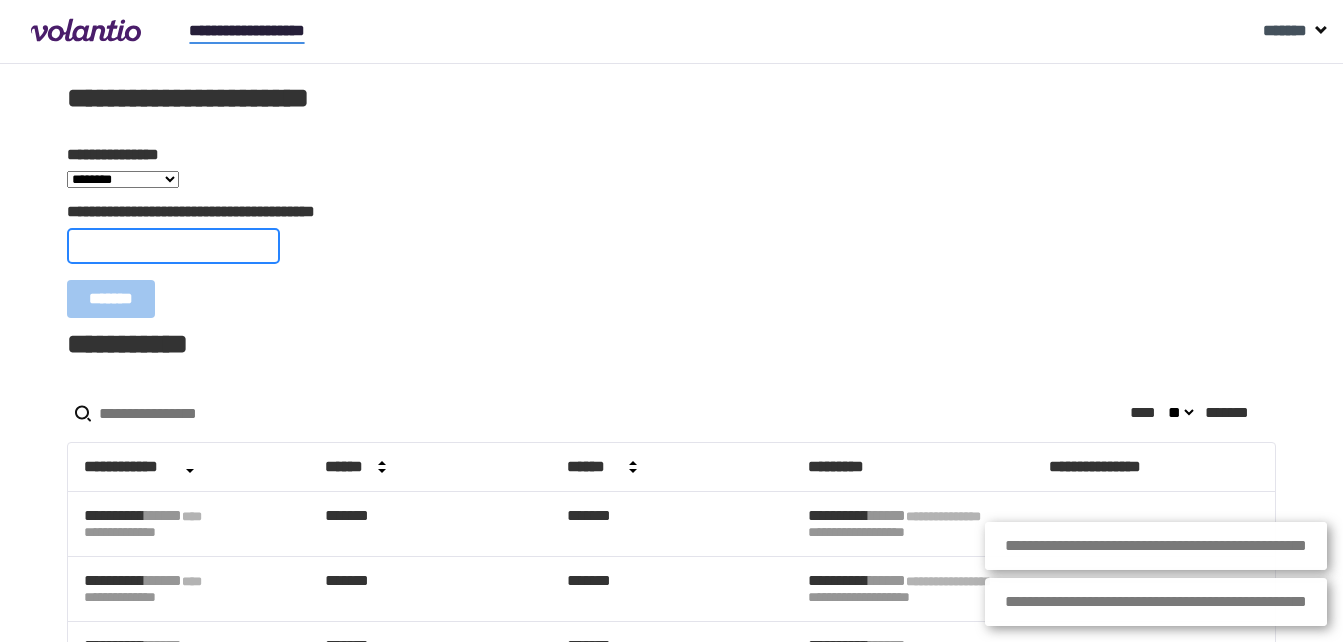 paste on "**********" 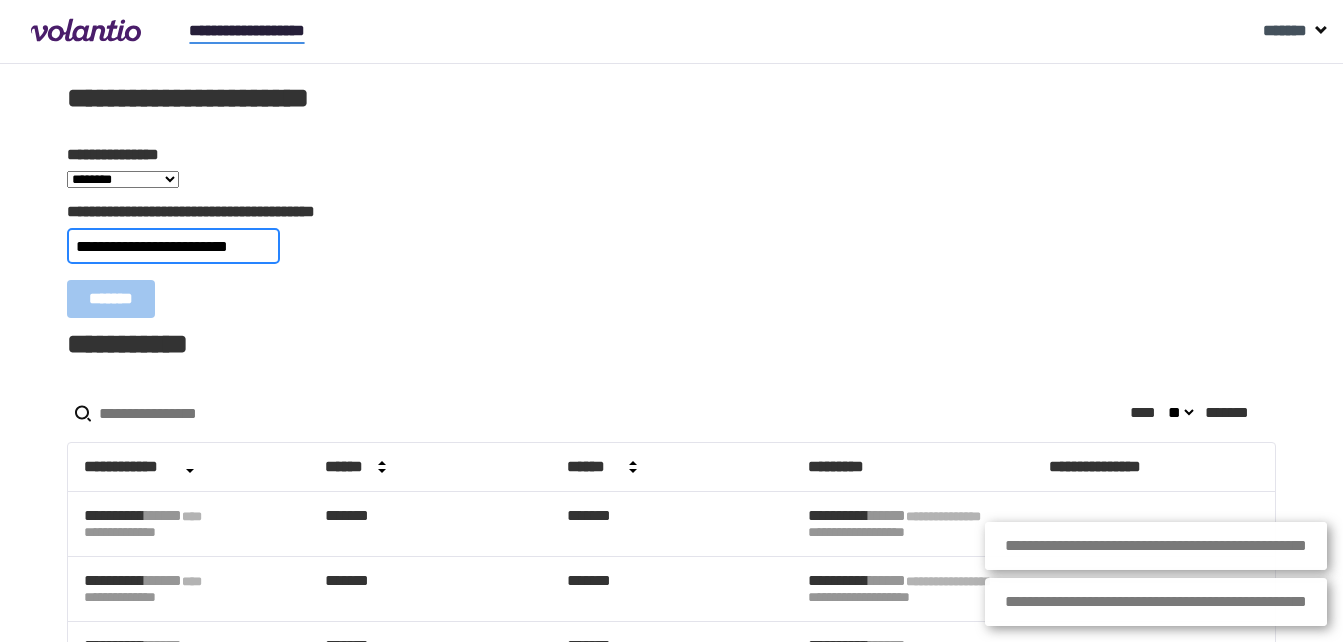 type on "**********" 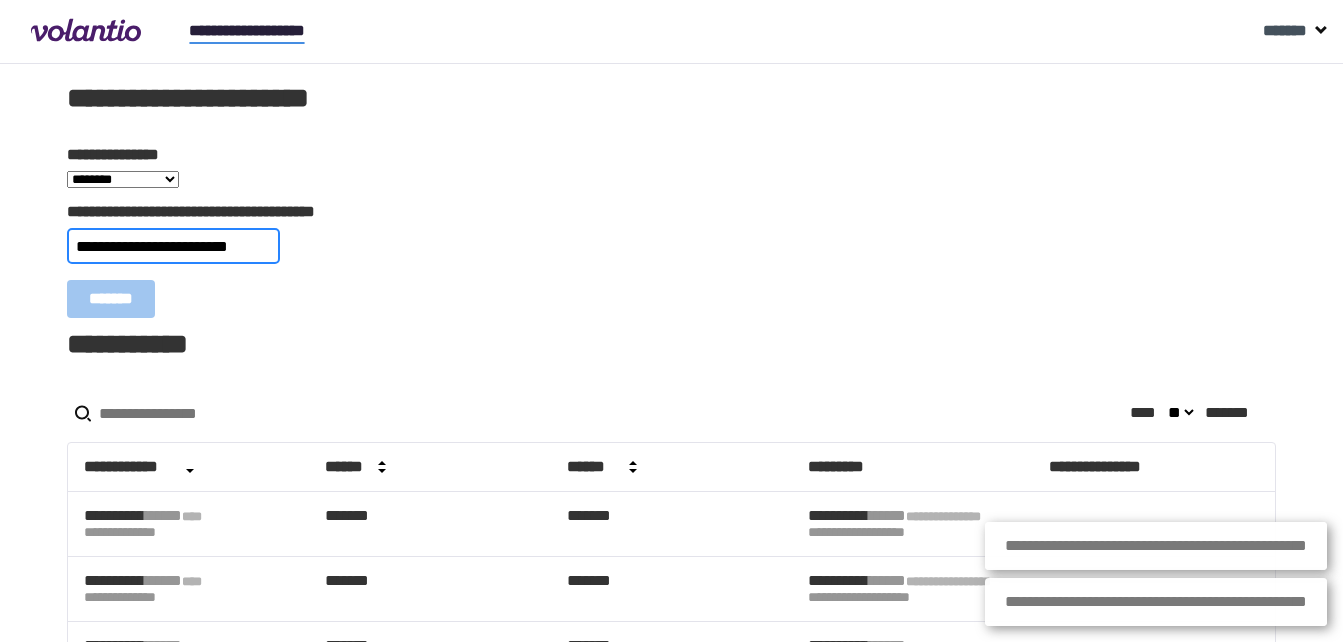 click on "*******" at bounding box center [111, 299] 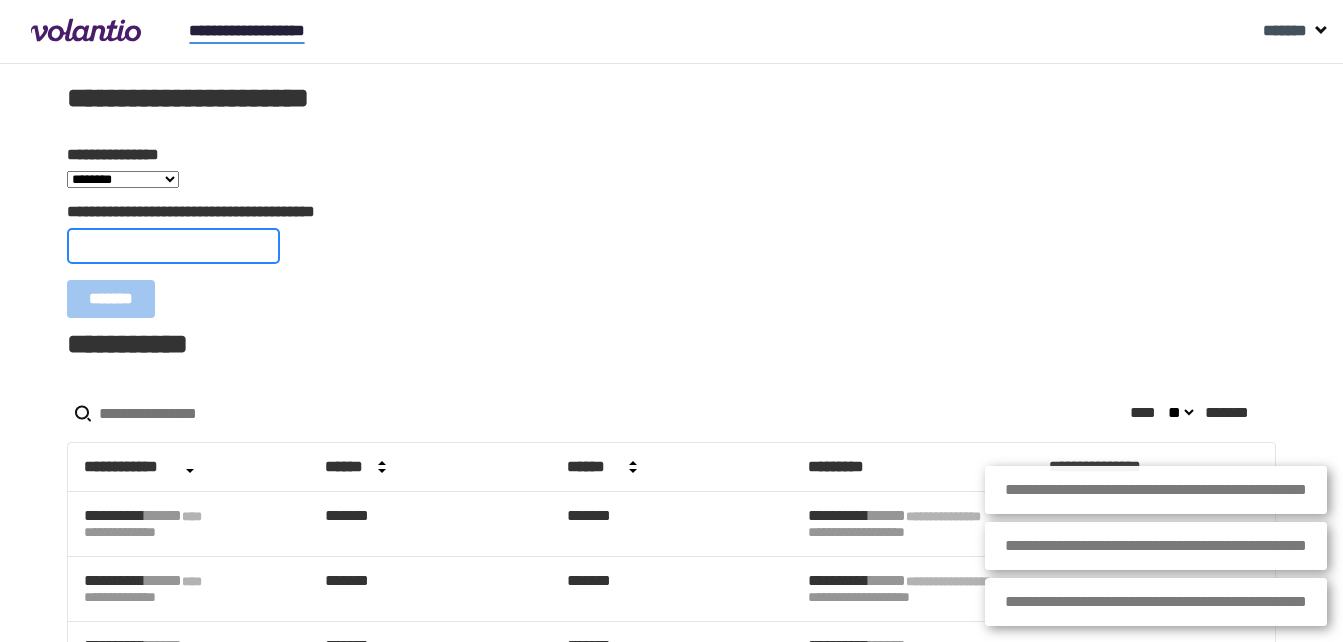 paste on "**********" 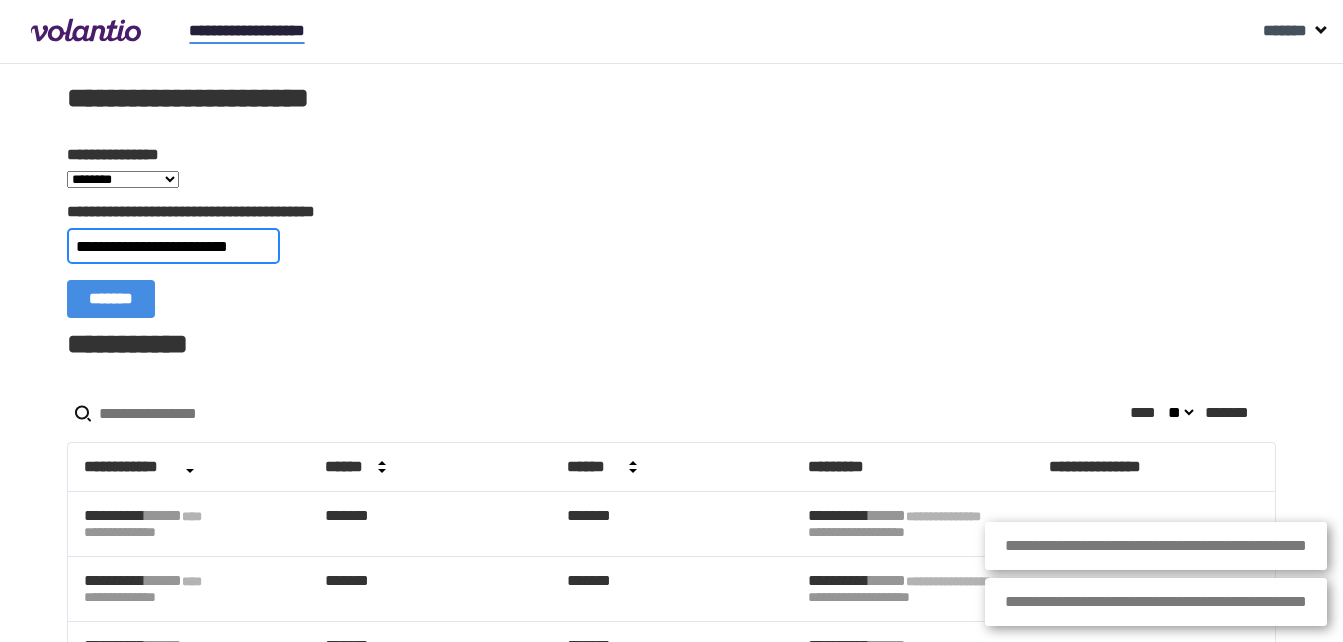 type on "**********" 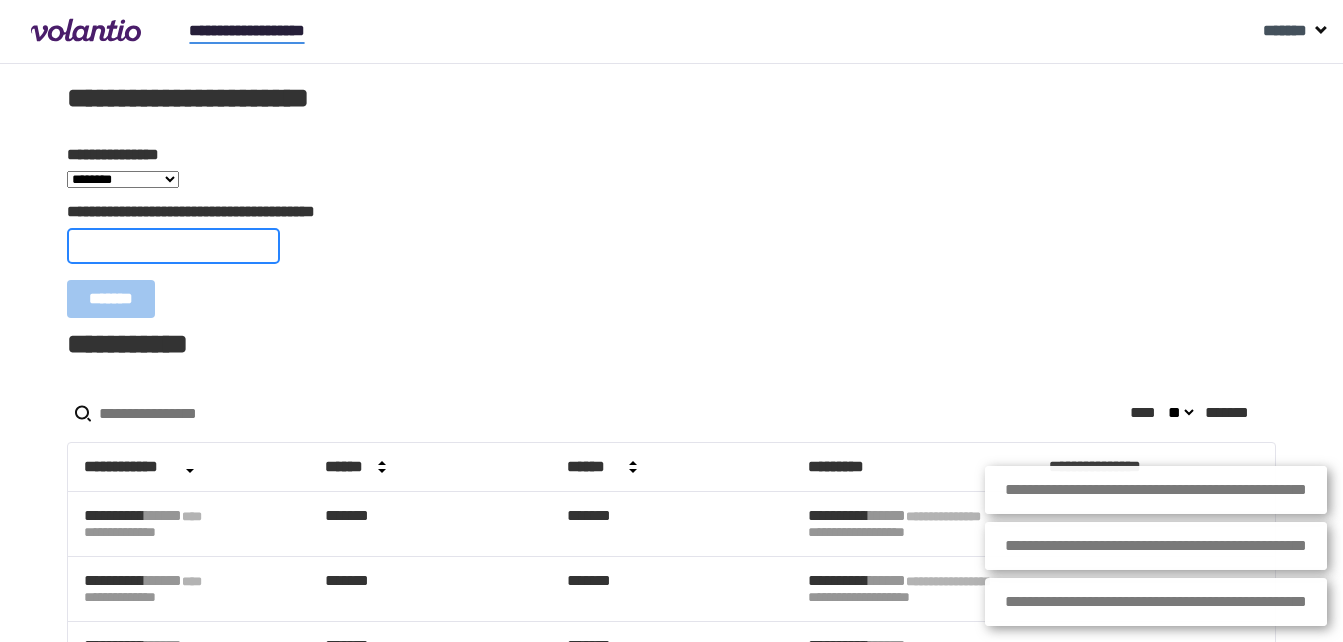 paste on "**********" 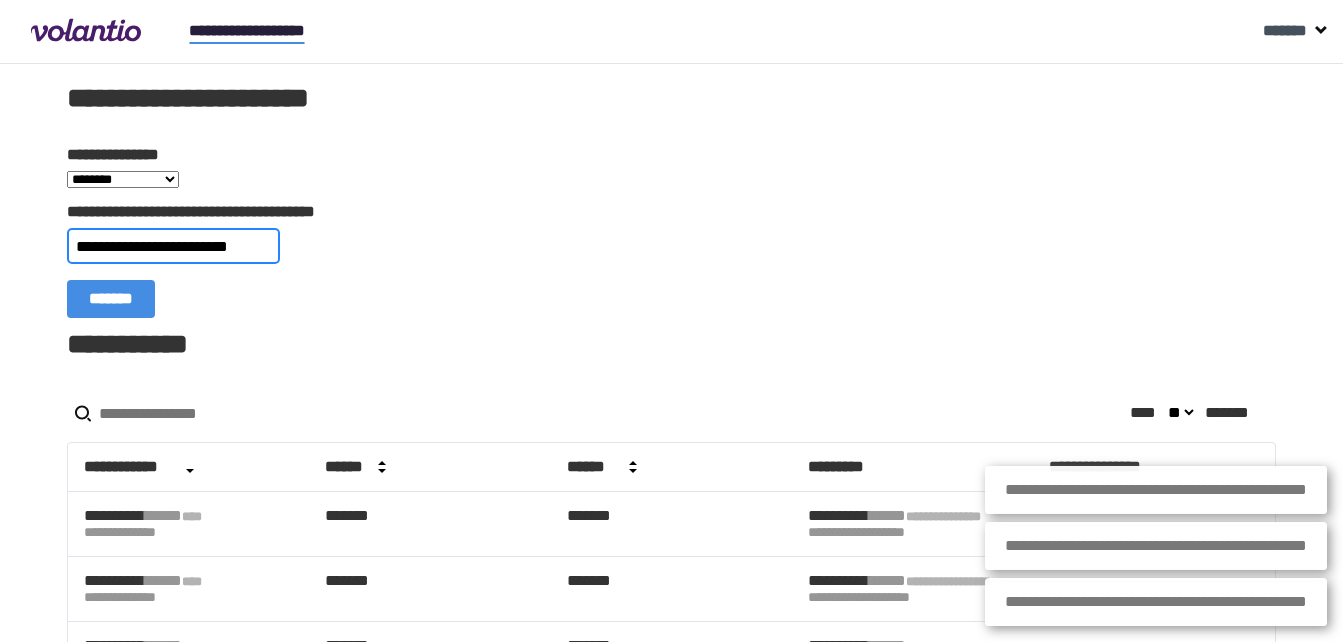 type on "**********" 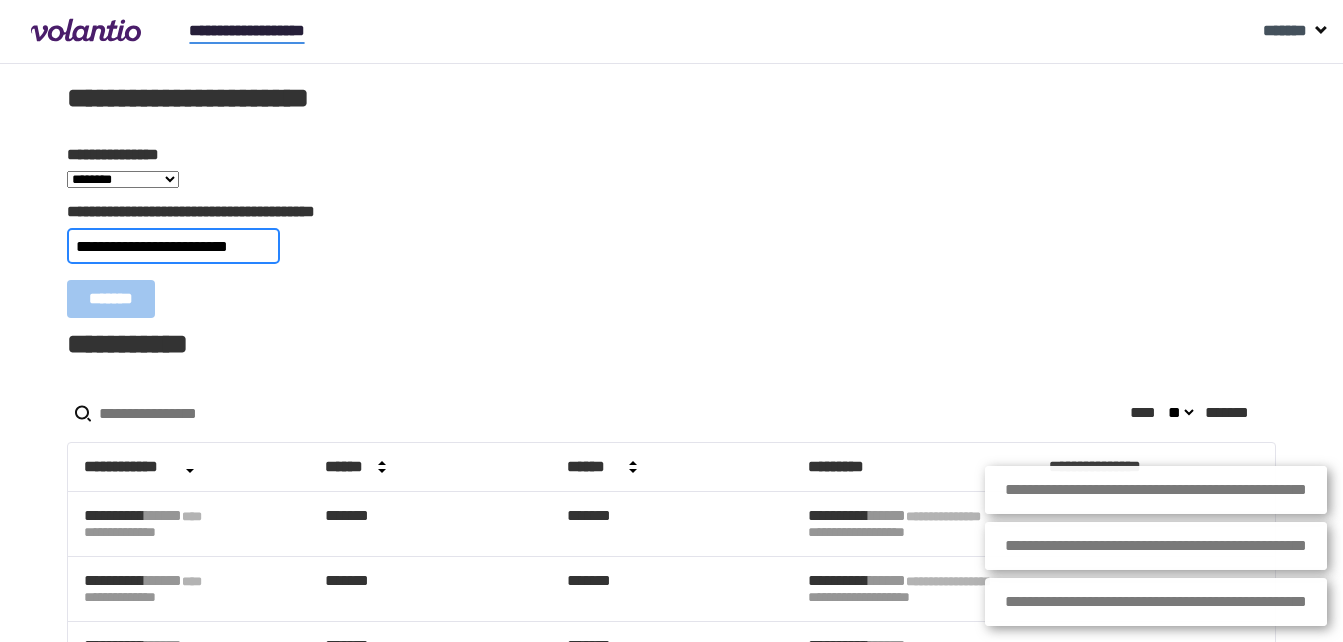 type 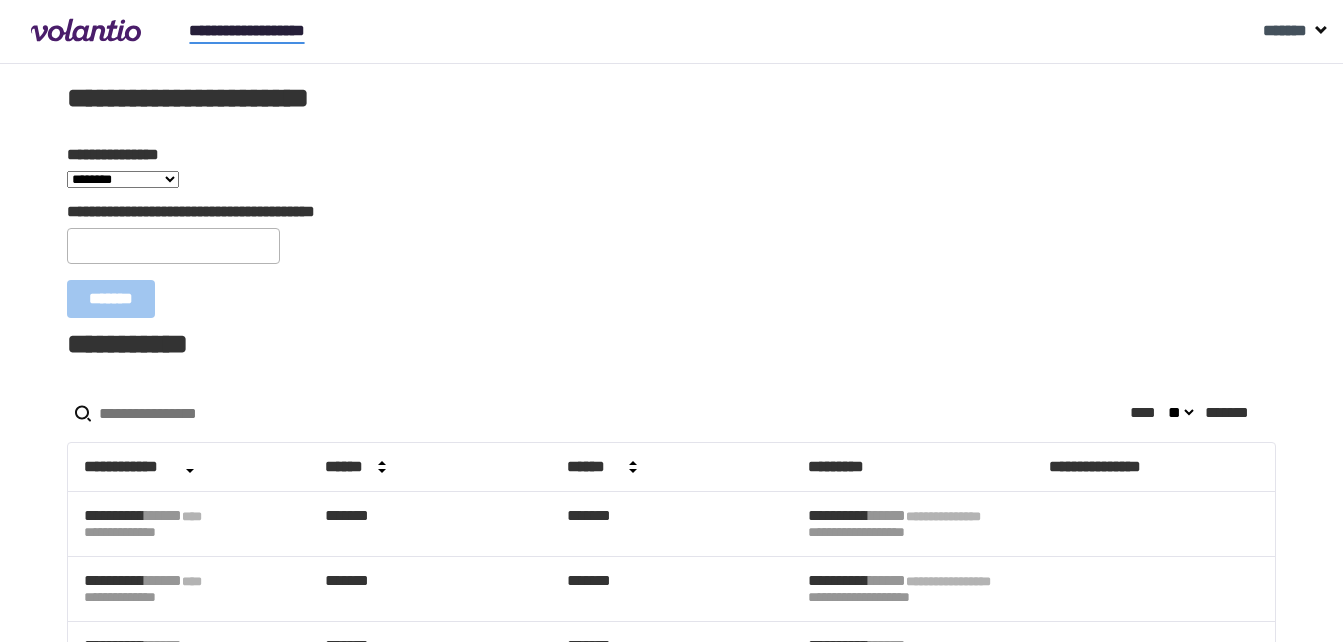 click on "**********" at bounding box center (671, 159) 